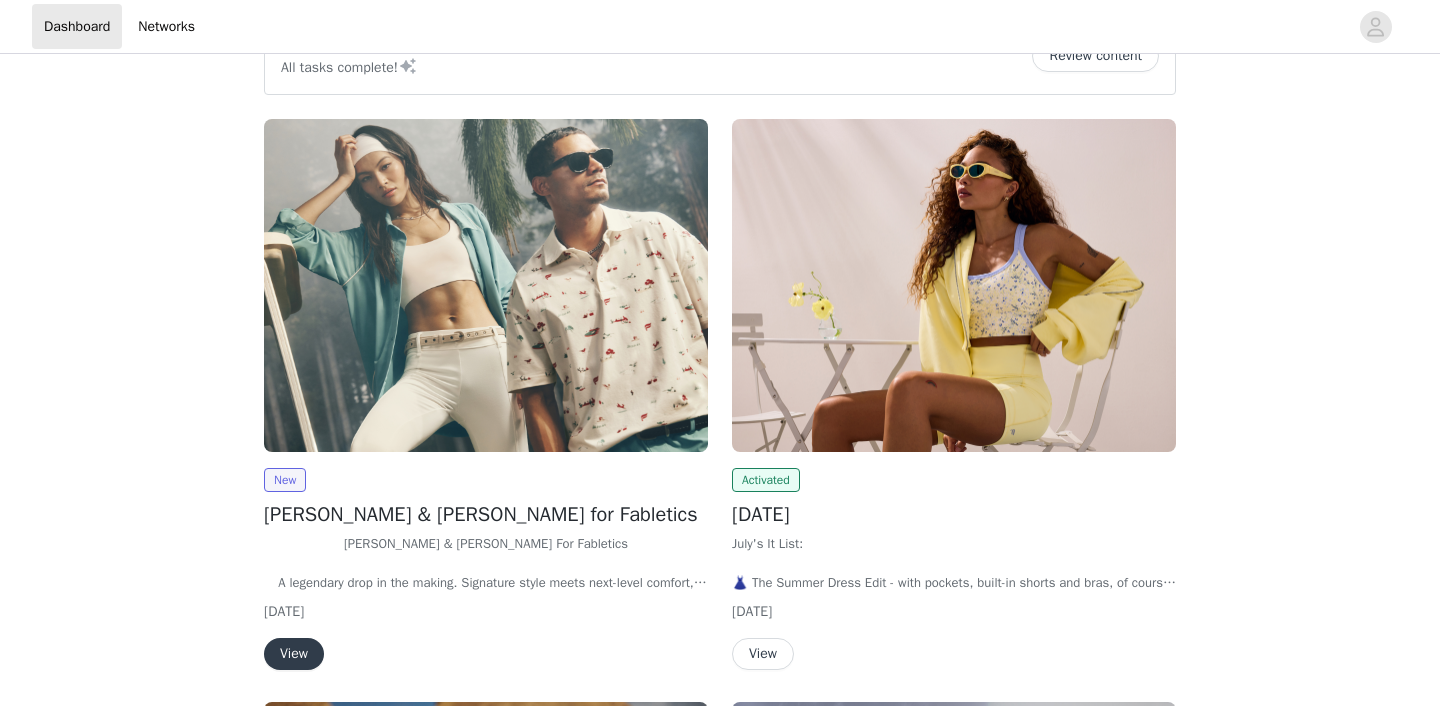 scroll, scrollTop: 284, scrollLeft: 0, axis: vertical 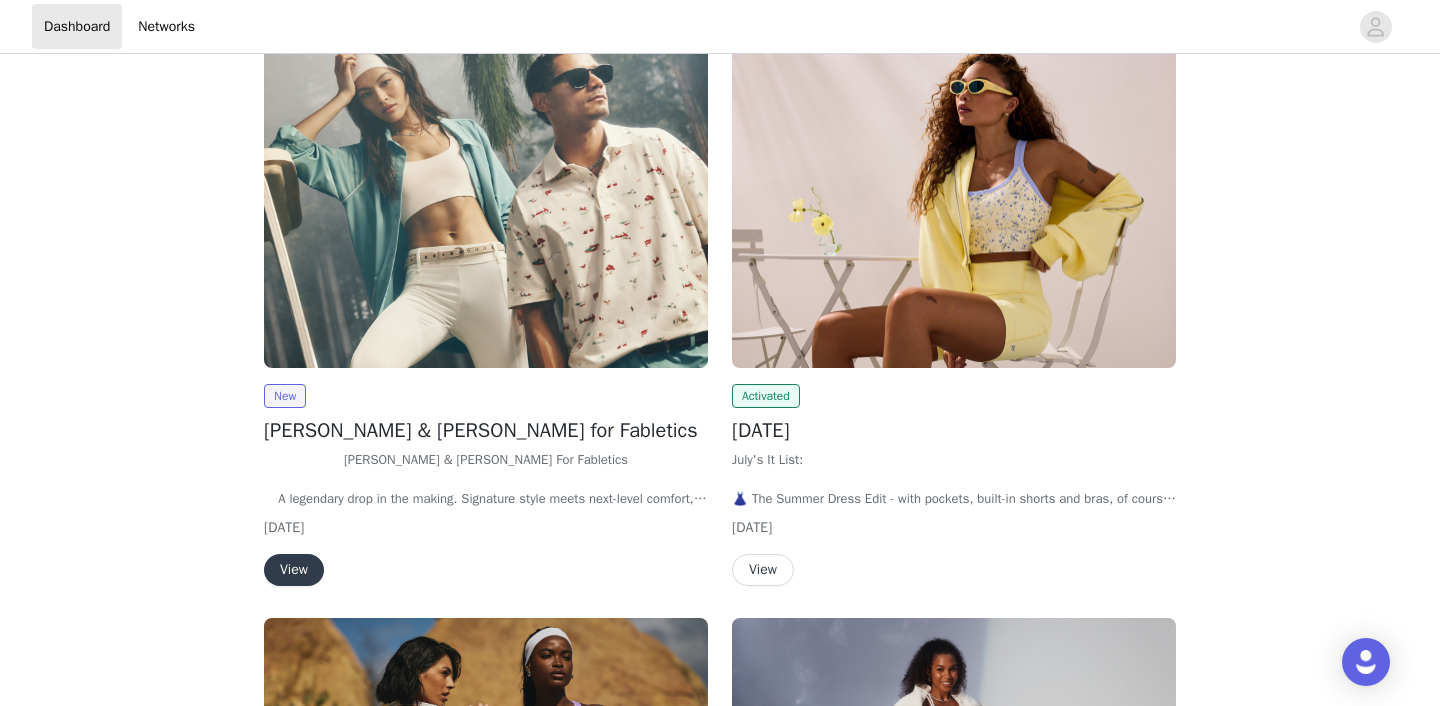 click on "View" at bounding box center [294, 570] 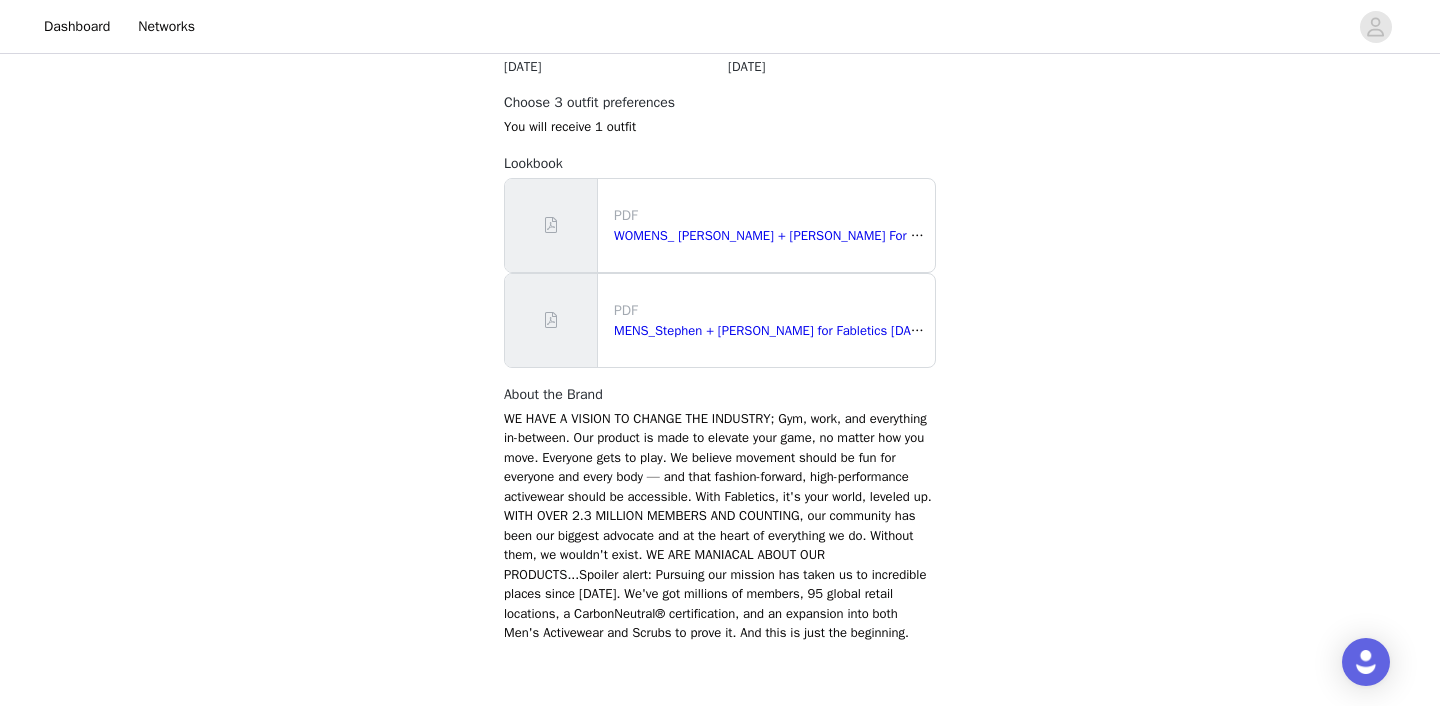 scroll, scrollTop: 1293, scrollLeft: 0, axis: vertical 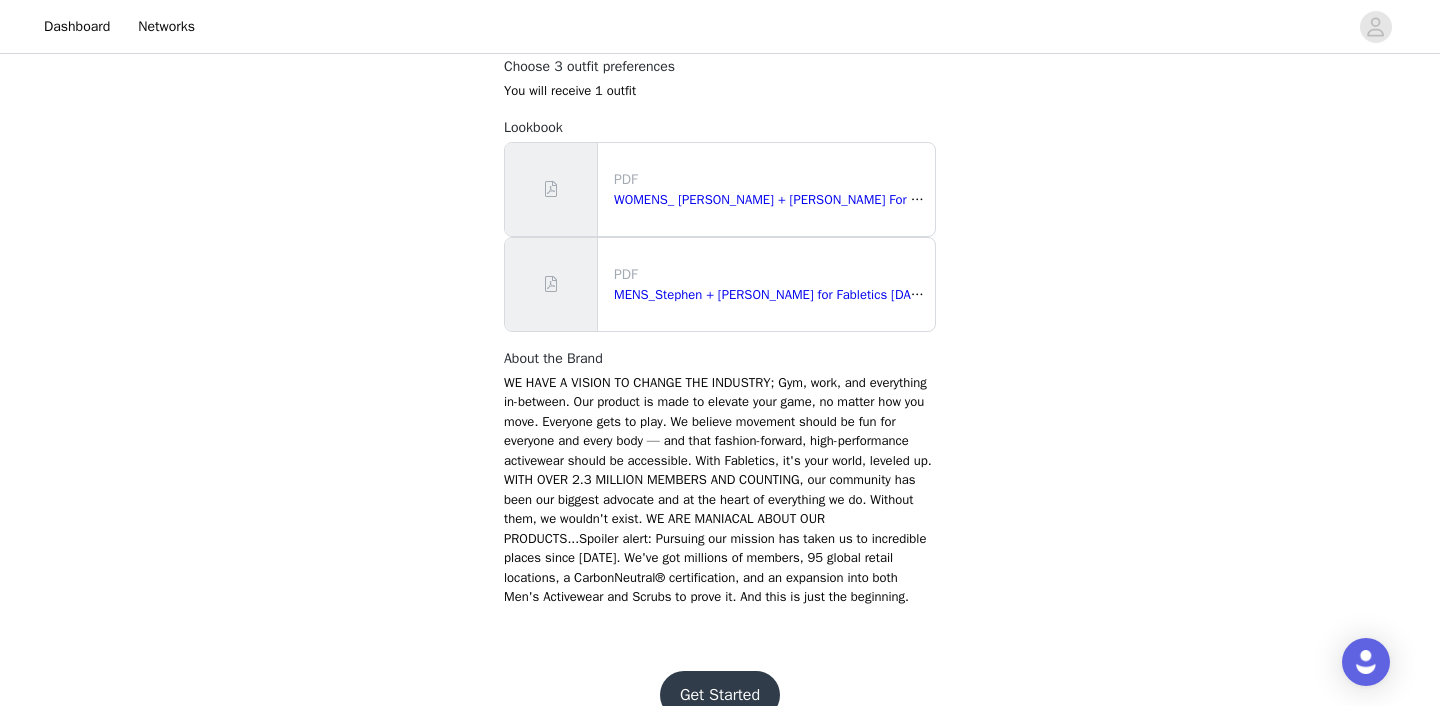 click on "Get Started" at bounding box center (720, 695) 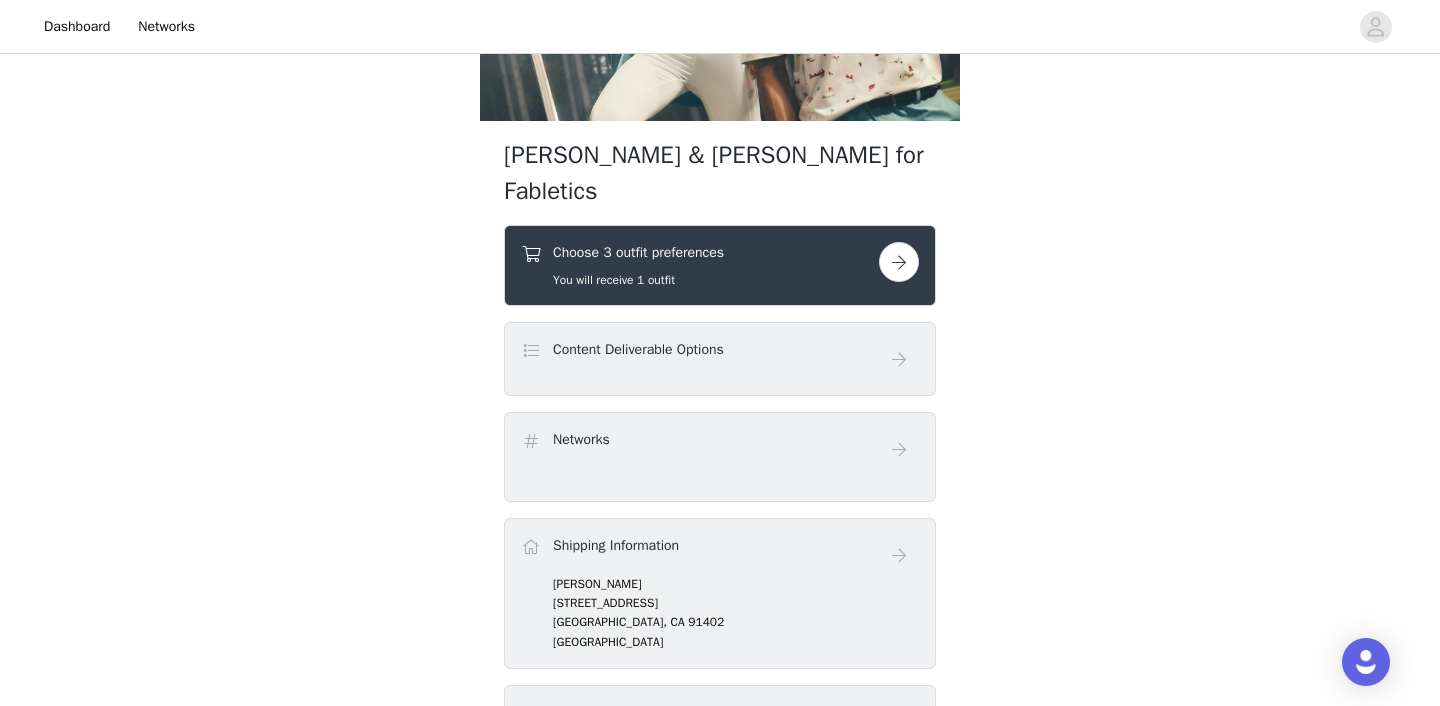 scroll, scrollTop: 265, scrollLeft: 0, axis: vertical 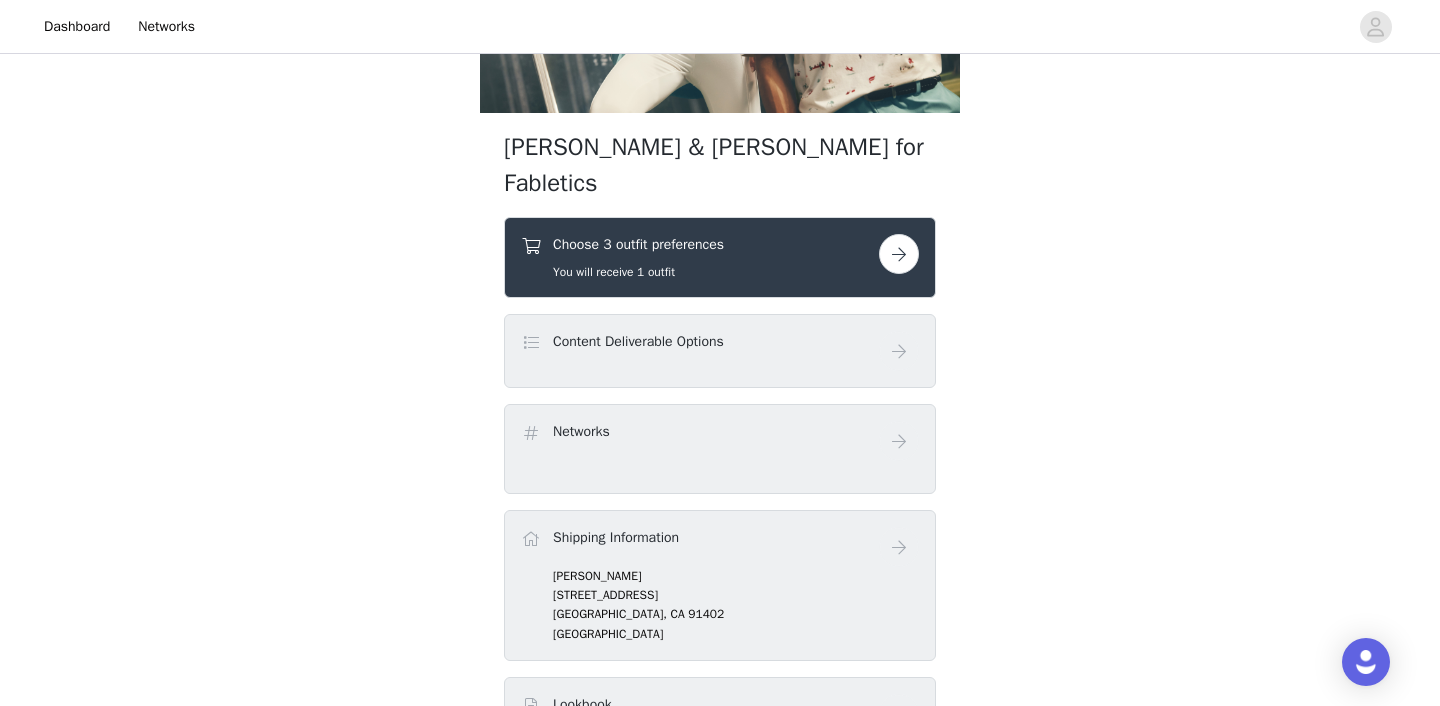 click at bounding box center [899, 254] 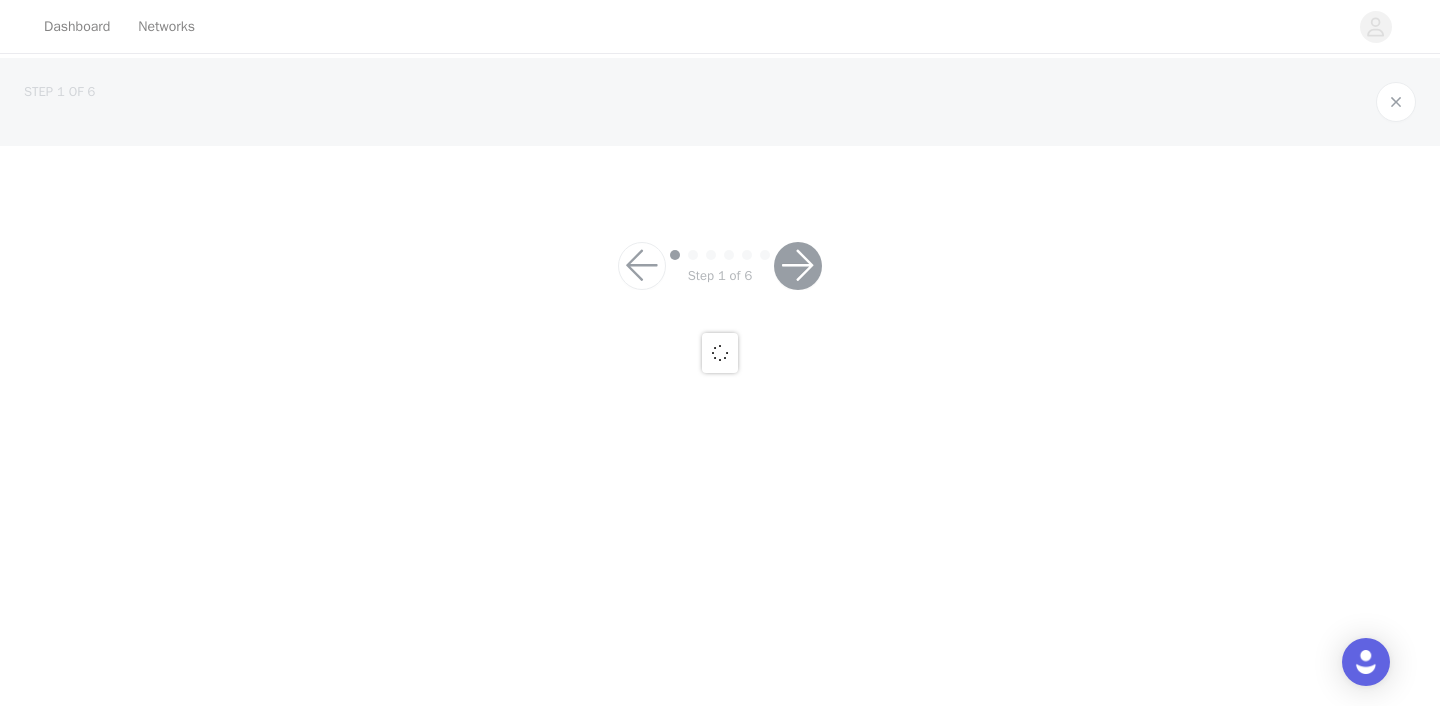 scroll, scrollTop: 0, scrollLeft: 0, axis: both 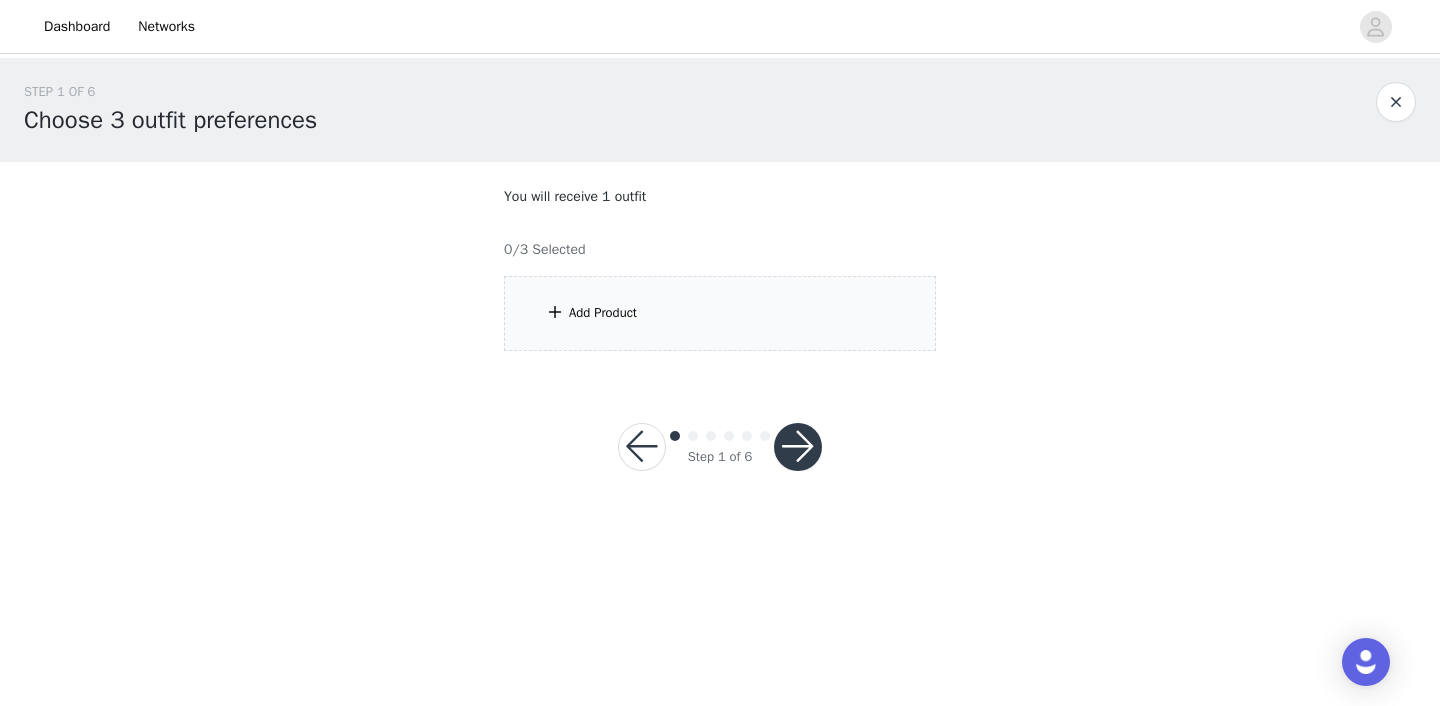 click on "Add Product" at bounding box center [720, 313] 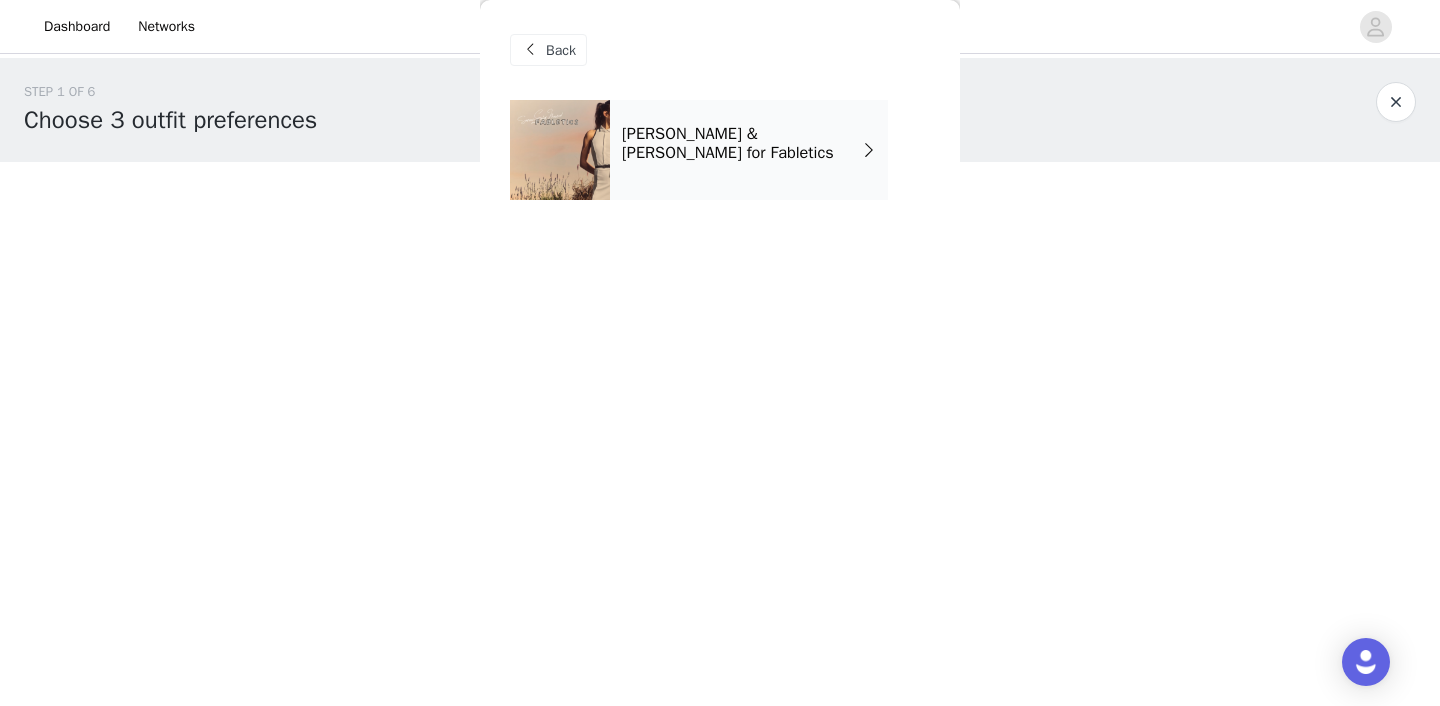 click on "[PERSON_NAME] & [PERSON_NAME] for Fabletics" at bounding box center [742, 143] 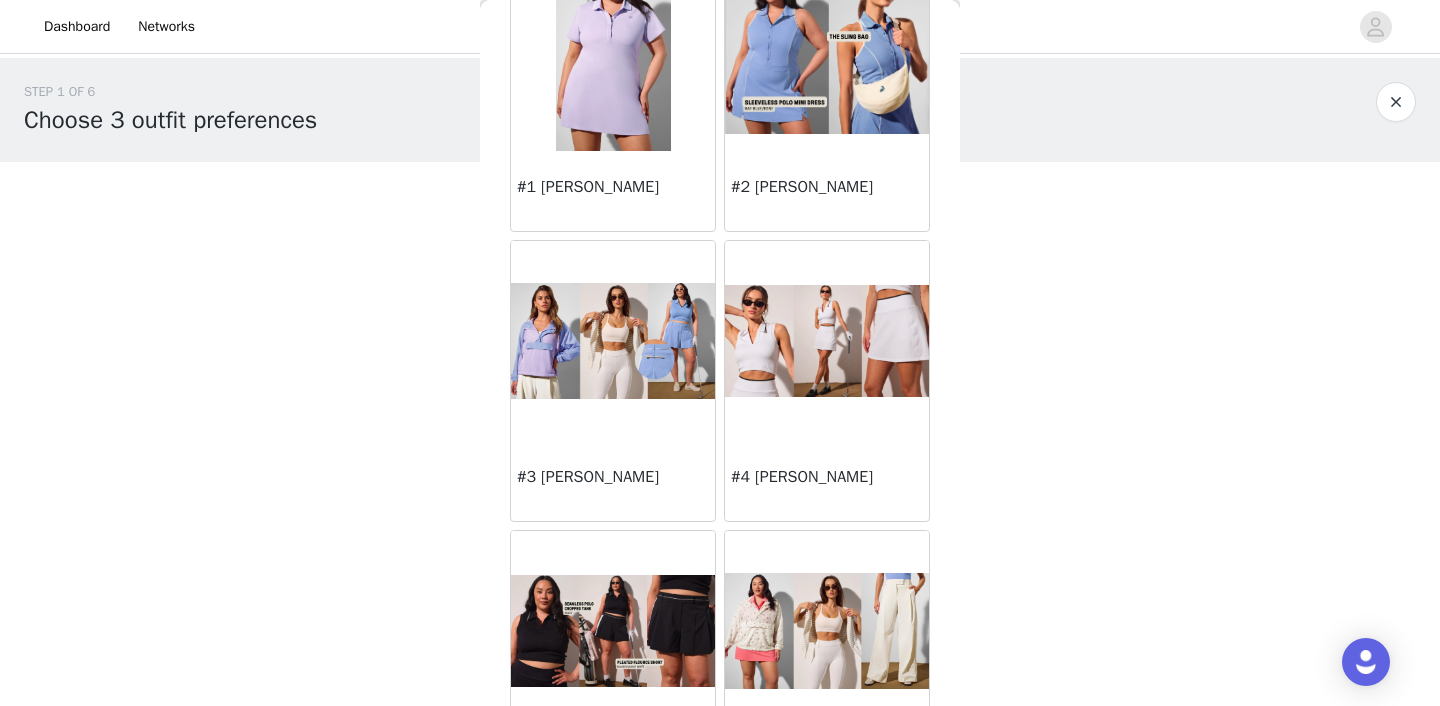 scroll, scrollTop: 166, scrollLeft: 0, axis: vertical 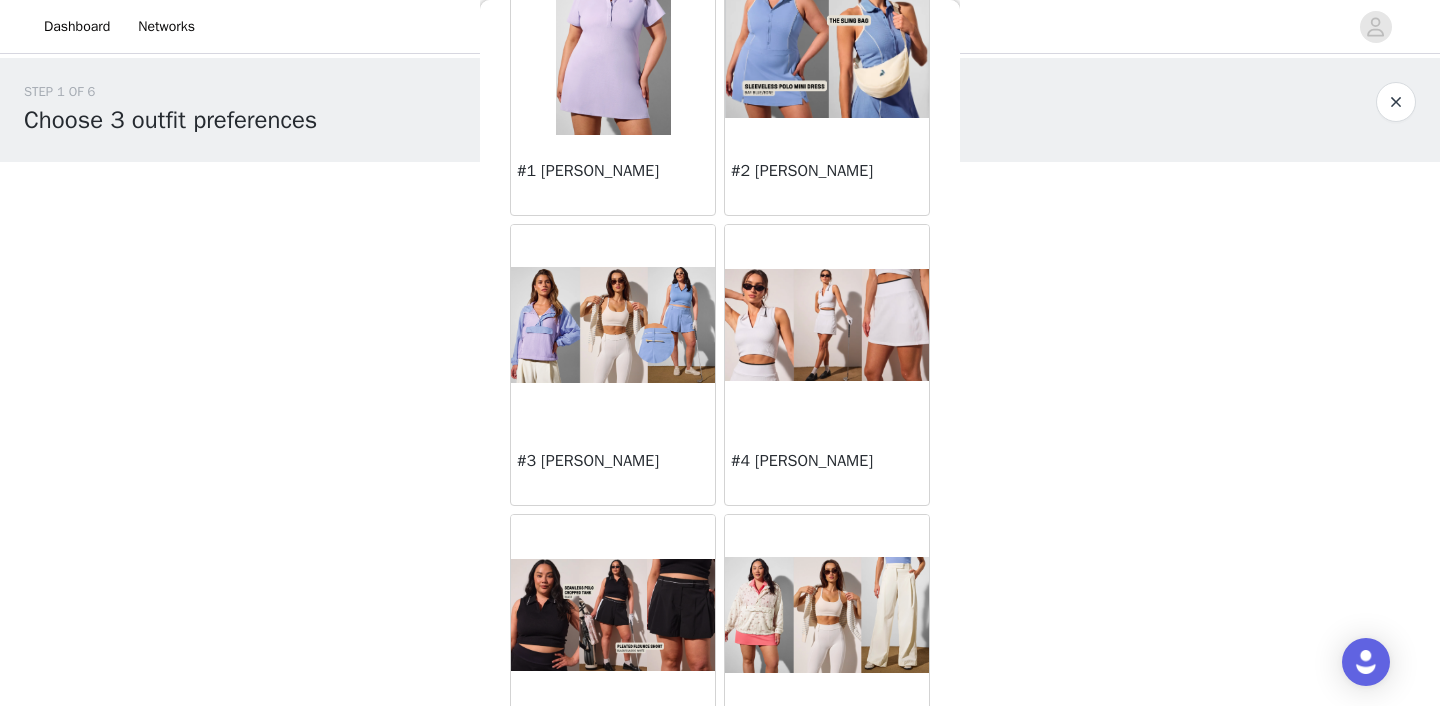 click at bounding box center (613, 324) 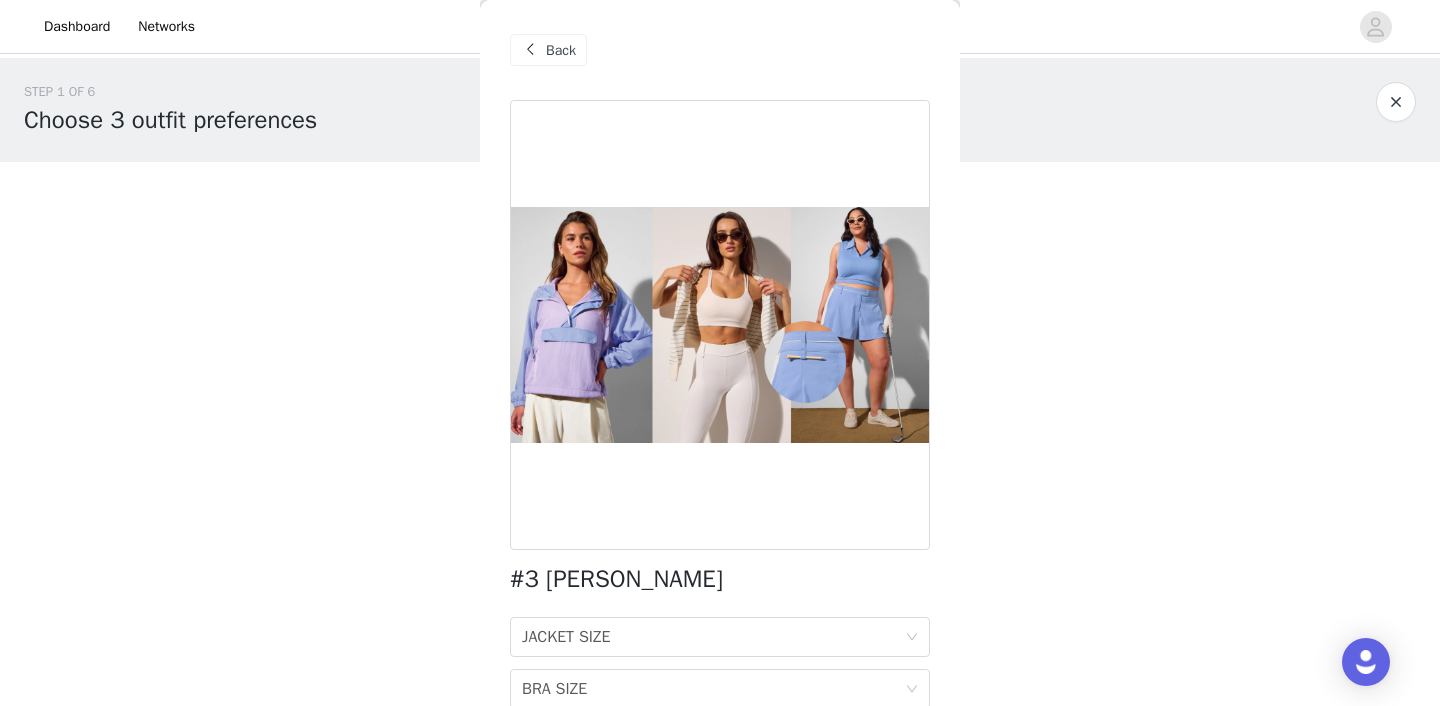 scroll, scrollTop: 143, scrollLeft: 0, axis: vertical 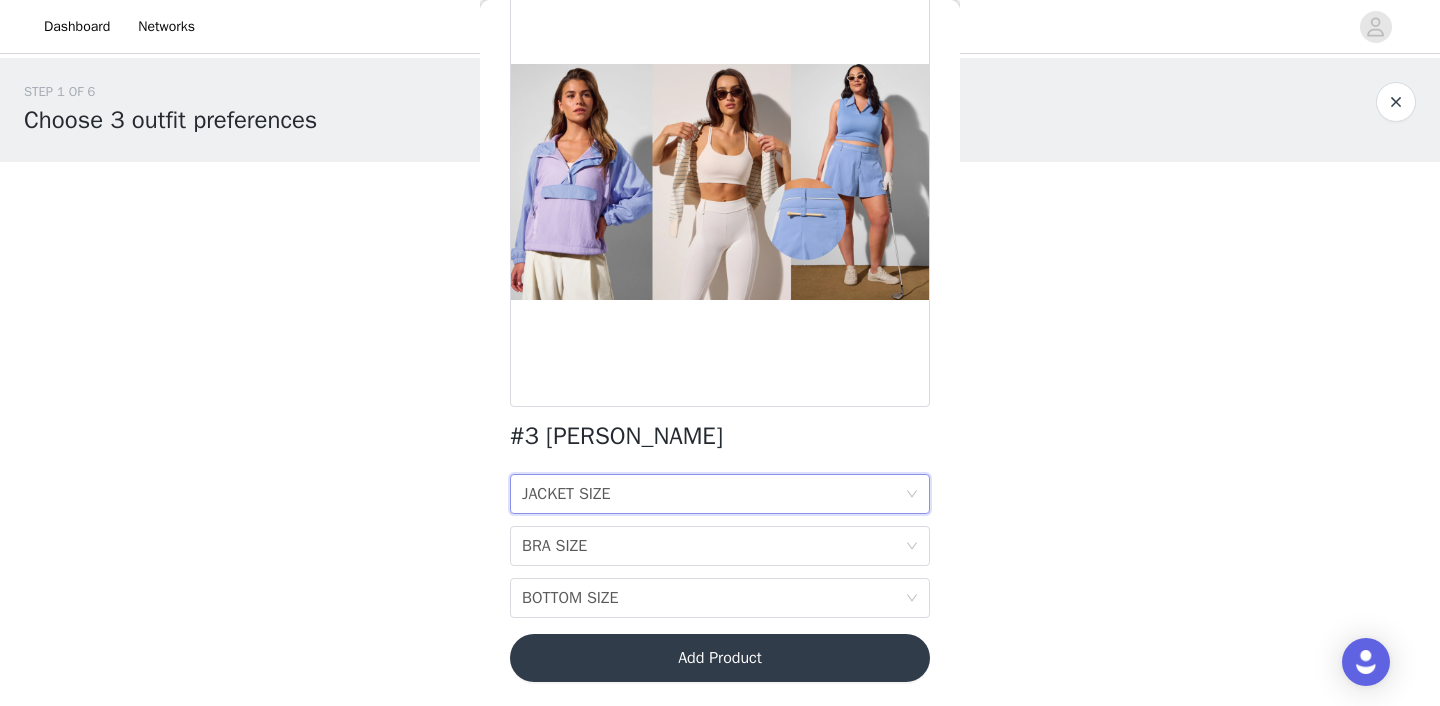 click on "JACKET SIZE" at bounding box center [566, 494] 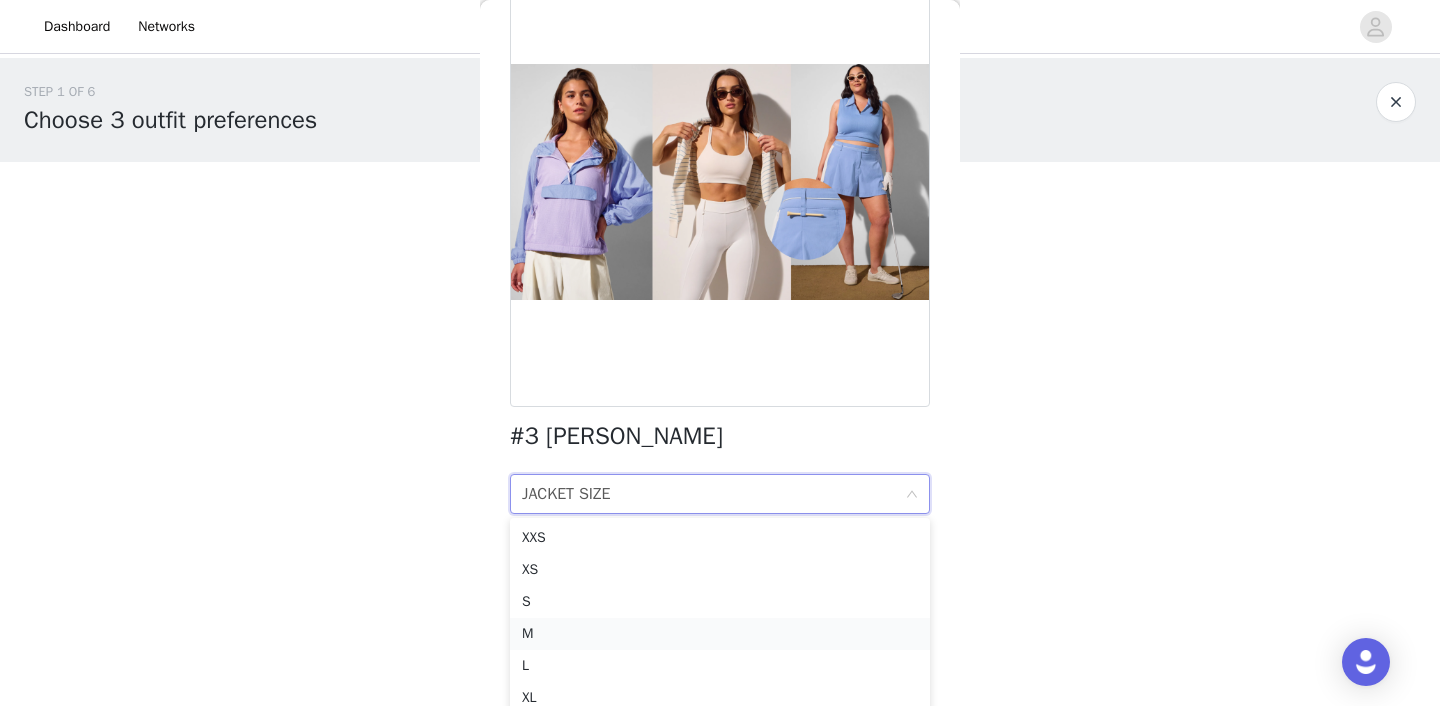click on "M" at bounding box center (720, 634) 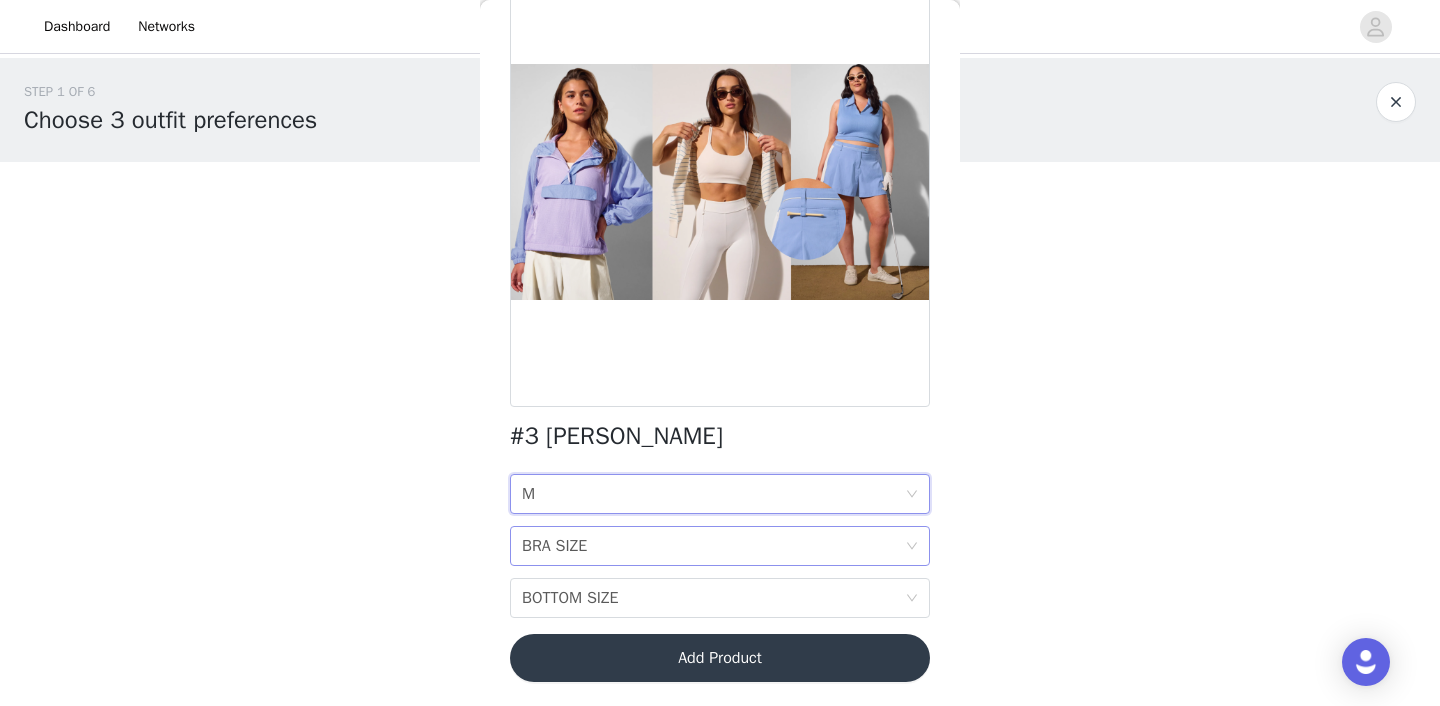 click on "BRA SIZE BRA SIZE" at bounding box center [713, 546] 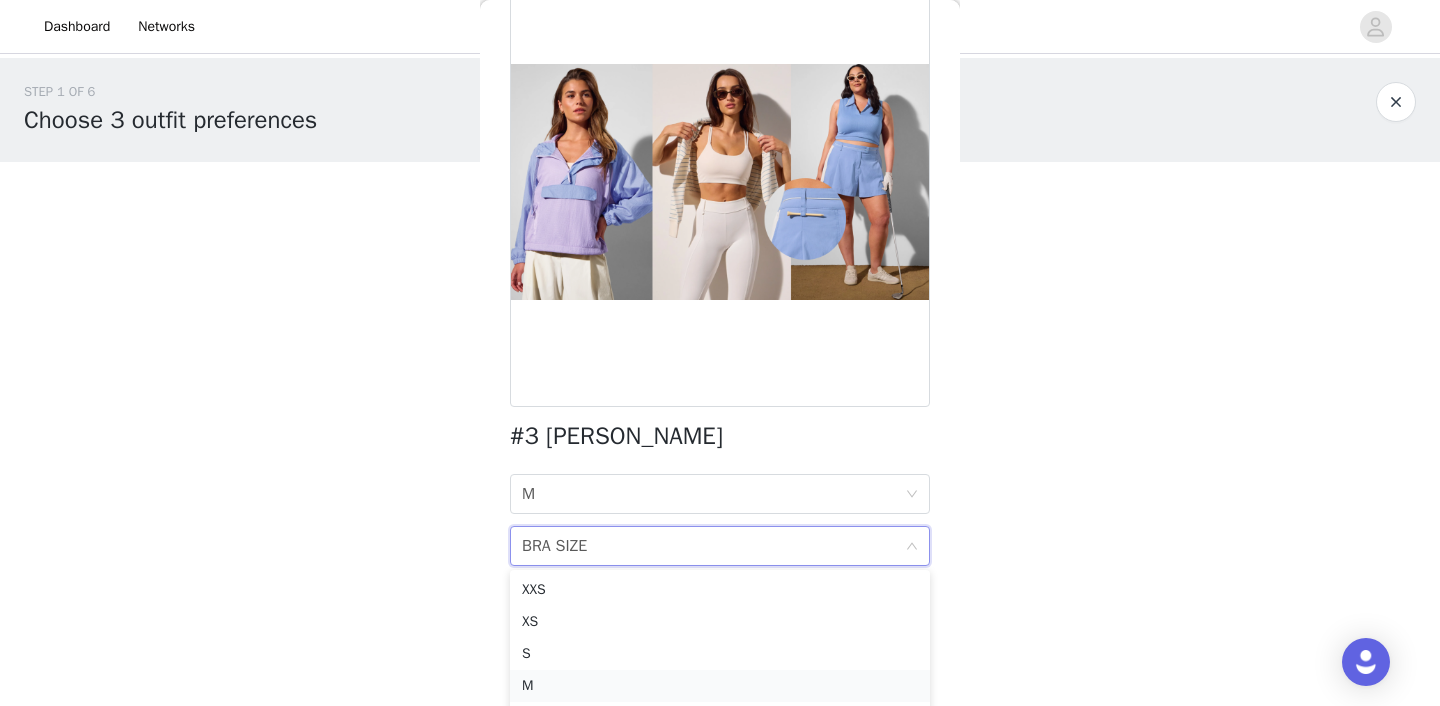 click on "M" at bounding box center (720, 686) 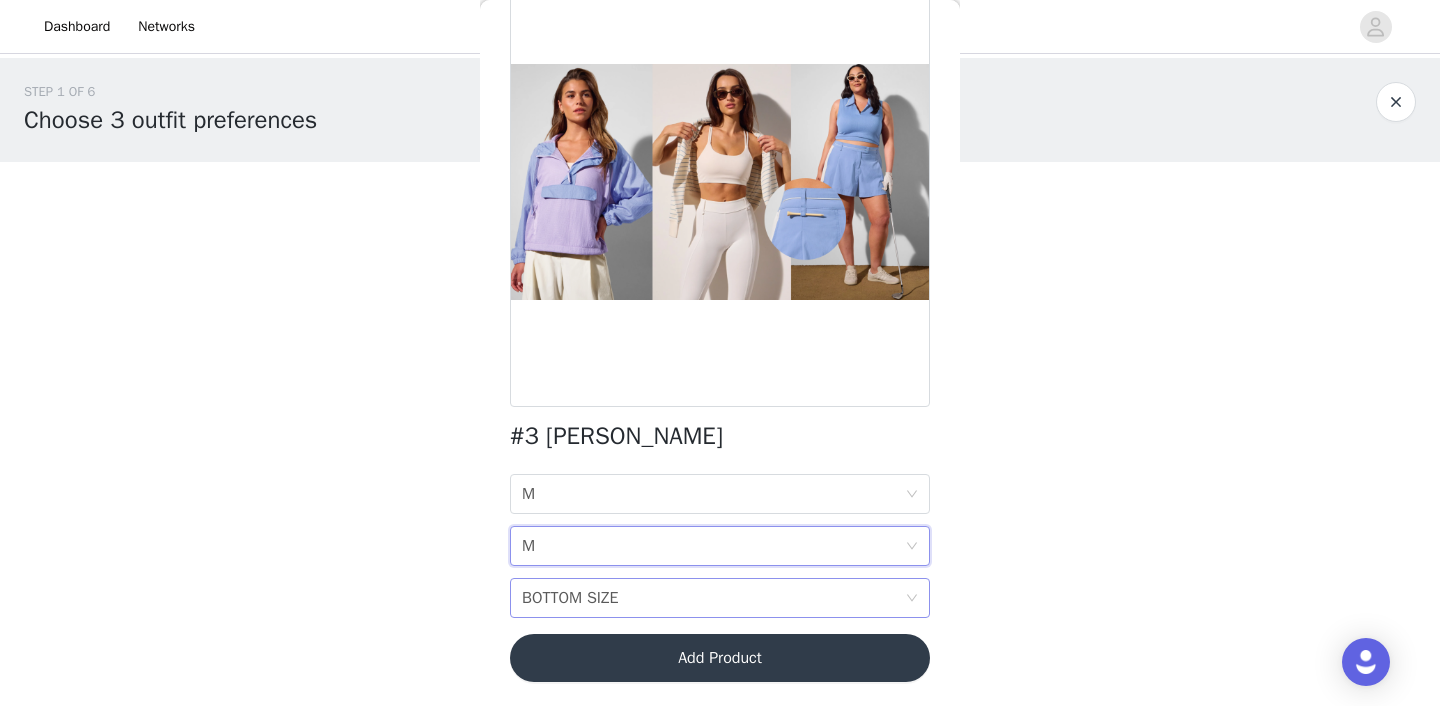 click on "BOTTOM SIZE BOTTOM SIZE" at bounding box center (713, 598) 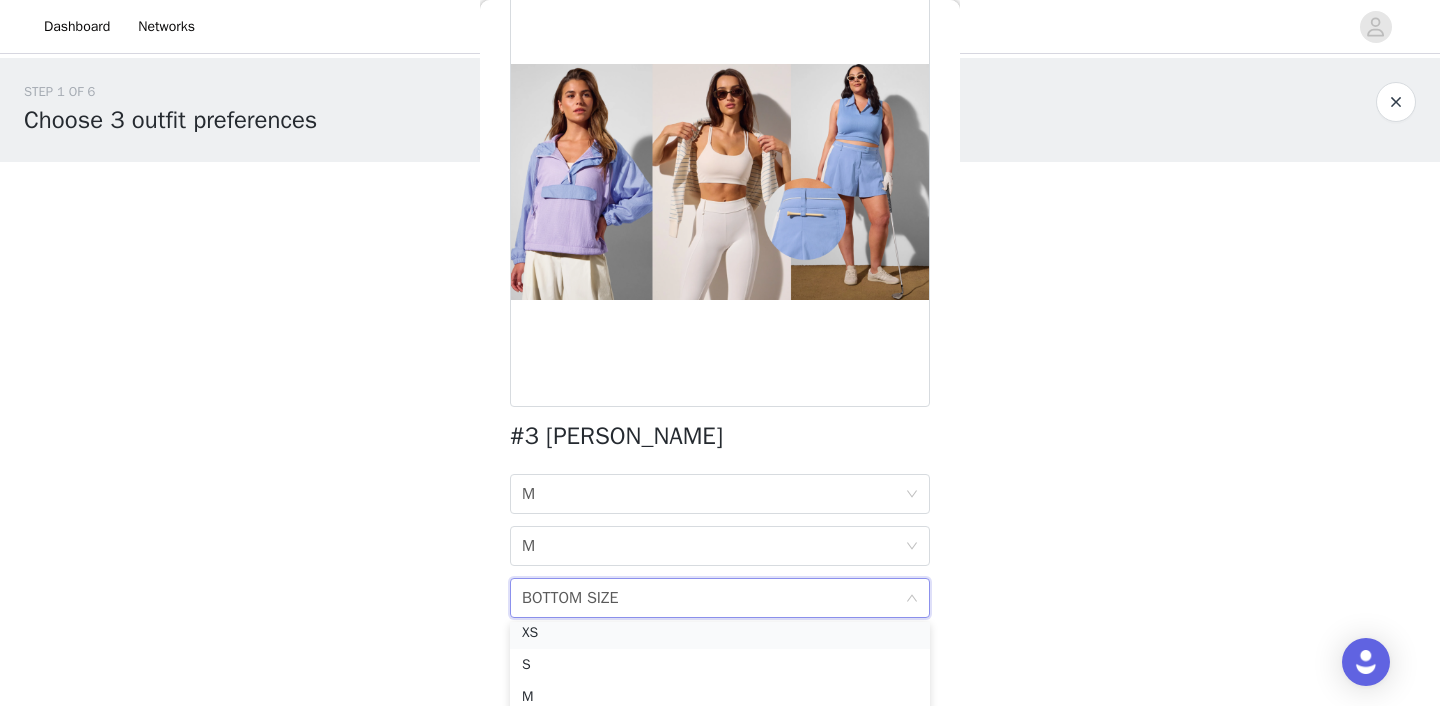 scroll, scrollTop: 46, scrollLeft: 0, axis: vertical 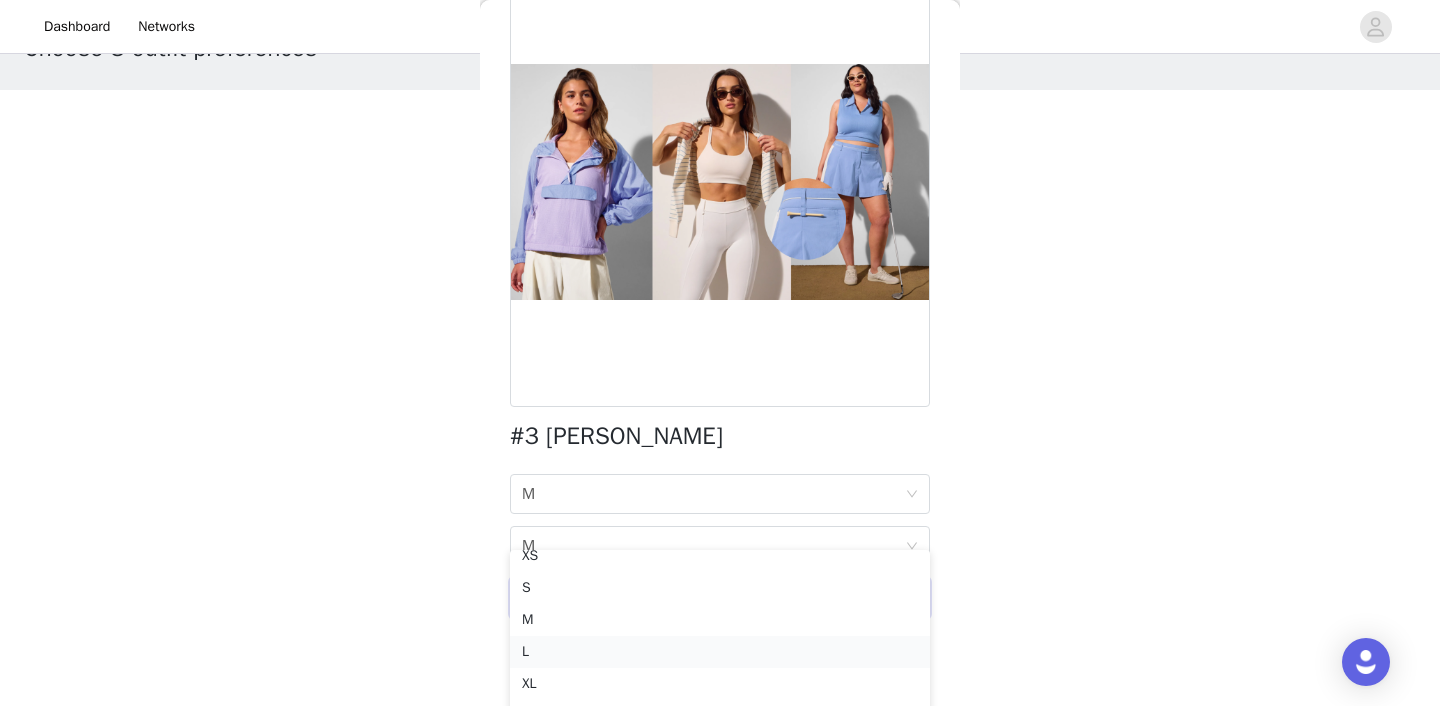 click on "L" at bounding box center [720, 652] 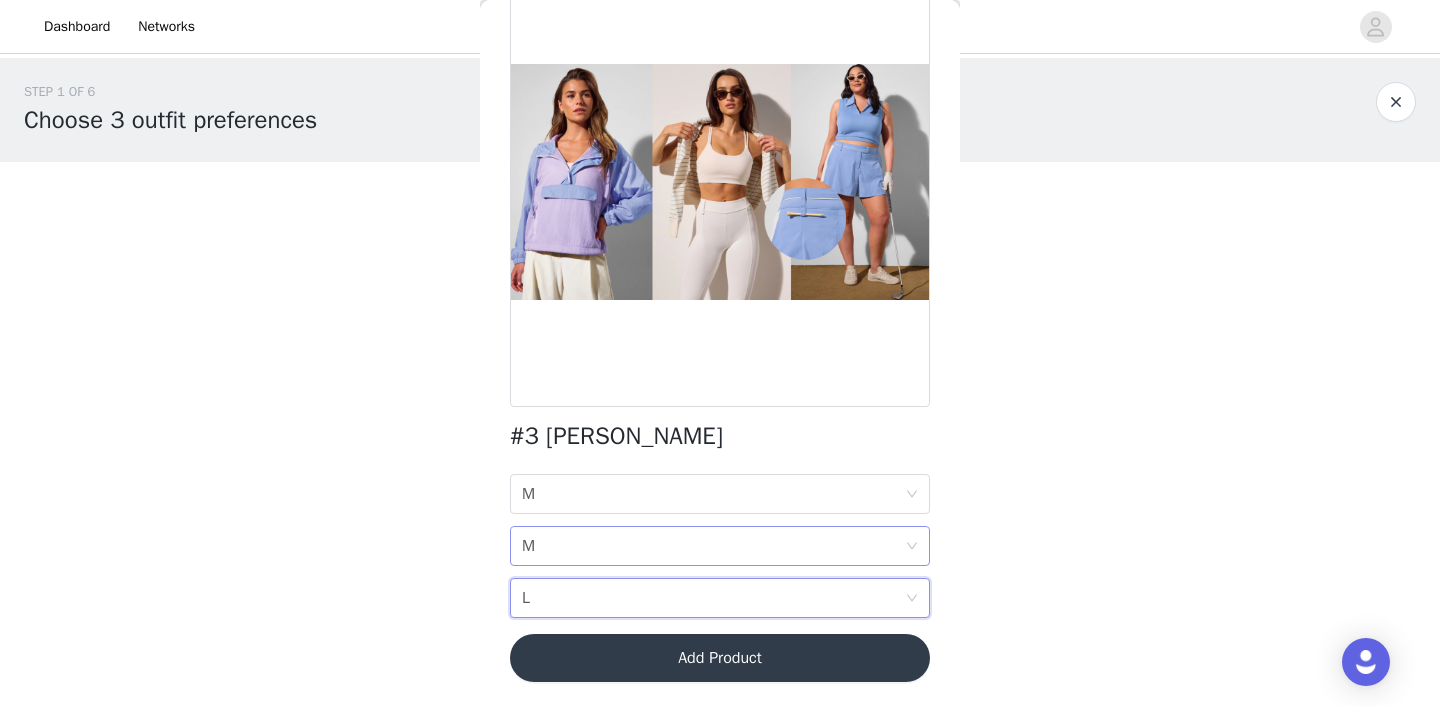 scroll, scrollTop: 0, scrollLeft: 0, axis: both 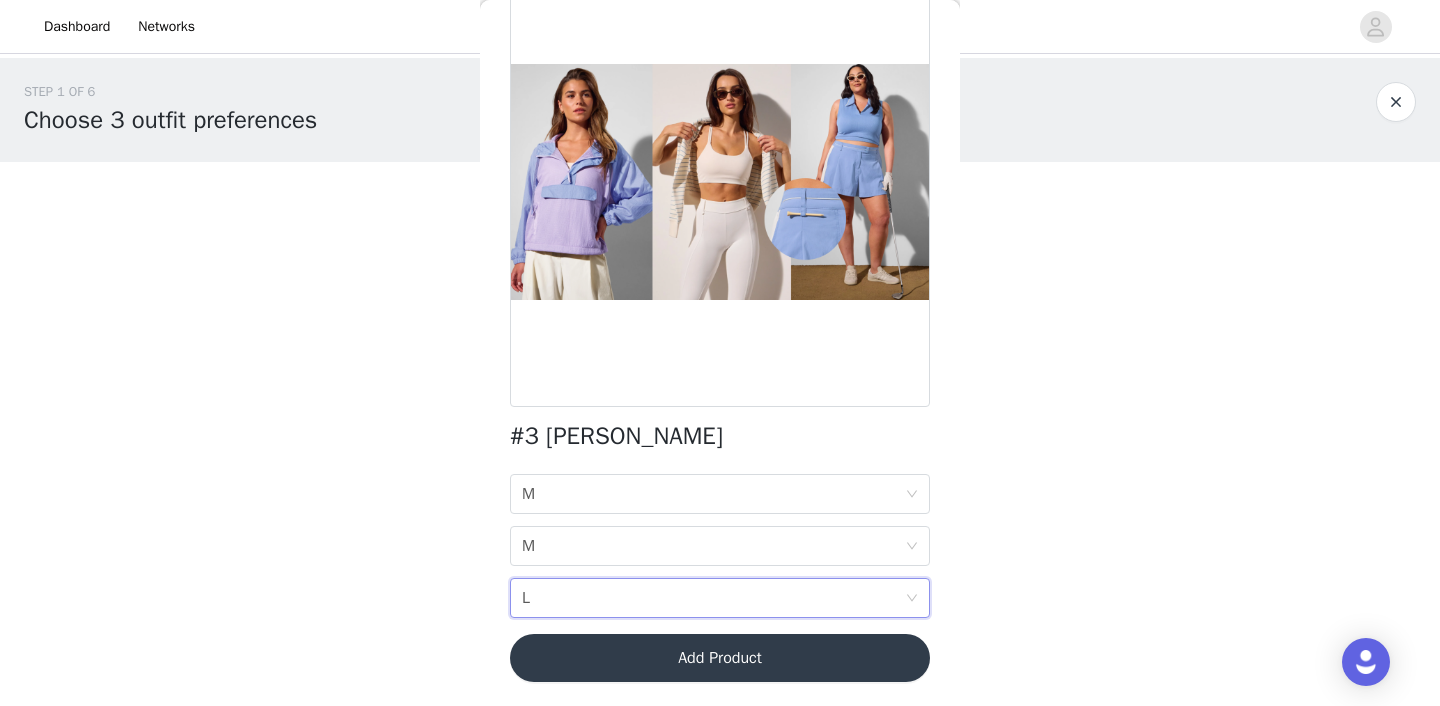 click on "Add Product" at bounding box center (720, 658) 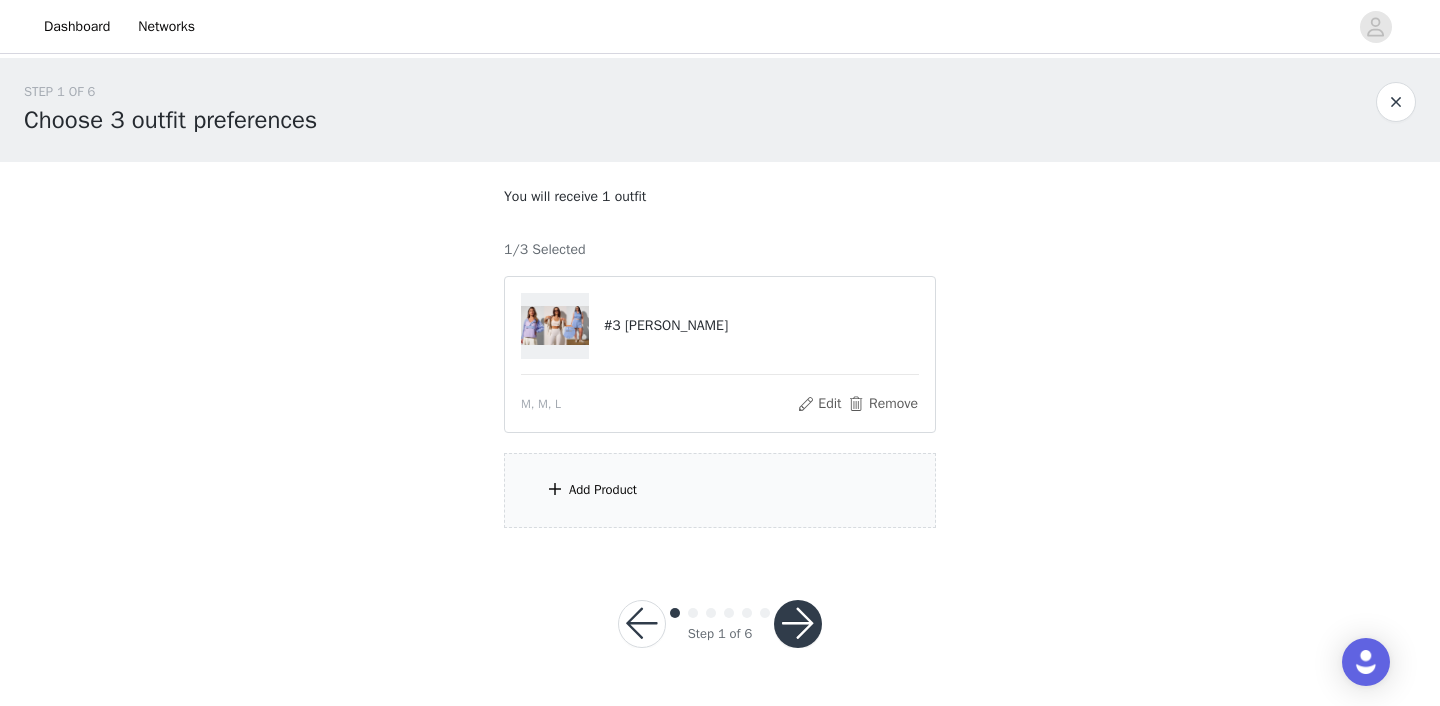 click on "Add Product" at bounding box center (720, 490) 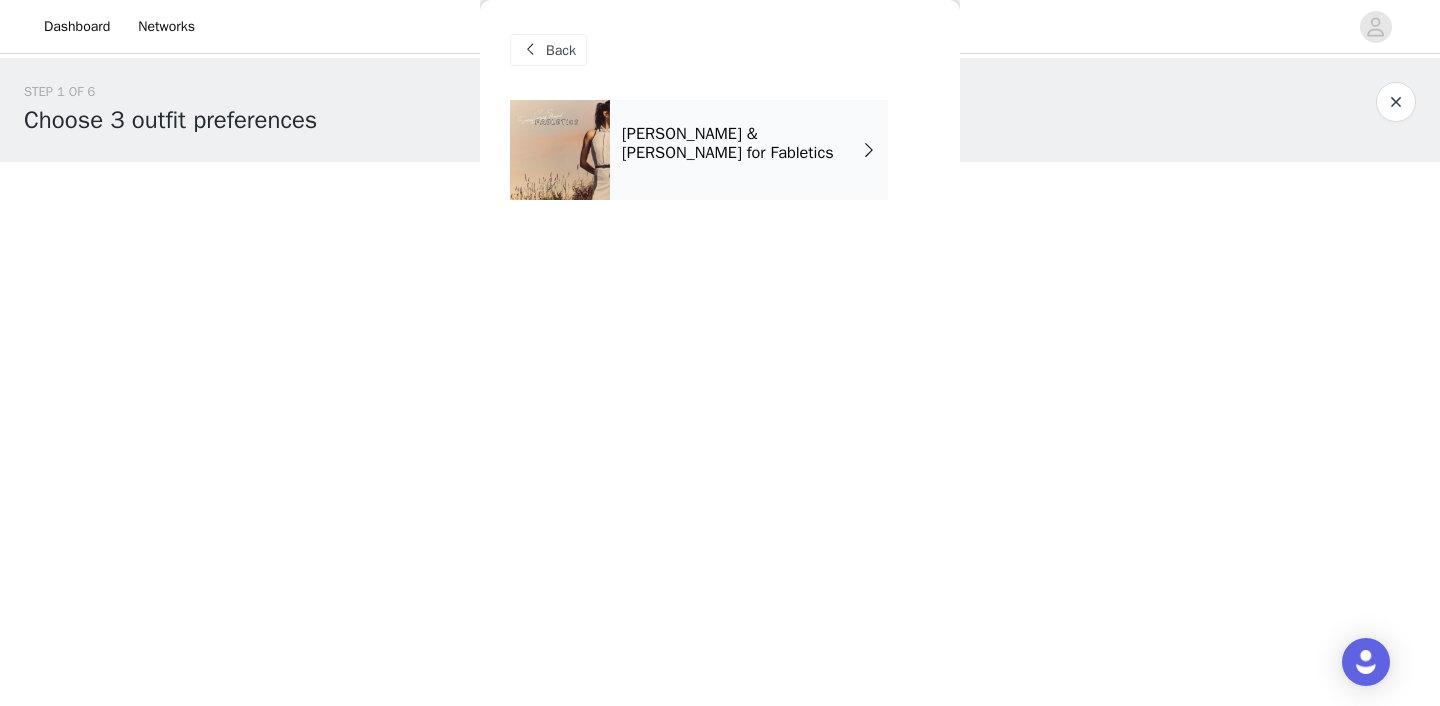 click on "[PERSON_NAME] & [PERSON_NAME] for Fabletics" at bounding box center (742, 143) 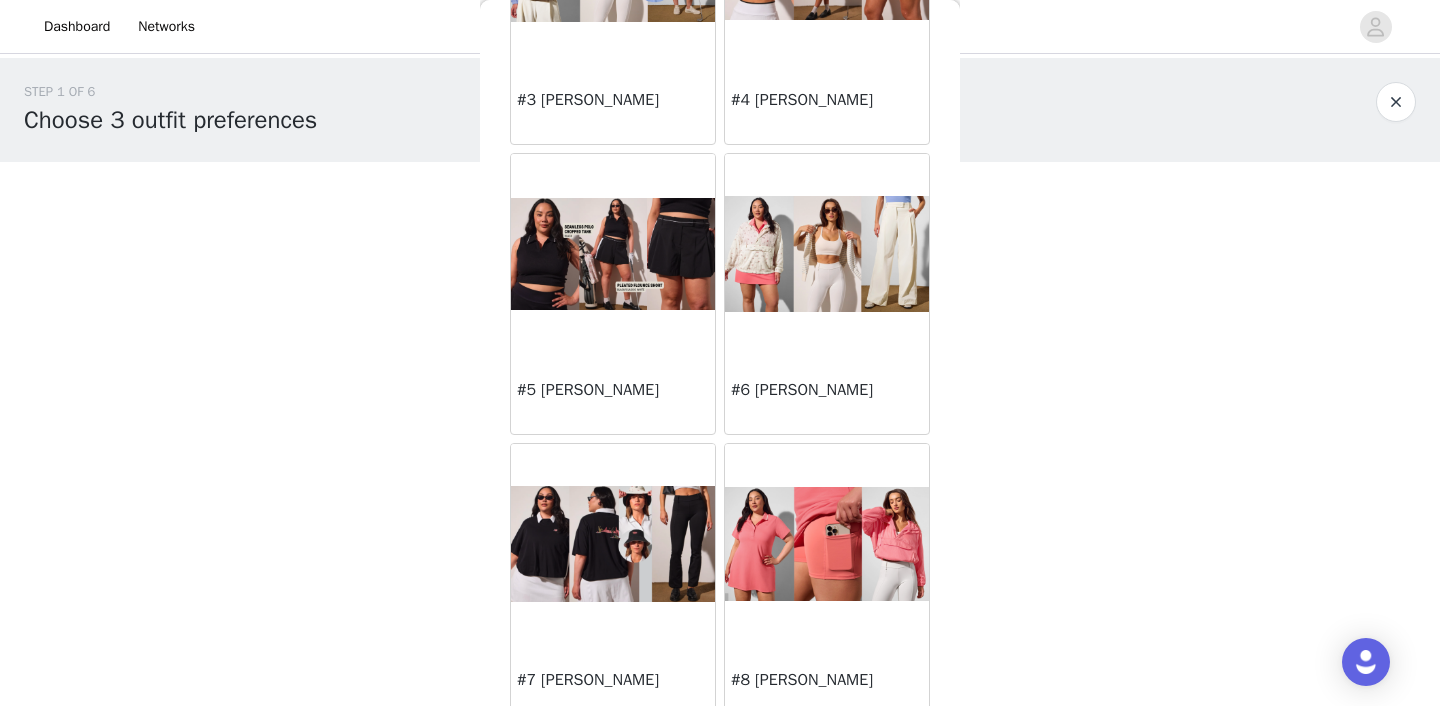 scroll, scrollTop: 633, scrollLeft: 0, axis: vertical 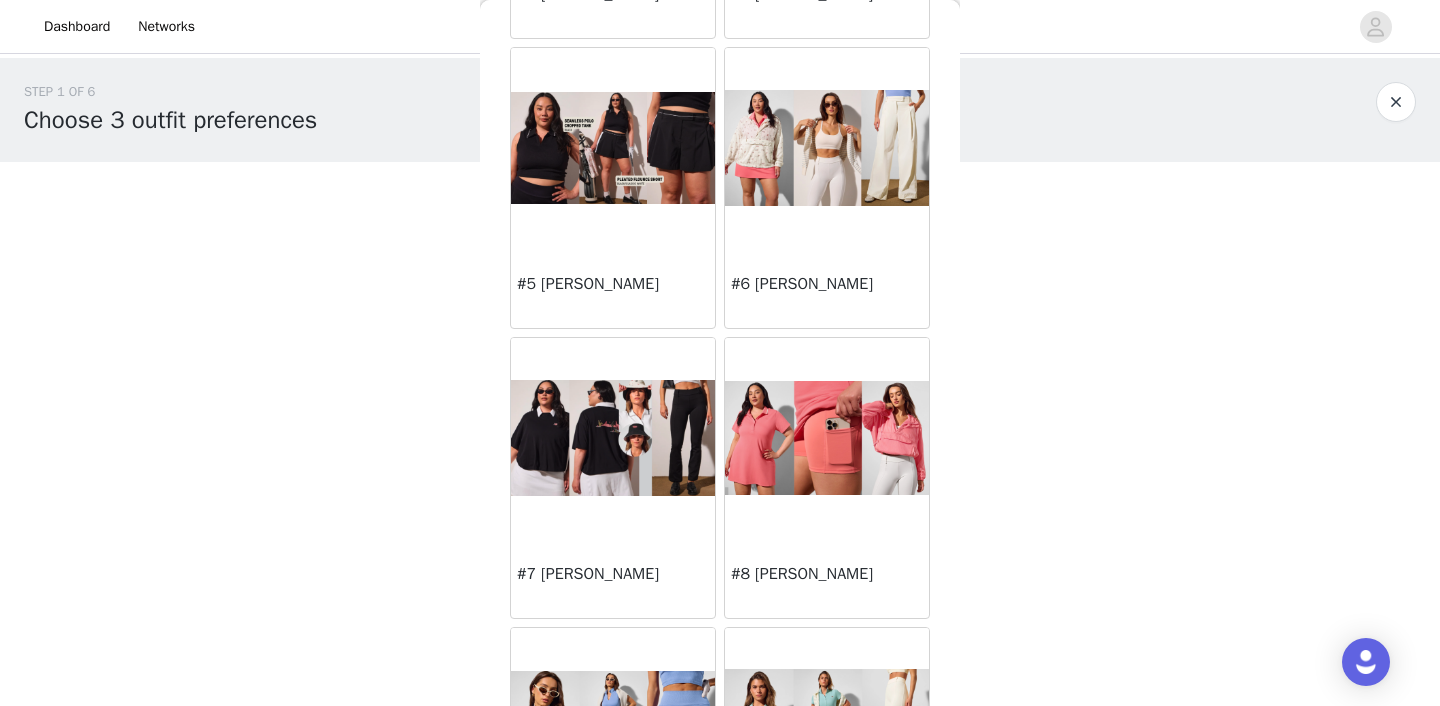 click at bounding box center (613, 438) 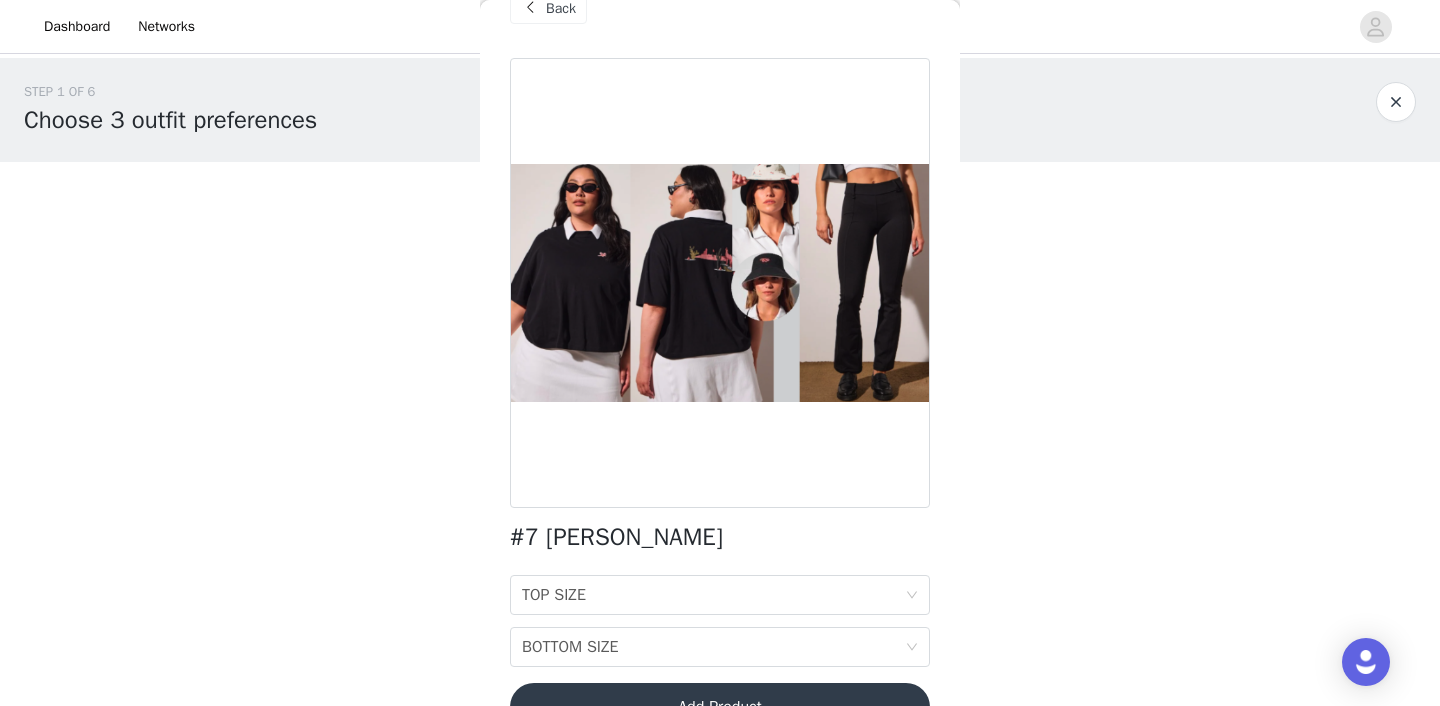 scroll, scrollTop: 0, scrollLeft: 0, axis: both 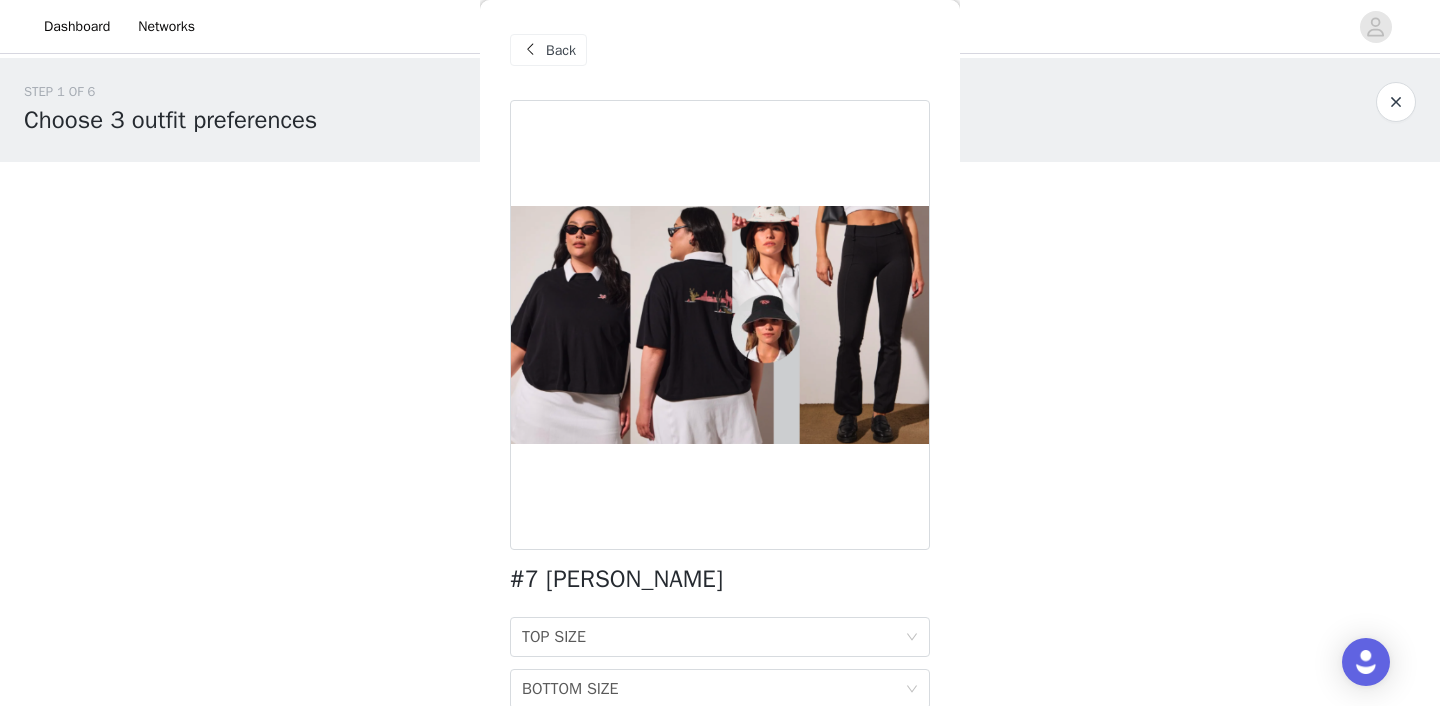 click on "Back" at bounding box center [561, 50] 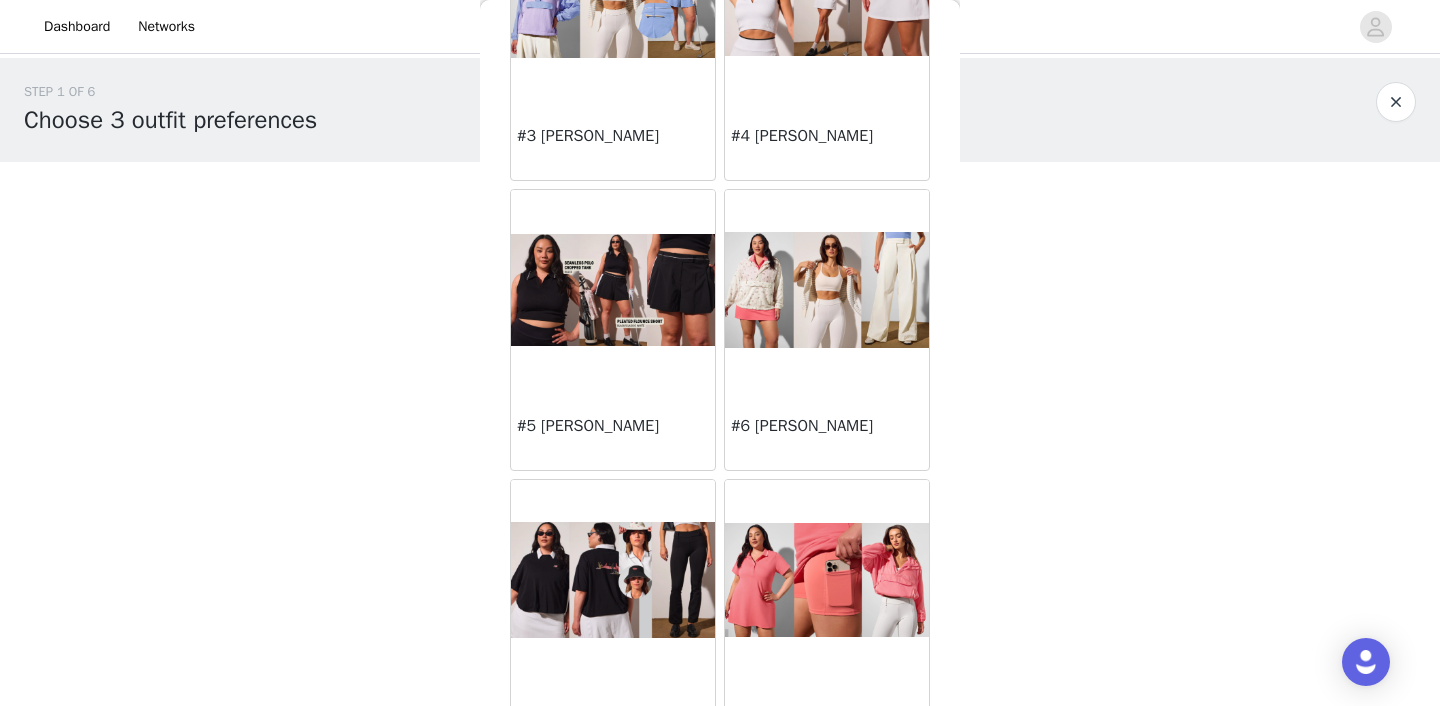 scroll, scrollTop: 681, scrollLeft: 0, axis: vertical 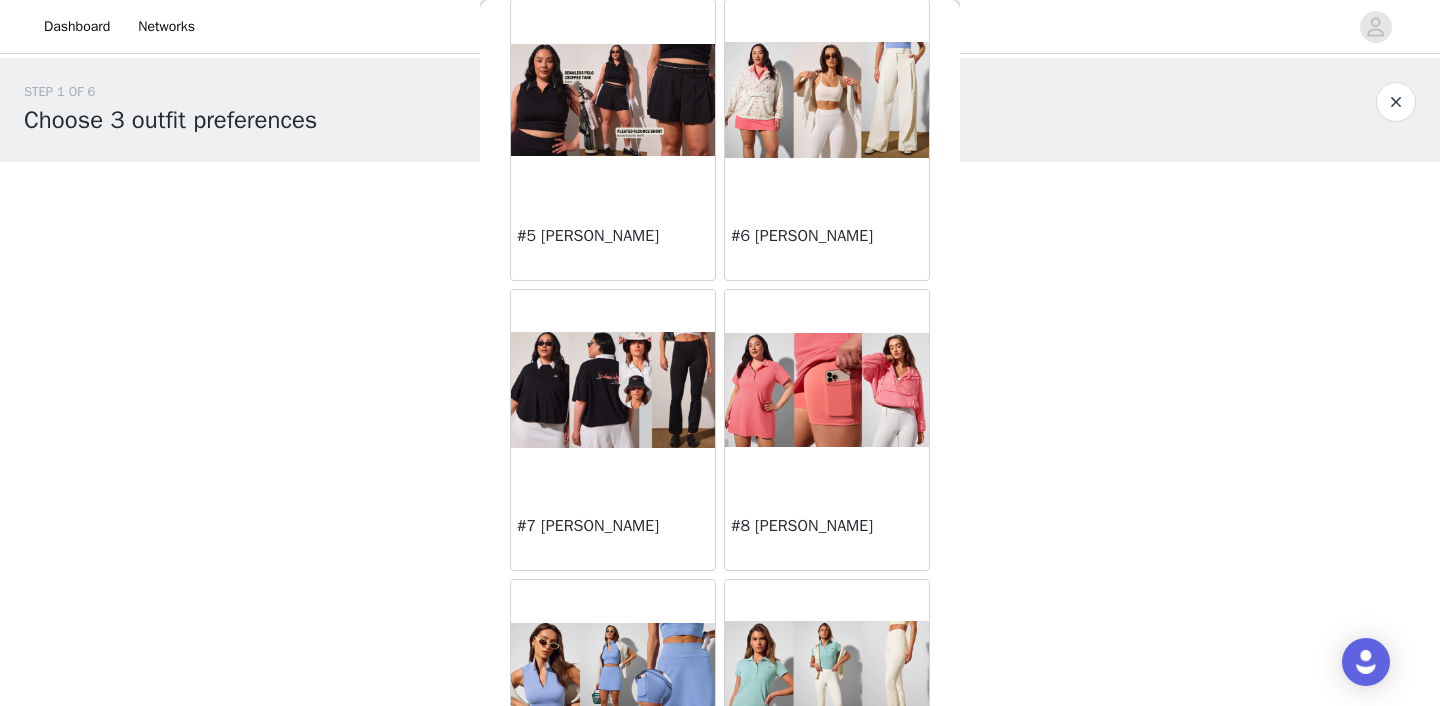 click at bounding box center (827, 390) 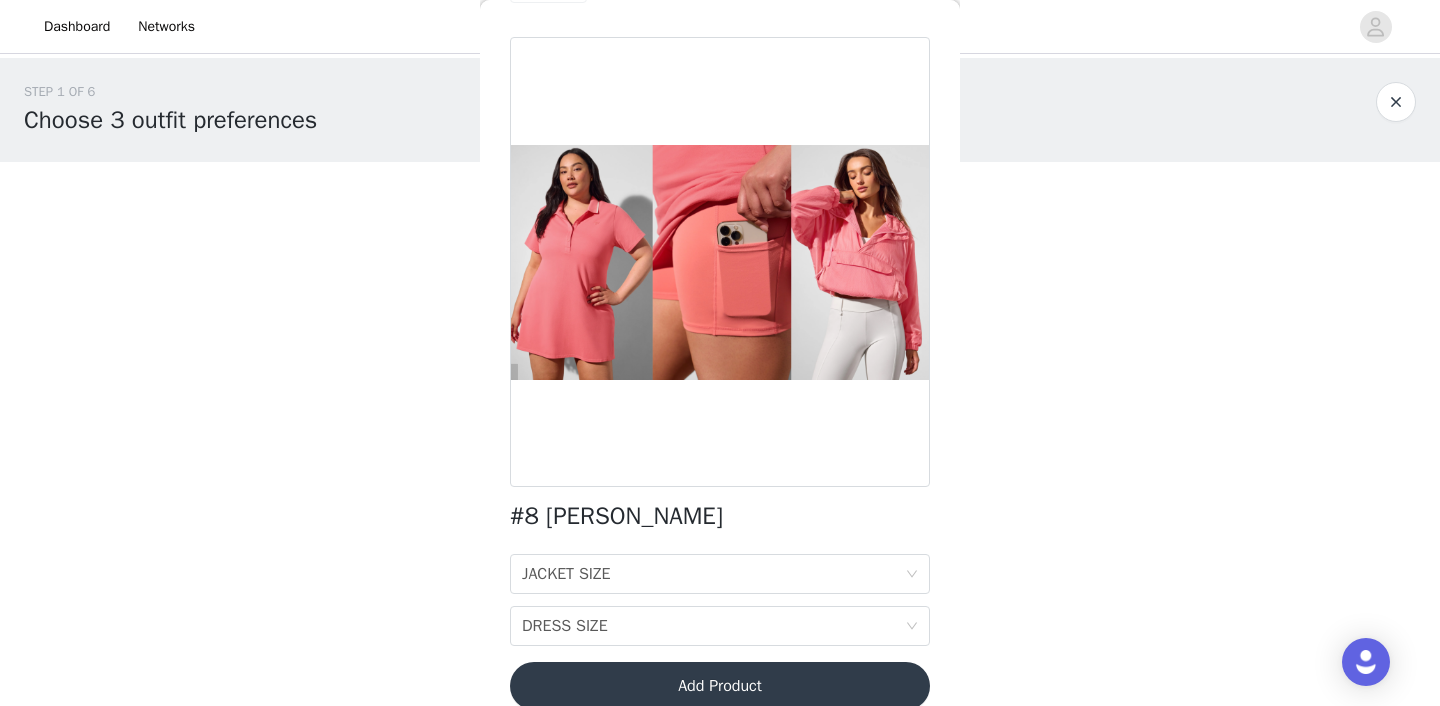 scroll, scrollTop: 91, scrollLeft: 0, axis: vertical 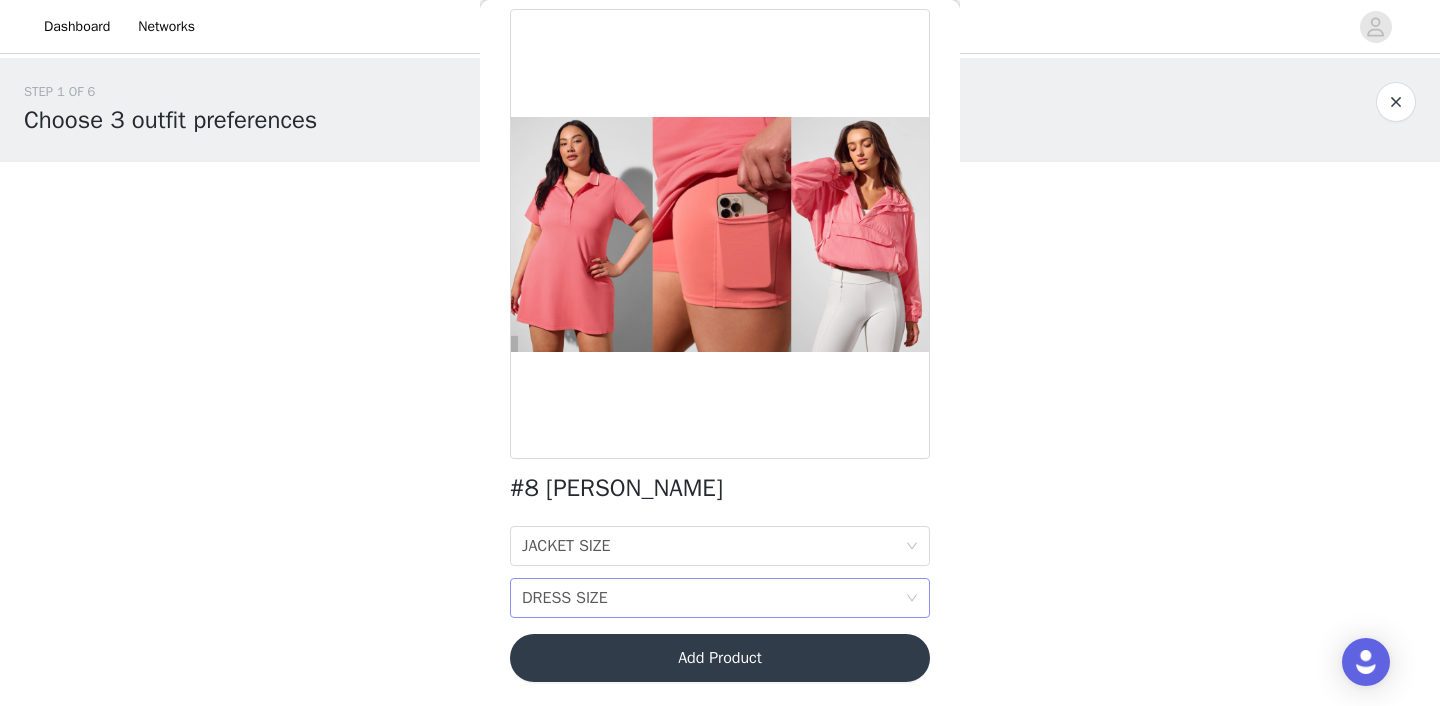 click on "DRESS SIZE DRESS SIZE" at bounding box center [713, 598] 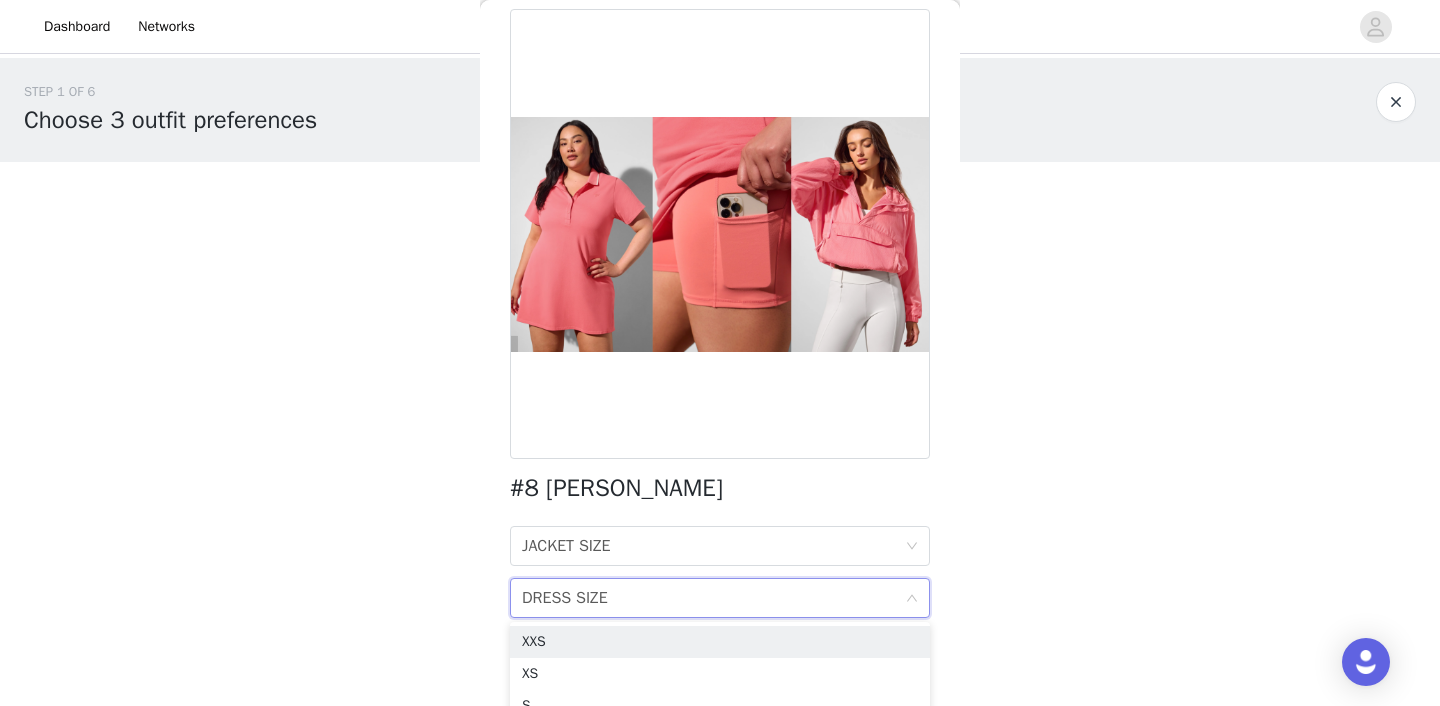 click on "DRESS SIZE DRESS SIZE" at bounding box center [713, 598] 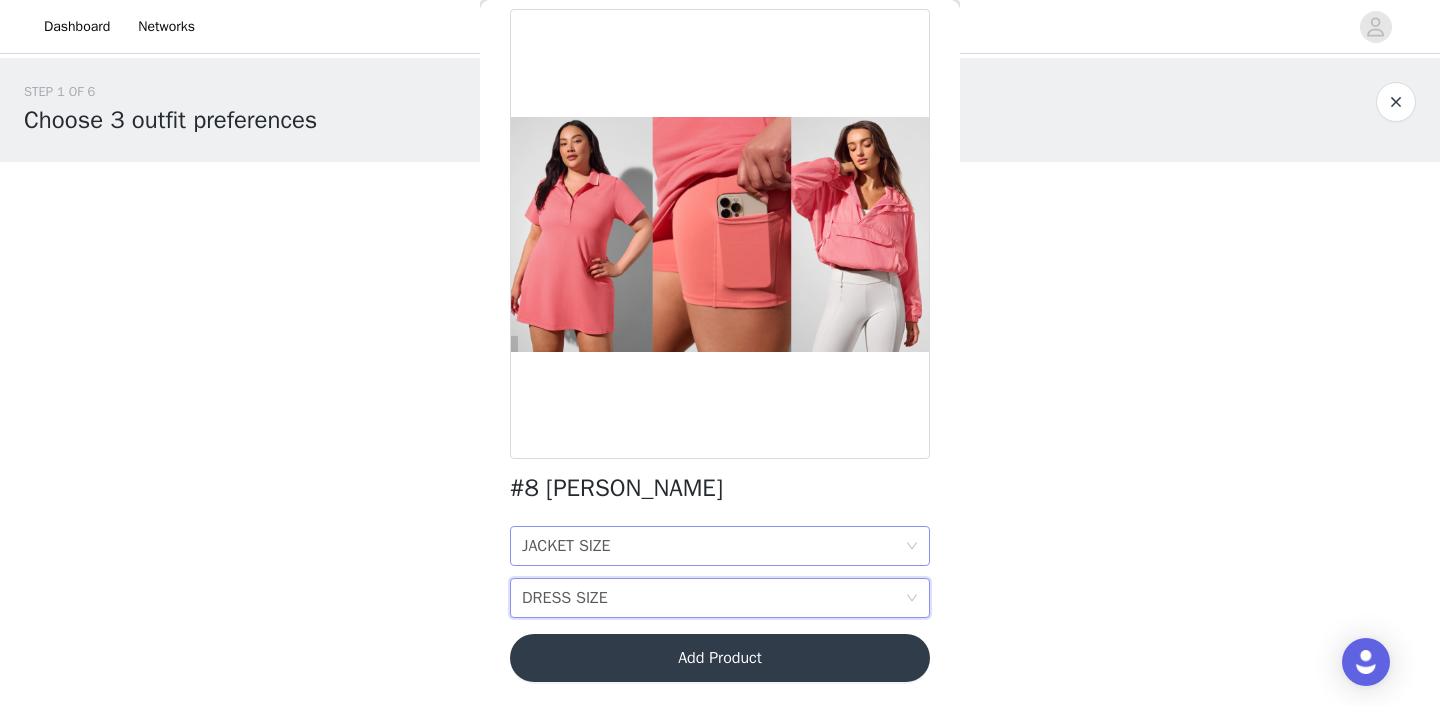 click on "JACKET SIZE JACKET SIZE" at bounding box center (713, 546) 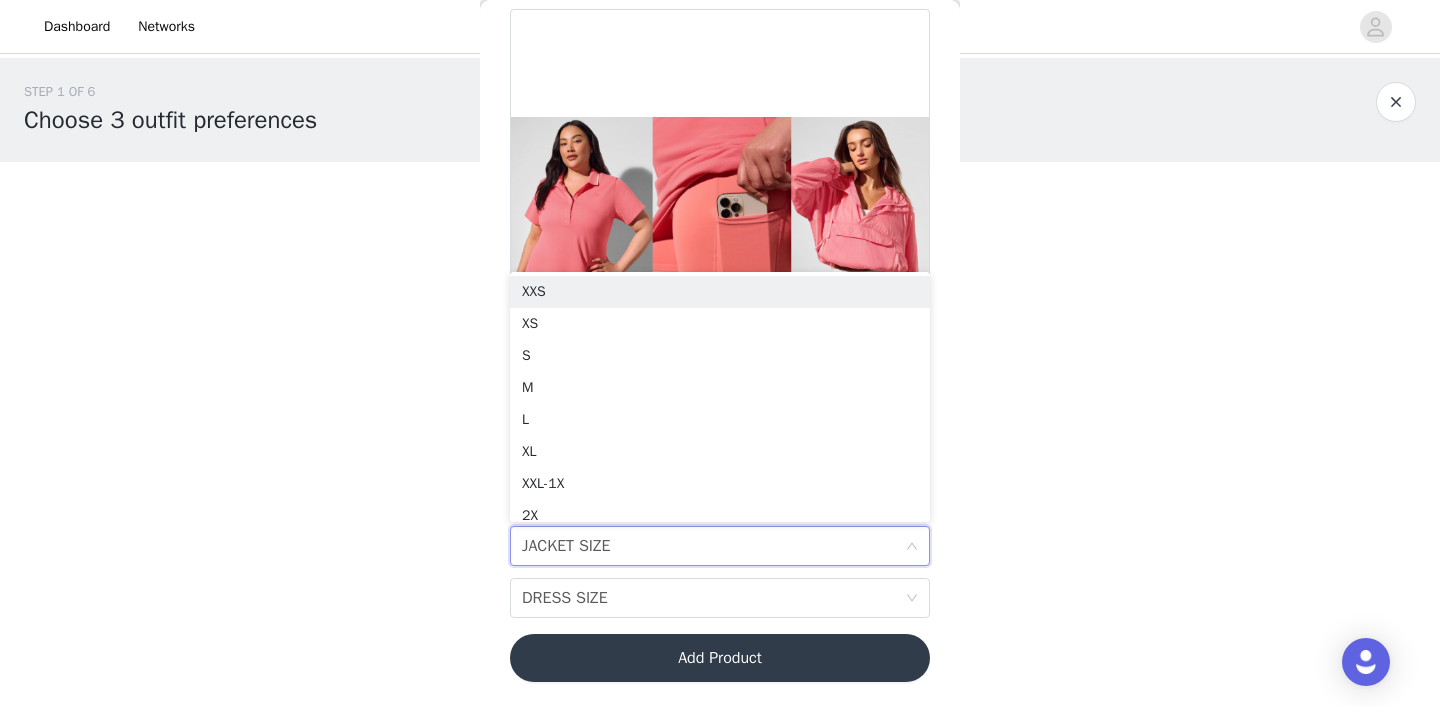 click on "JACKET SIZE JACKET SIZE" at bounding box center (713, 546) 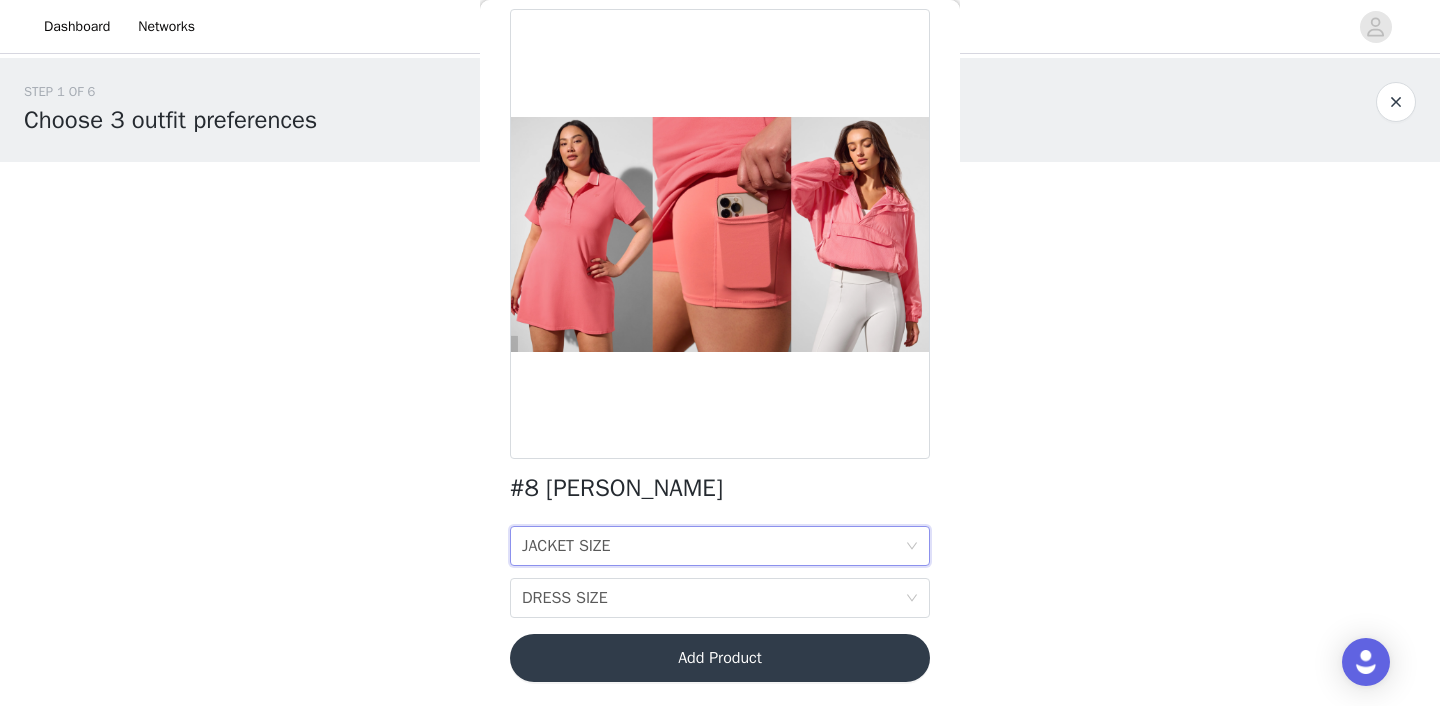 click at bounding box center (1396, 102) 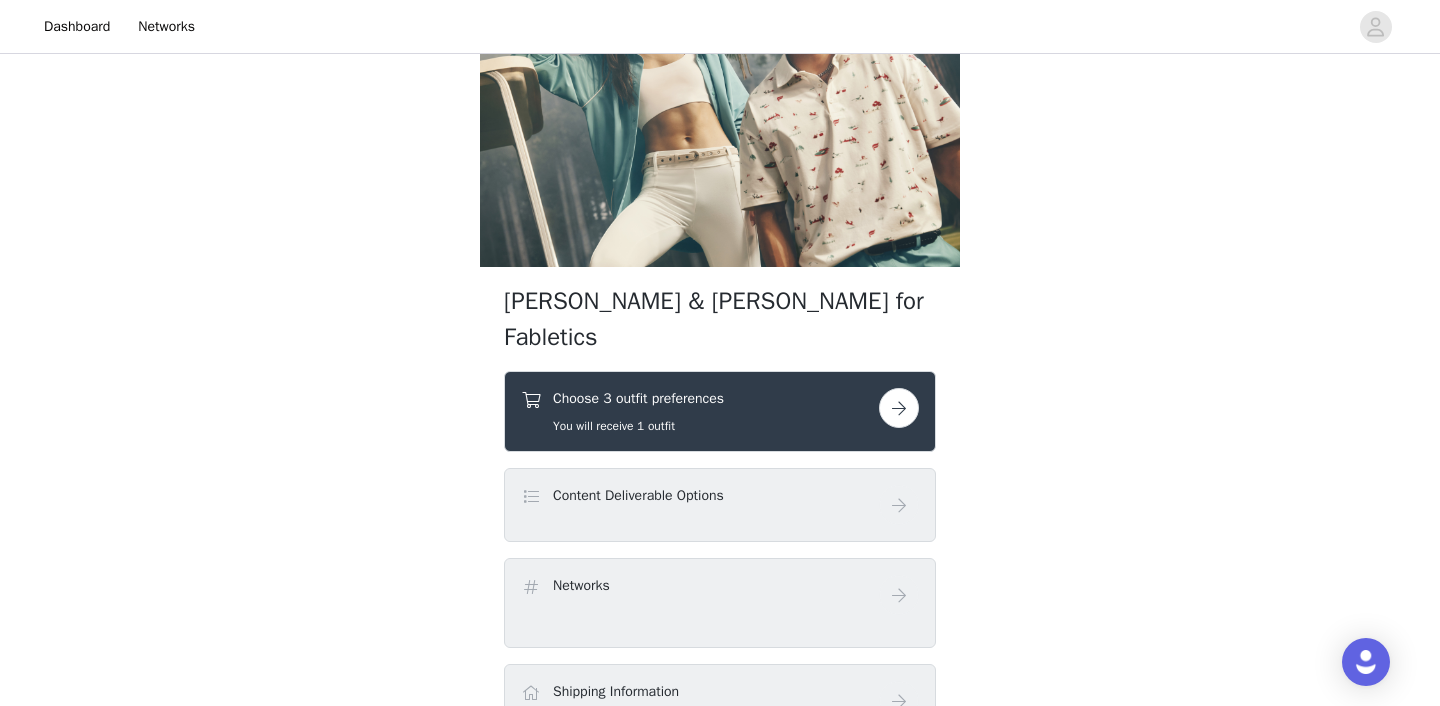 scroll, scrollTop: 255, scrollLeft: 0, axis: vertical 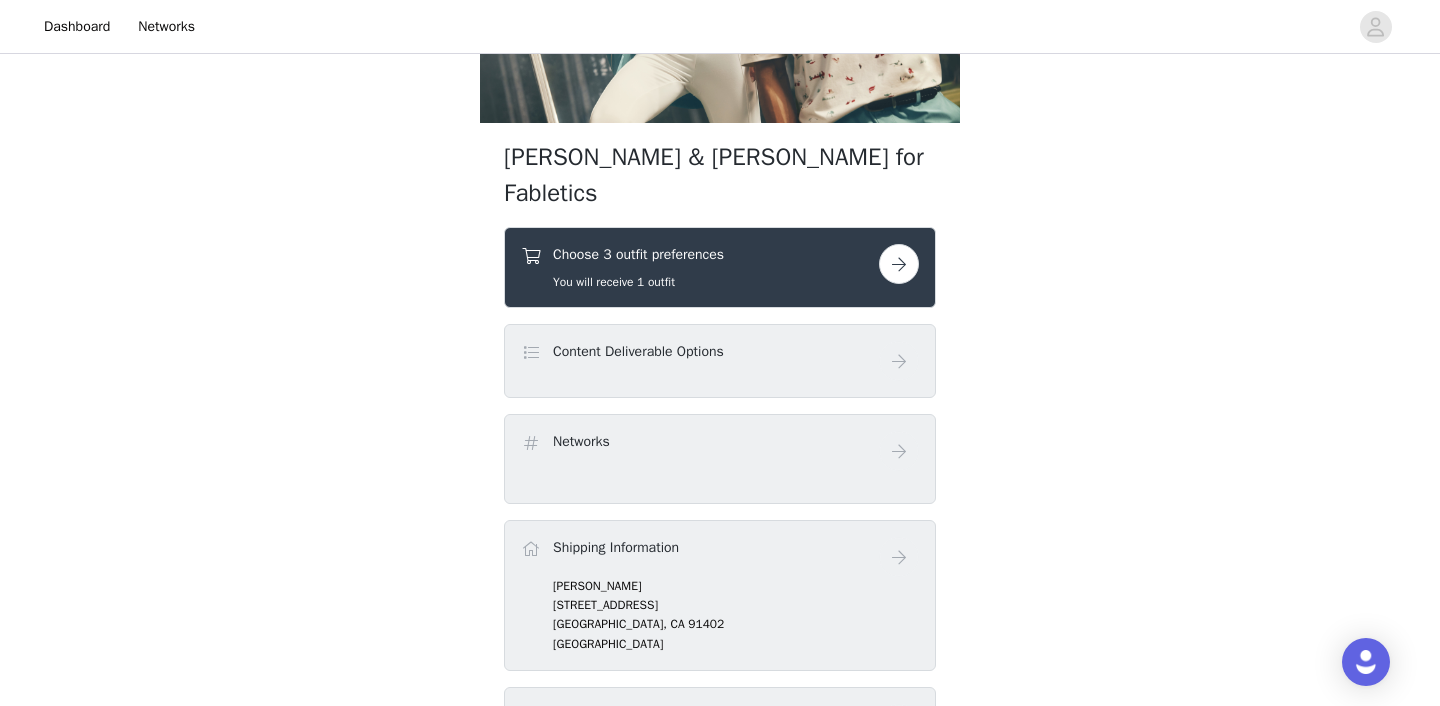 click at bounding box center (899, 264) 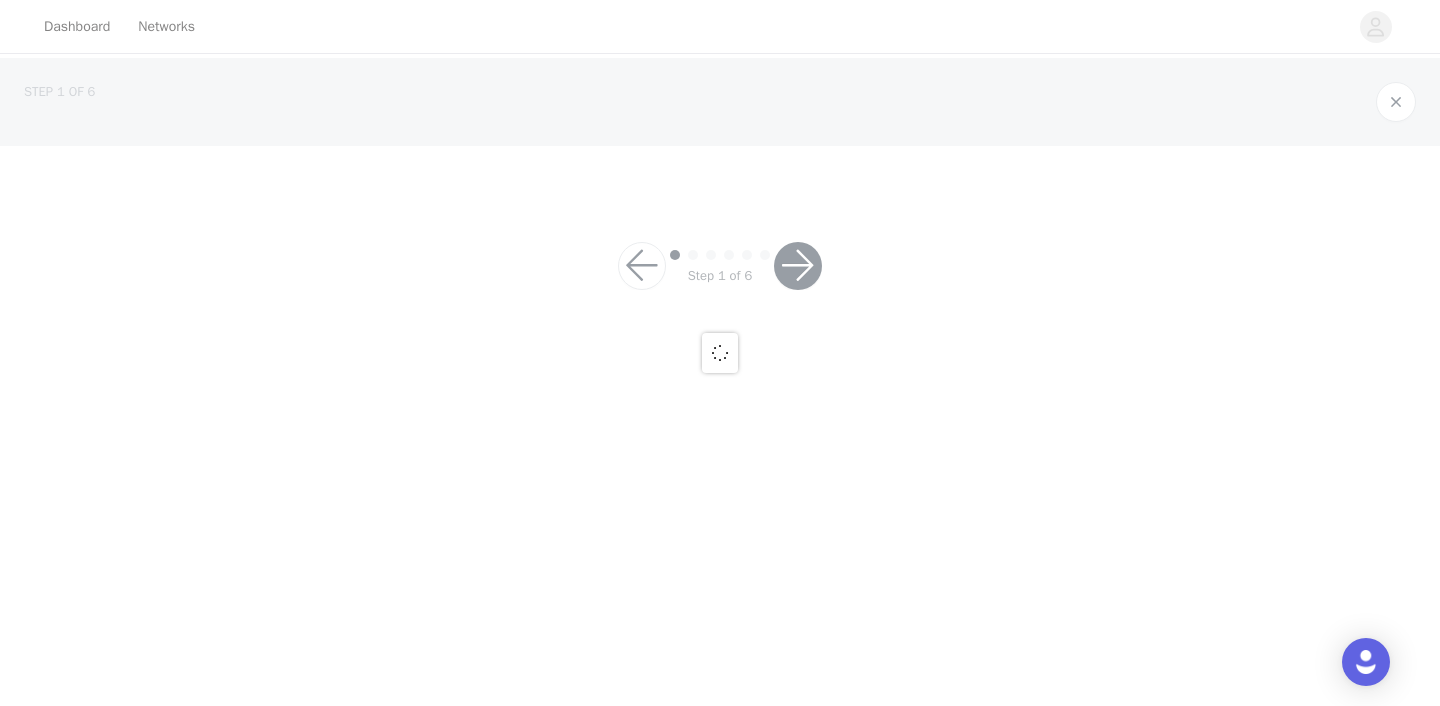 scroll, scrollTop: 0, scrollLeft: 0, axis: both 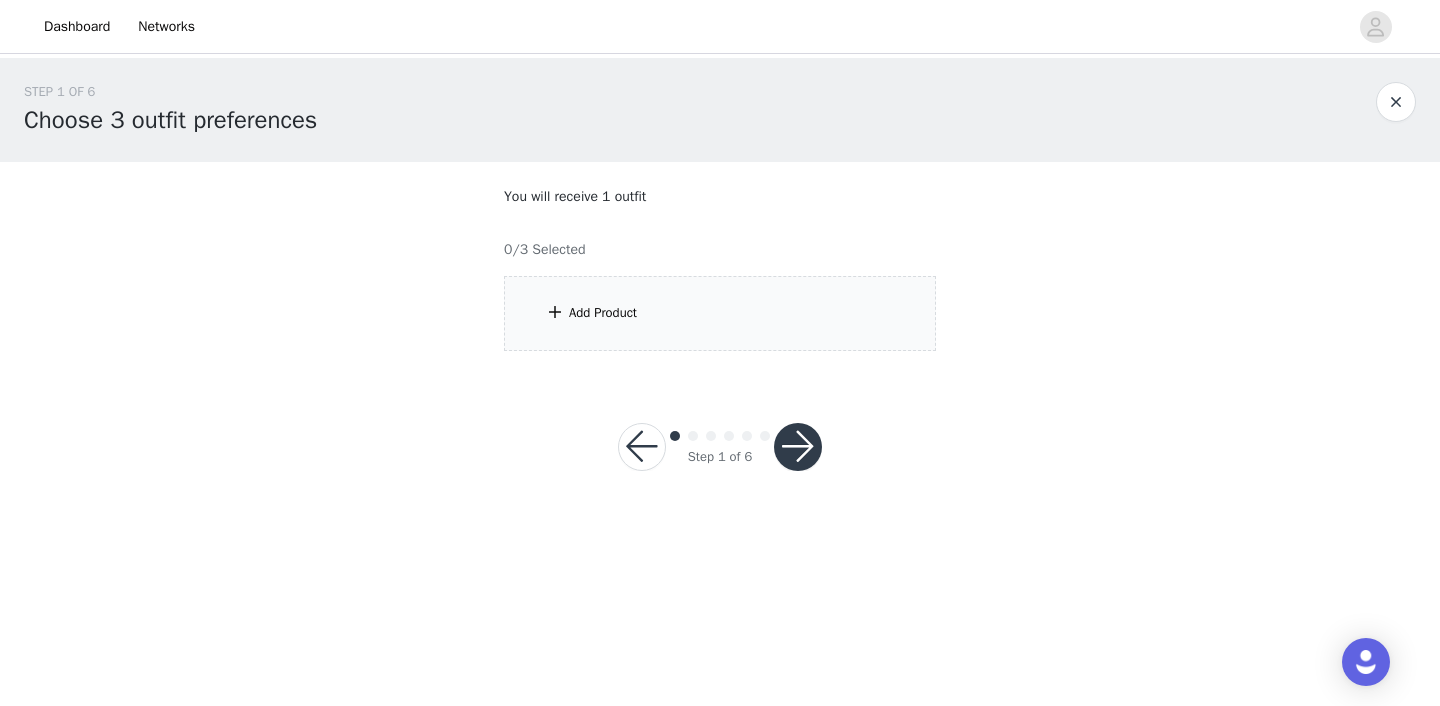 click on "Add Product" at bounding box center [720, 313] 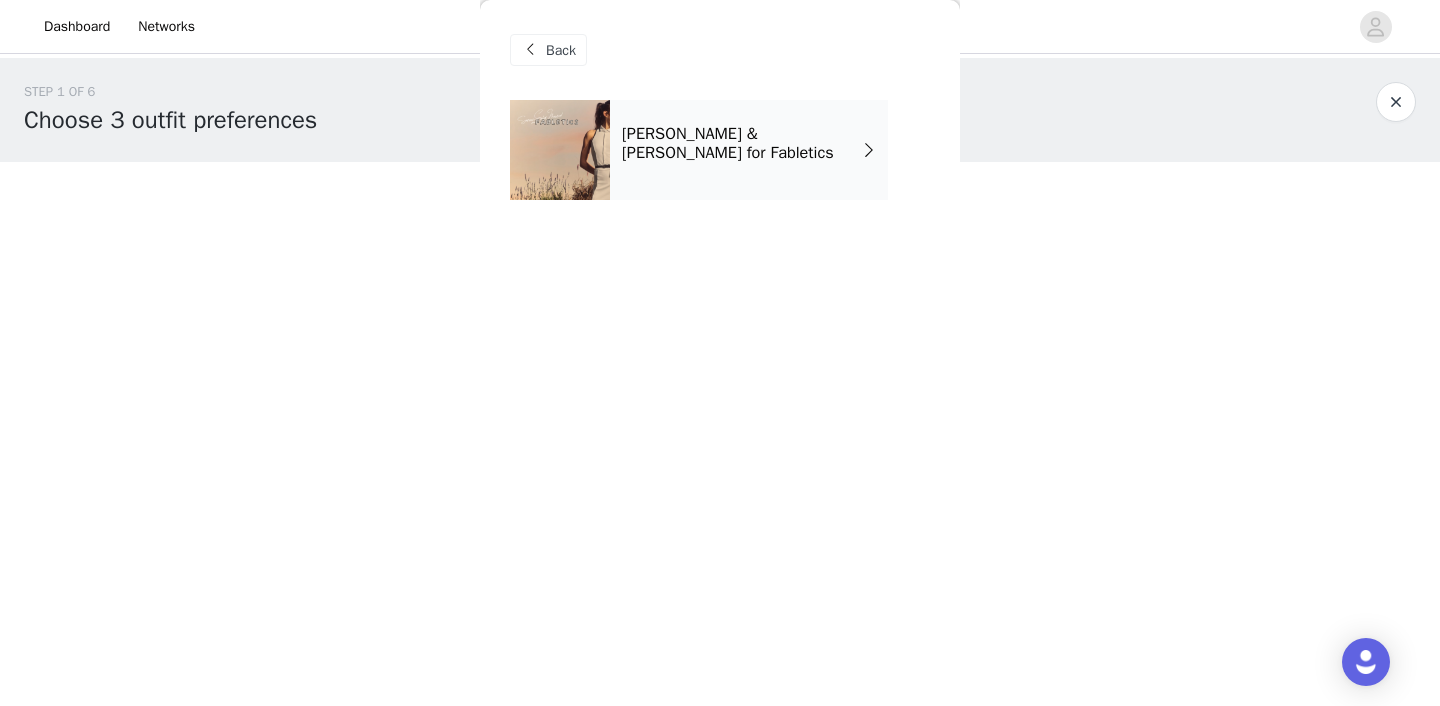 click on "[PERSON_NAME] & [PERSON_NAME] for Fabletics" at bounding box center (742, 143) 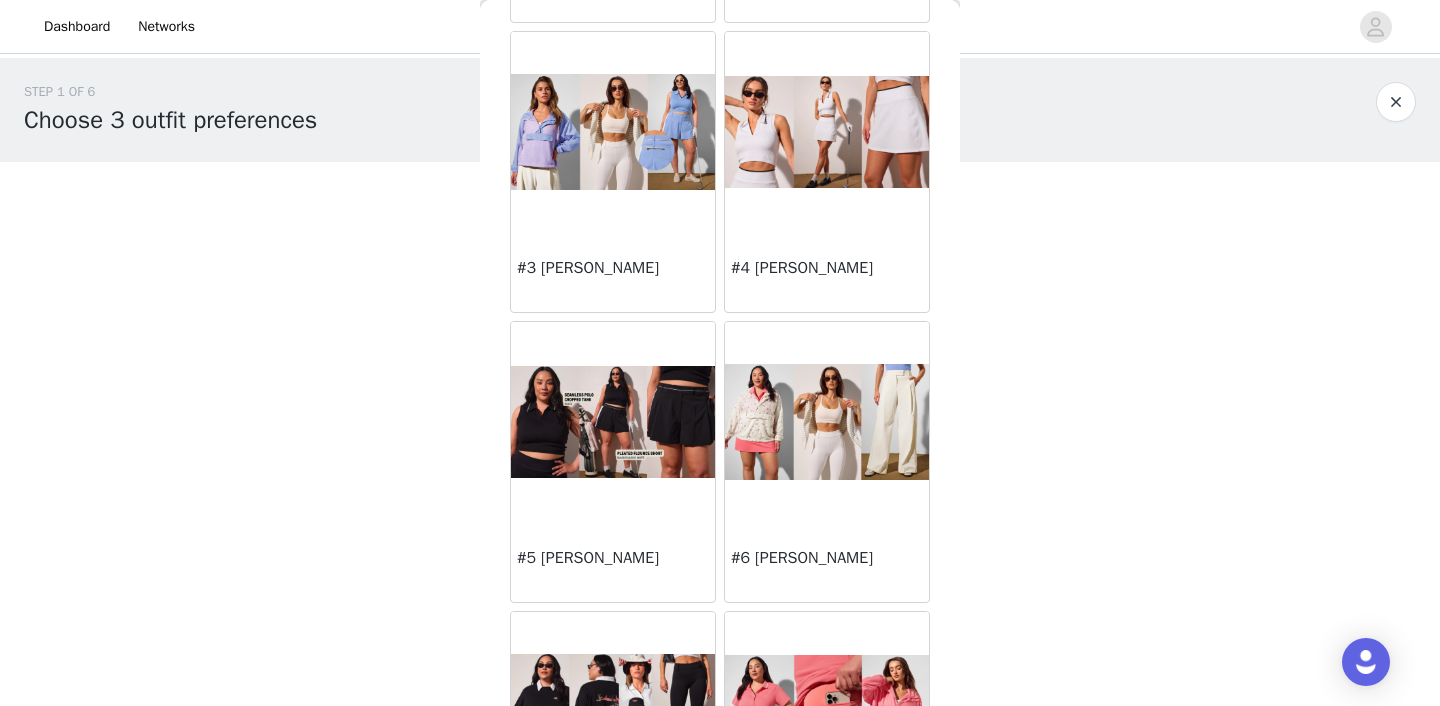 scroll, scrollTop: 325, scrollLeft: 0, axis: vertical 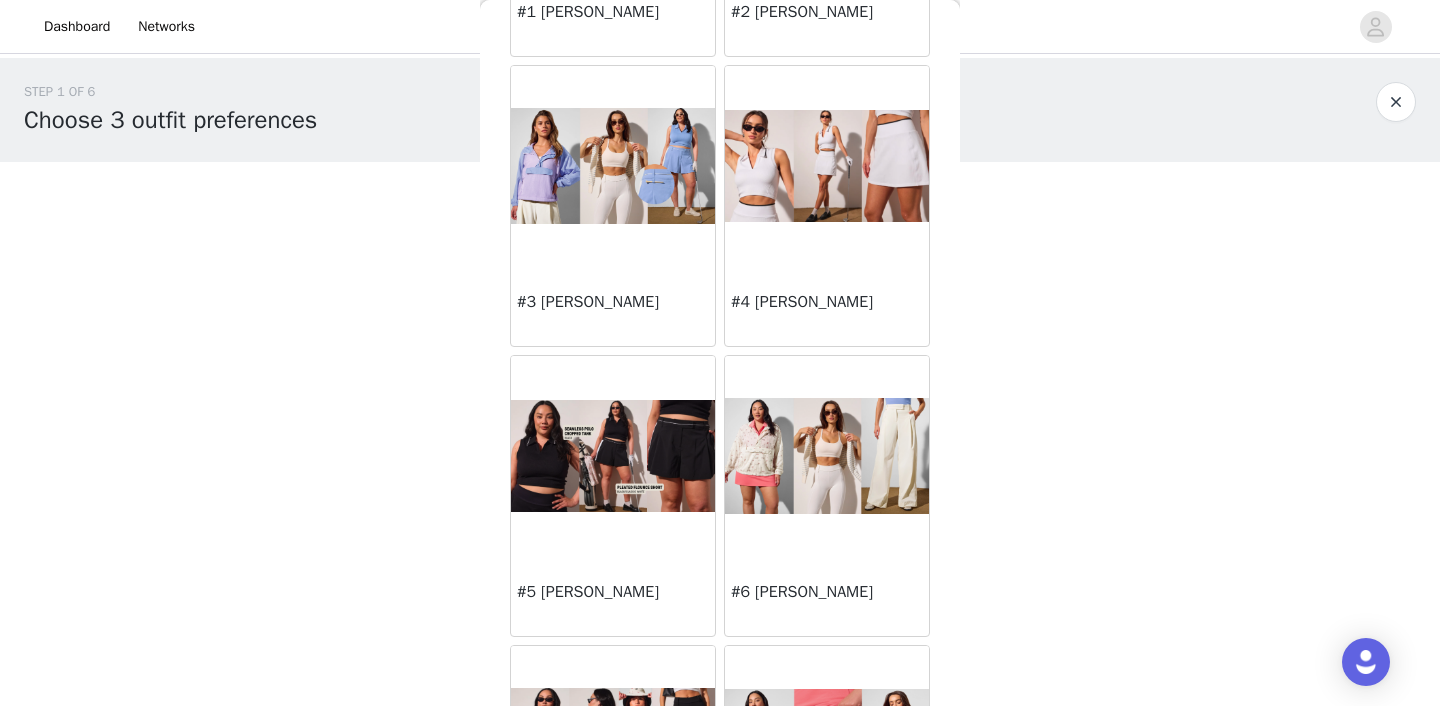 click at bounding box center [827, 456] 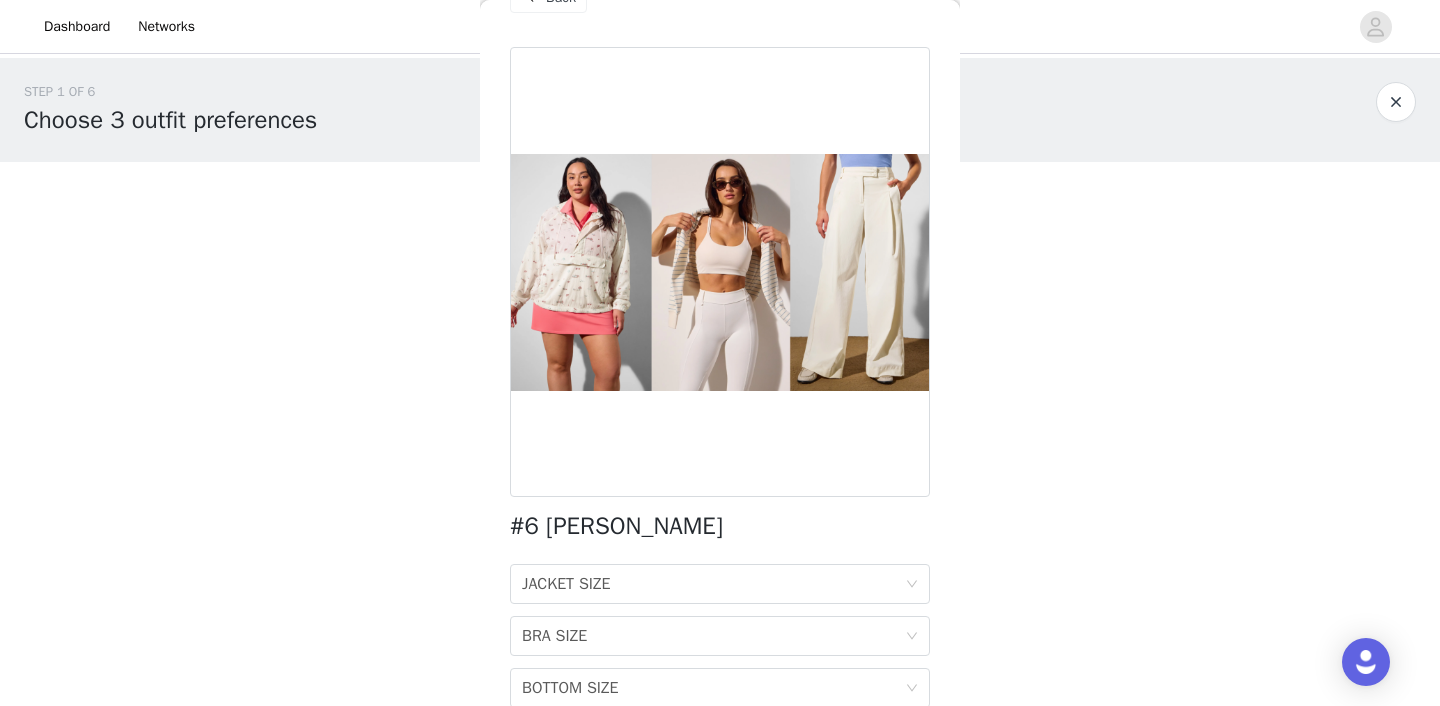 scroll, scrollTop: 0, scrollLeft: 0, axis: both 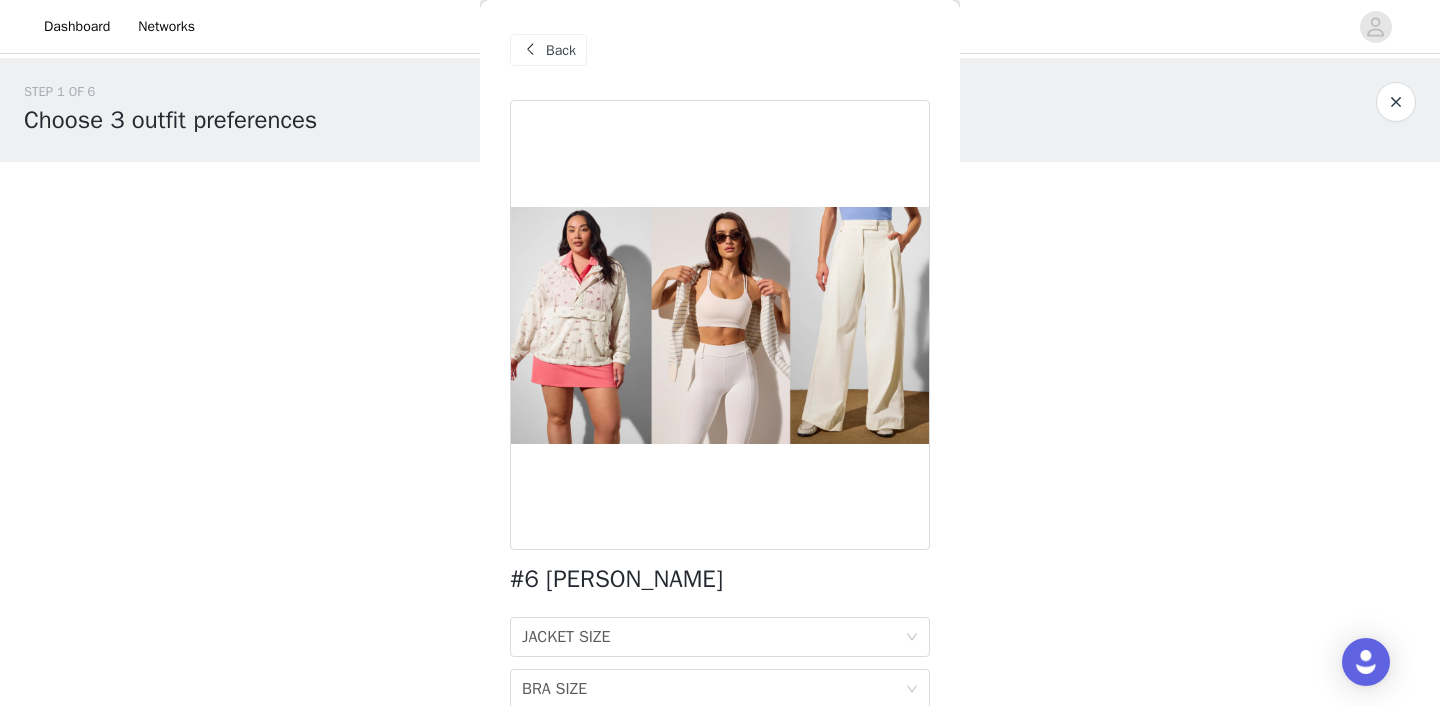 click on "Back" at bounding box center [561, 50] 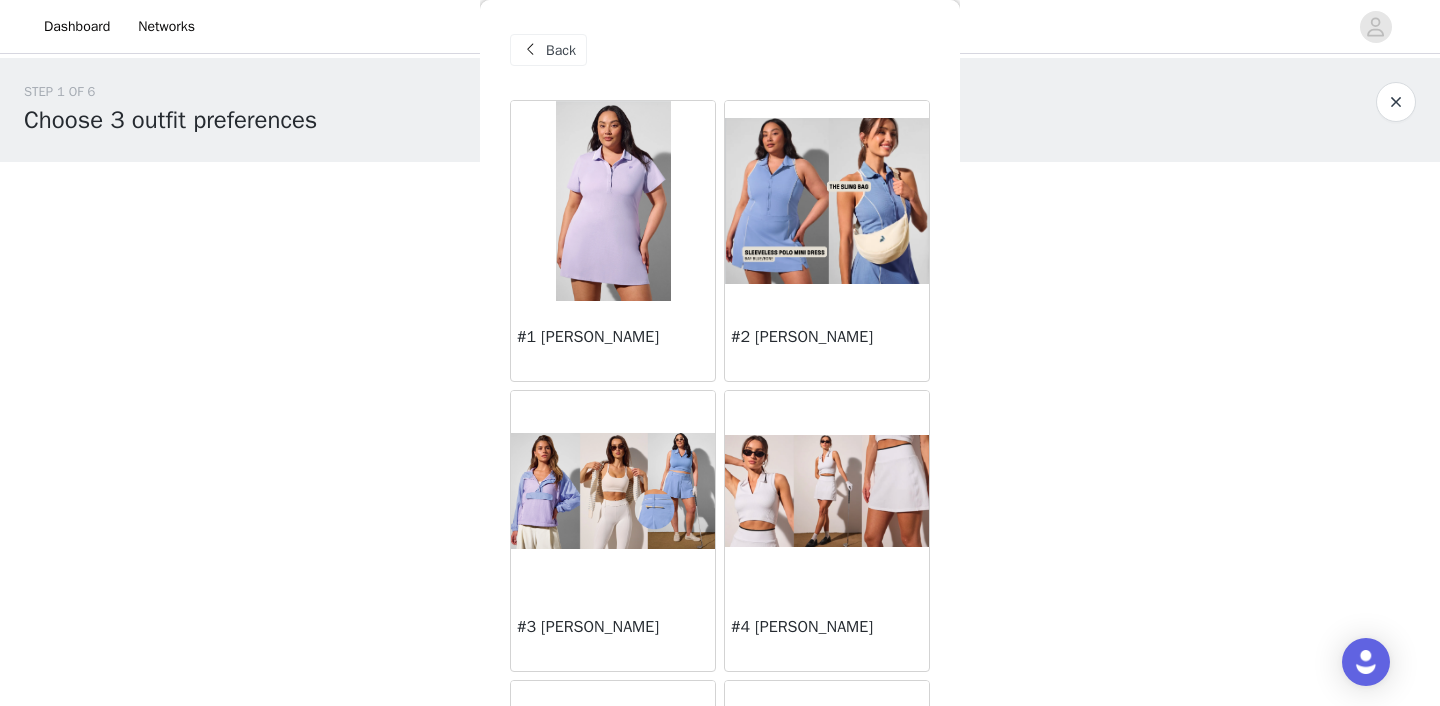 click at bounding box center [613, 490] 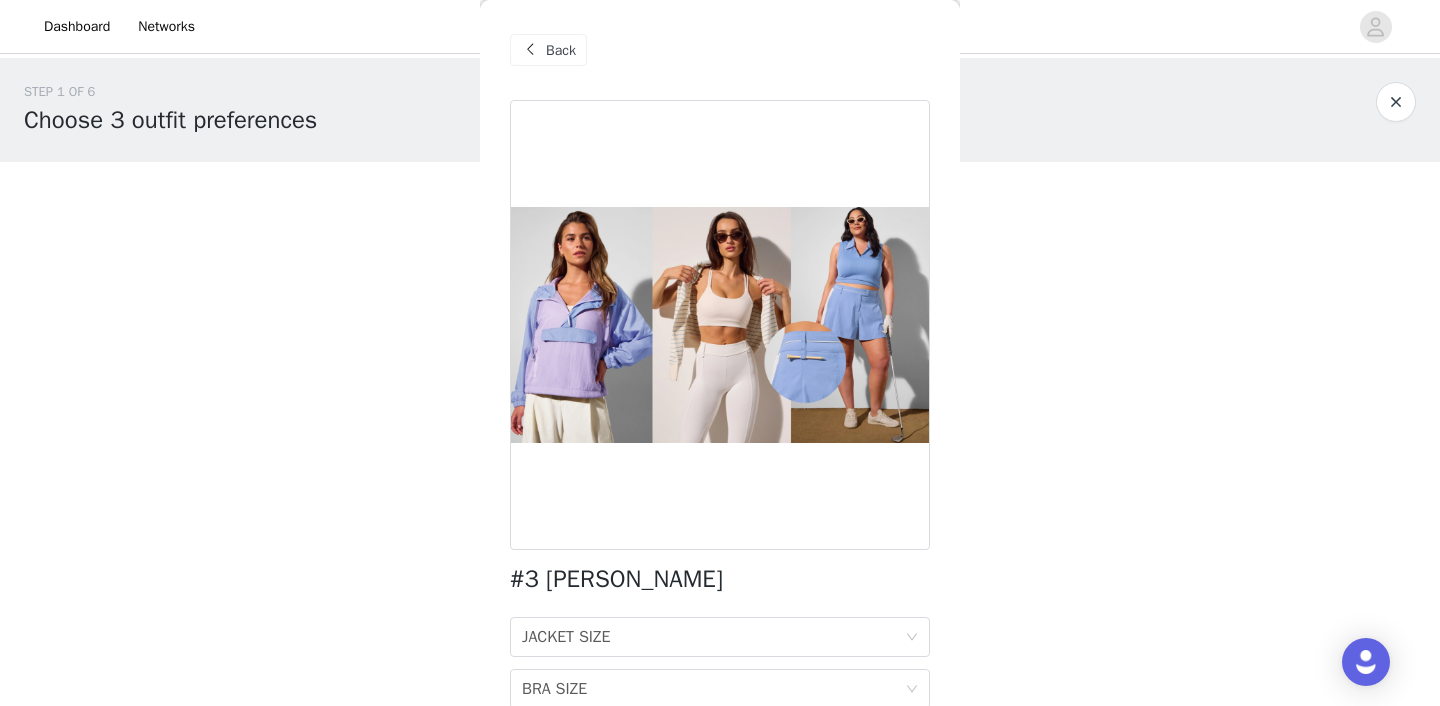 scroll, scrollTop: 143, scrollLeft: 0, axis: vertical 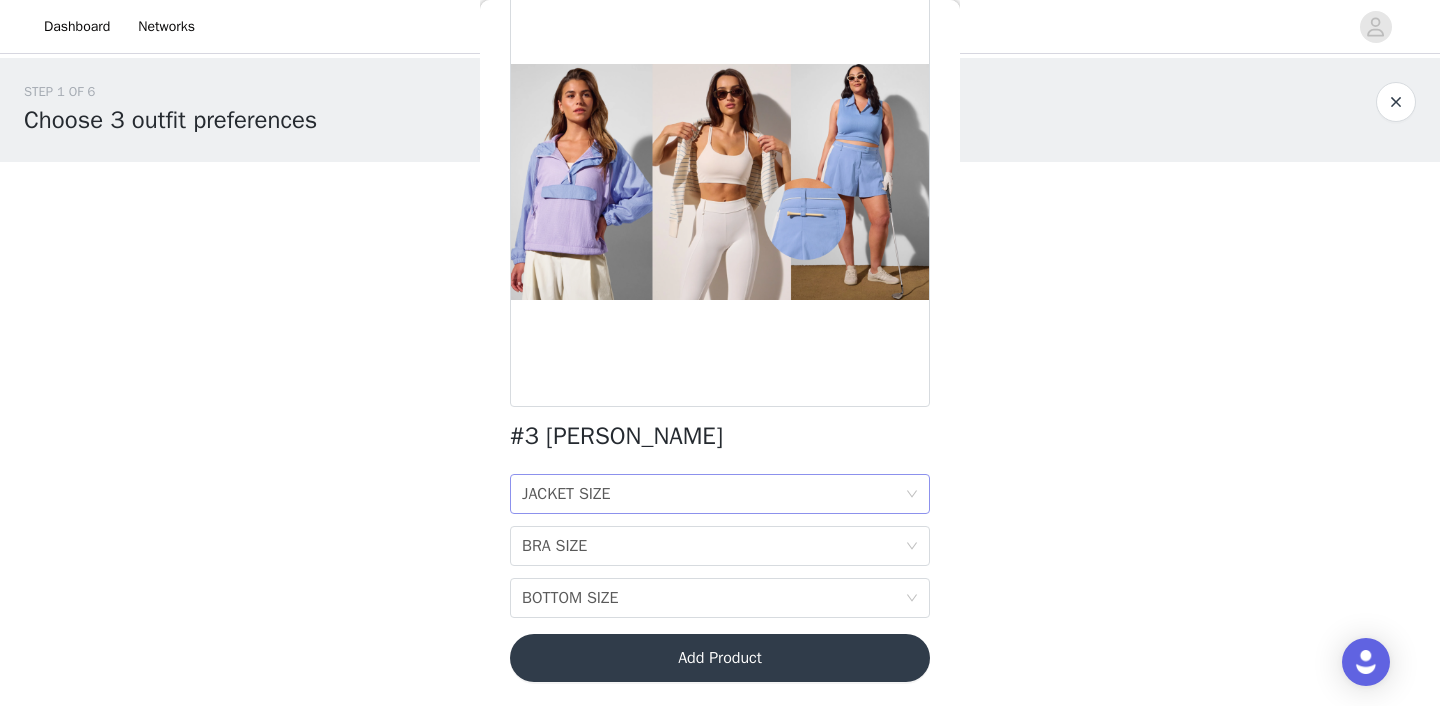 click on "JACKET SIZE" at bounding box center (566, 494) 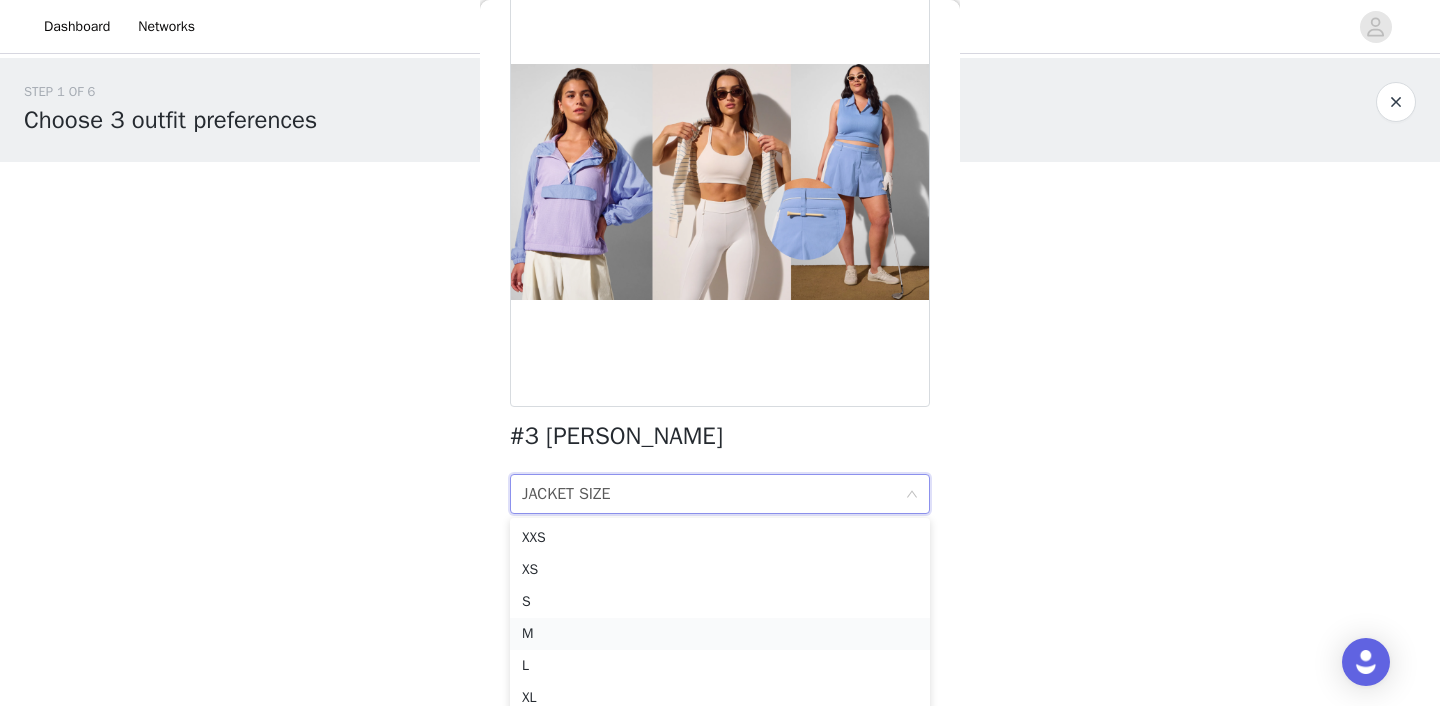 click on "M" at bounding box center [720, 634] 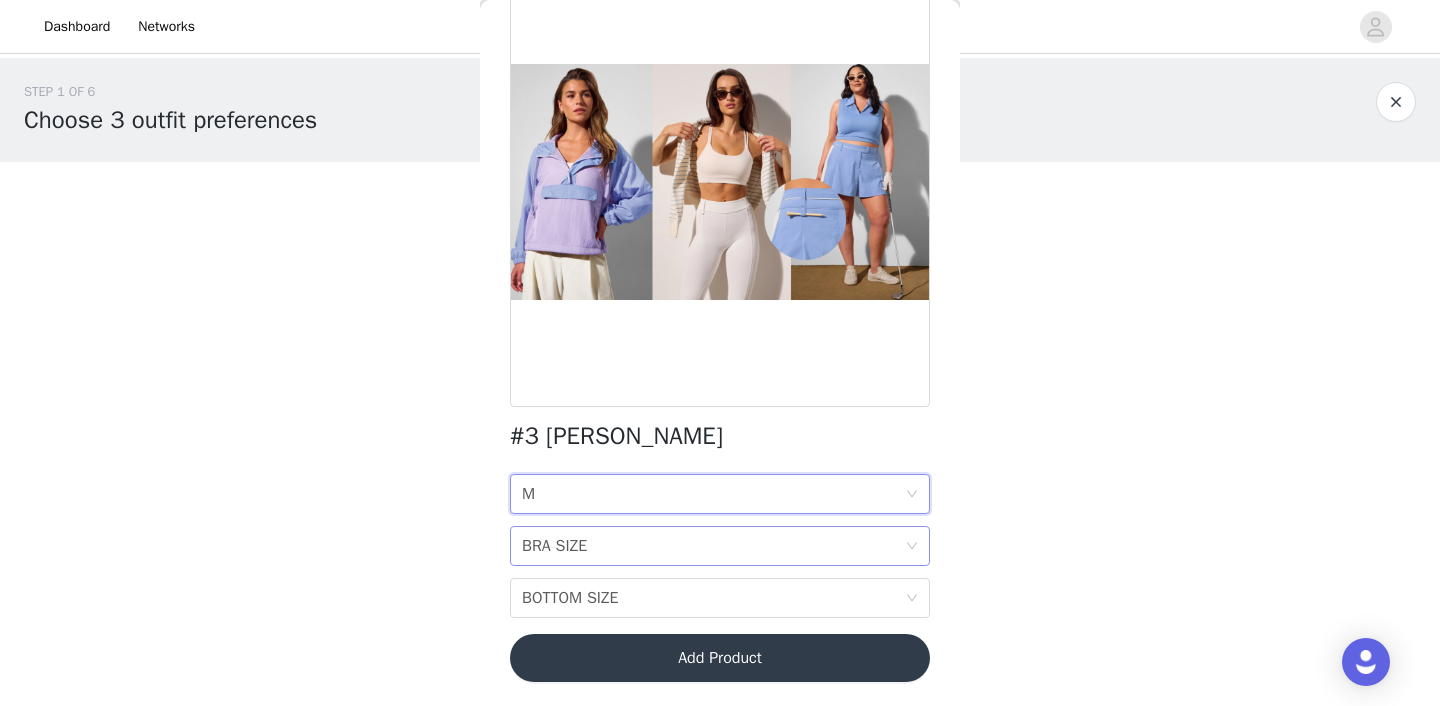 click on "BRA SIZE BRA SIZE" at bounding box center [713, 546] 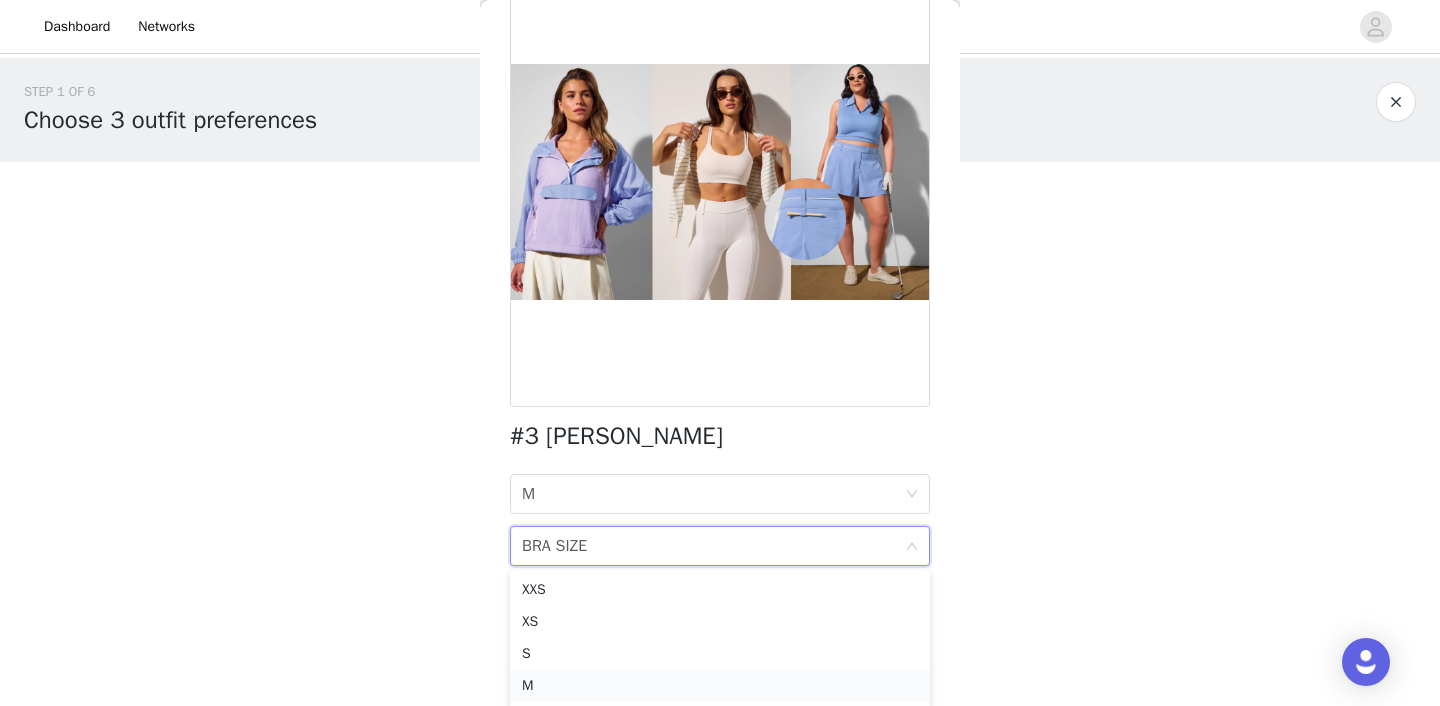 click on "M" at bounding box center [720, 686] 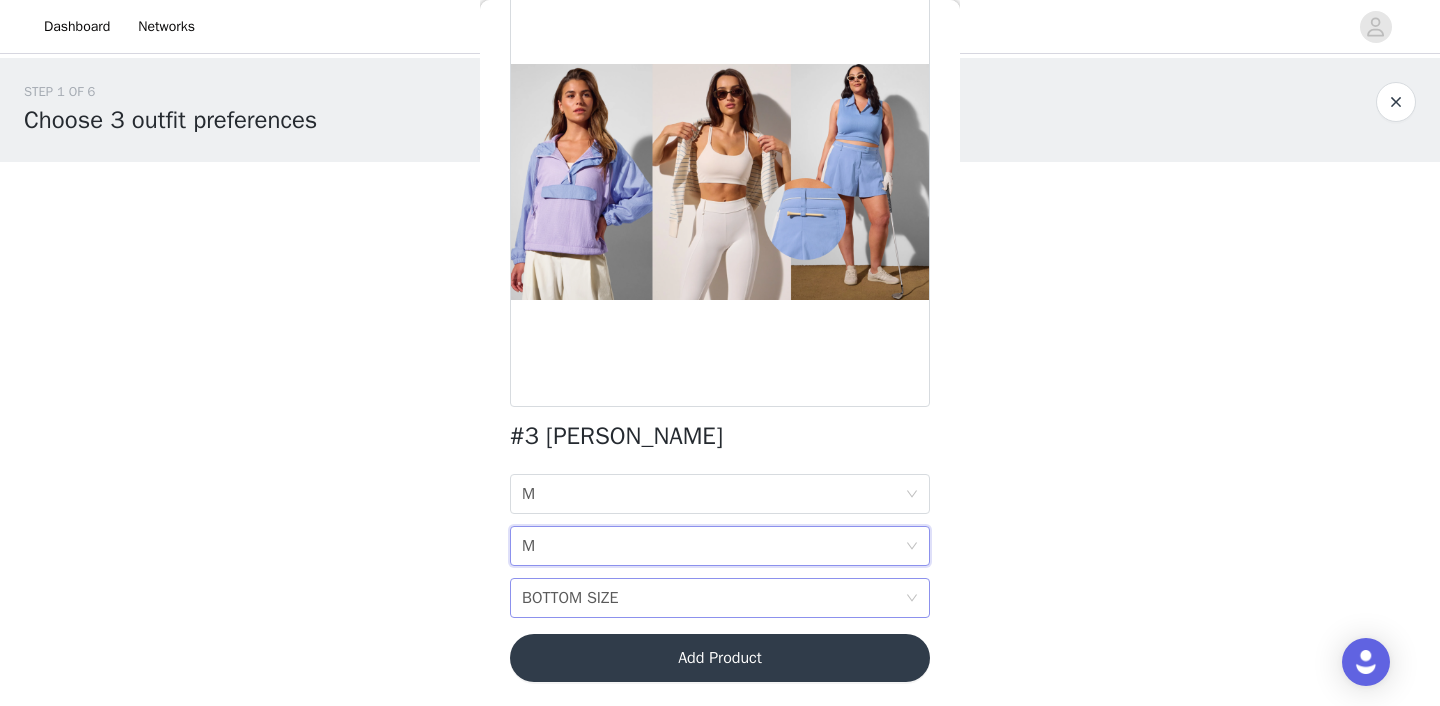 click on "BOTTOM SIZE" at bounding box center (570, 598) 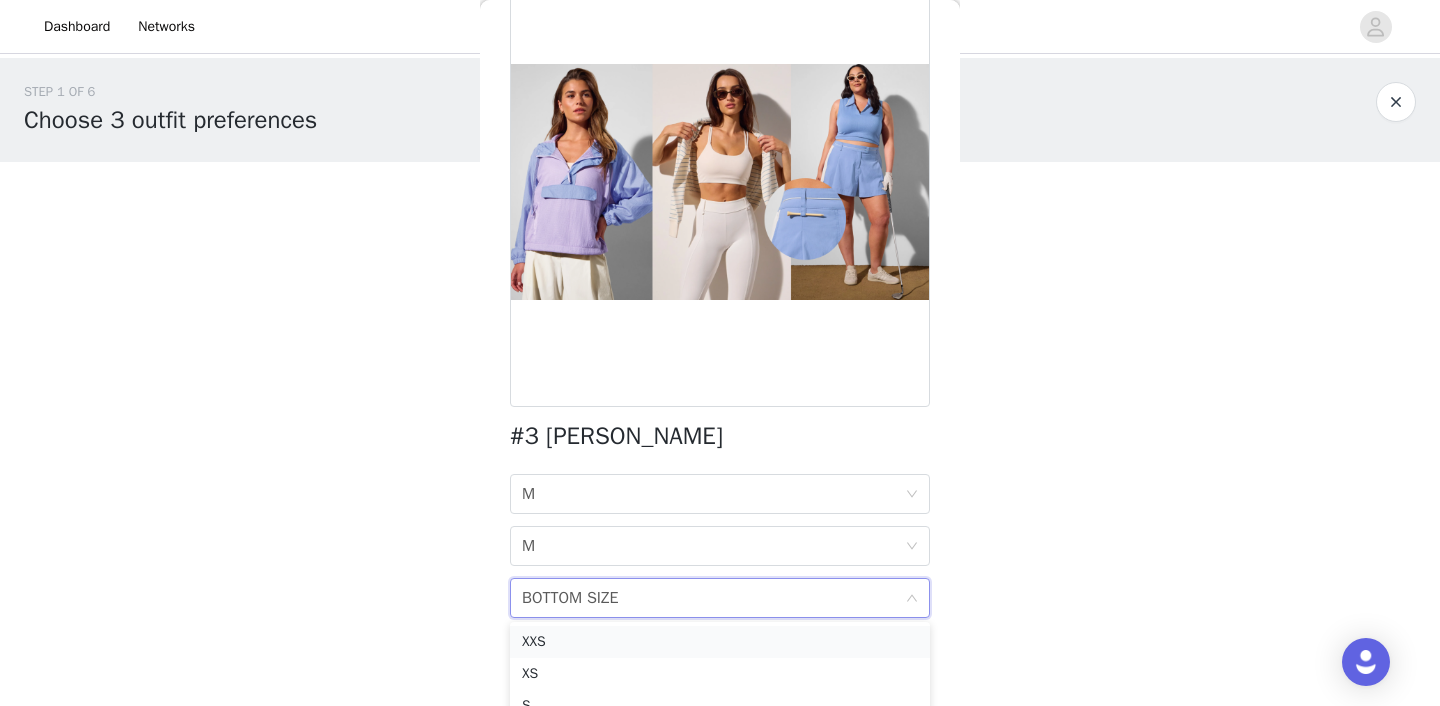 scroll, scrollTop: 46, scrollLeft: 0, axis: vertical 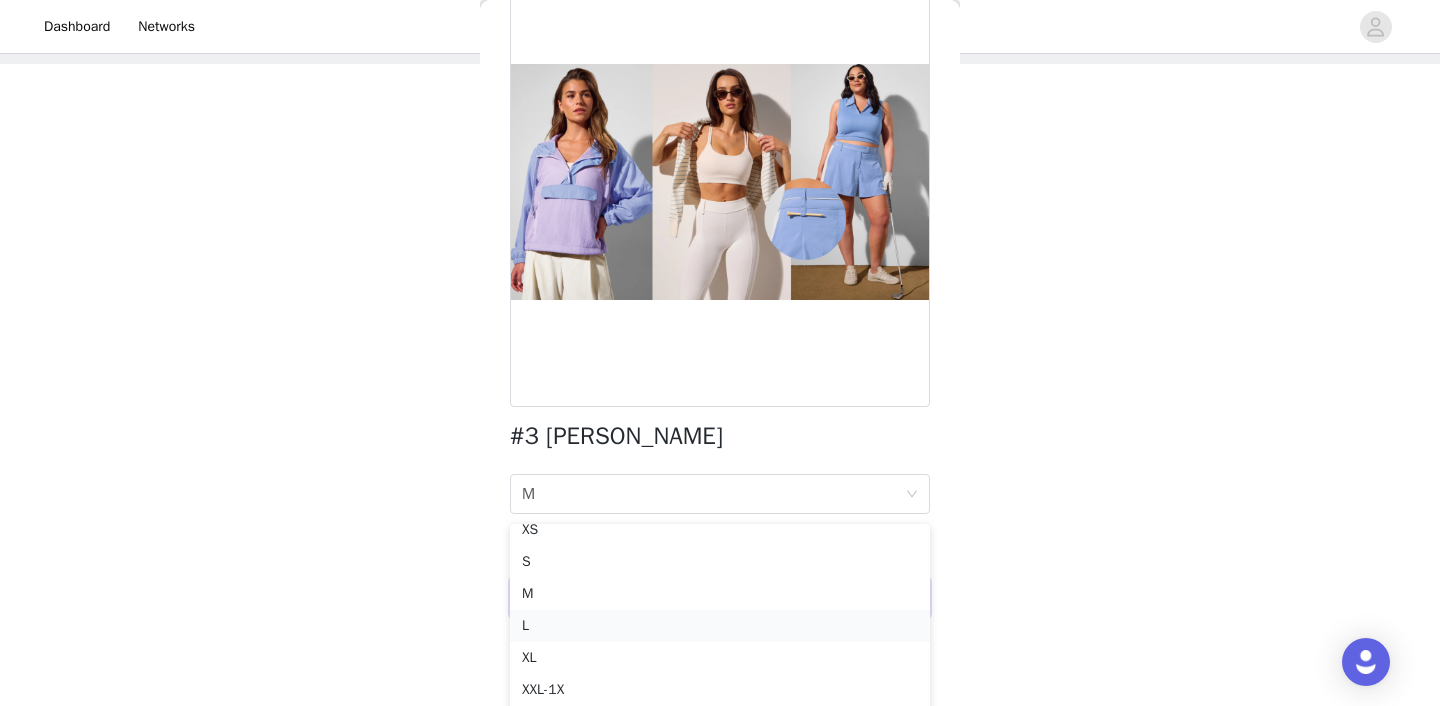 click on "L" at bounding box center [720, 626] 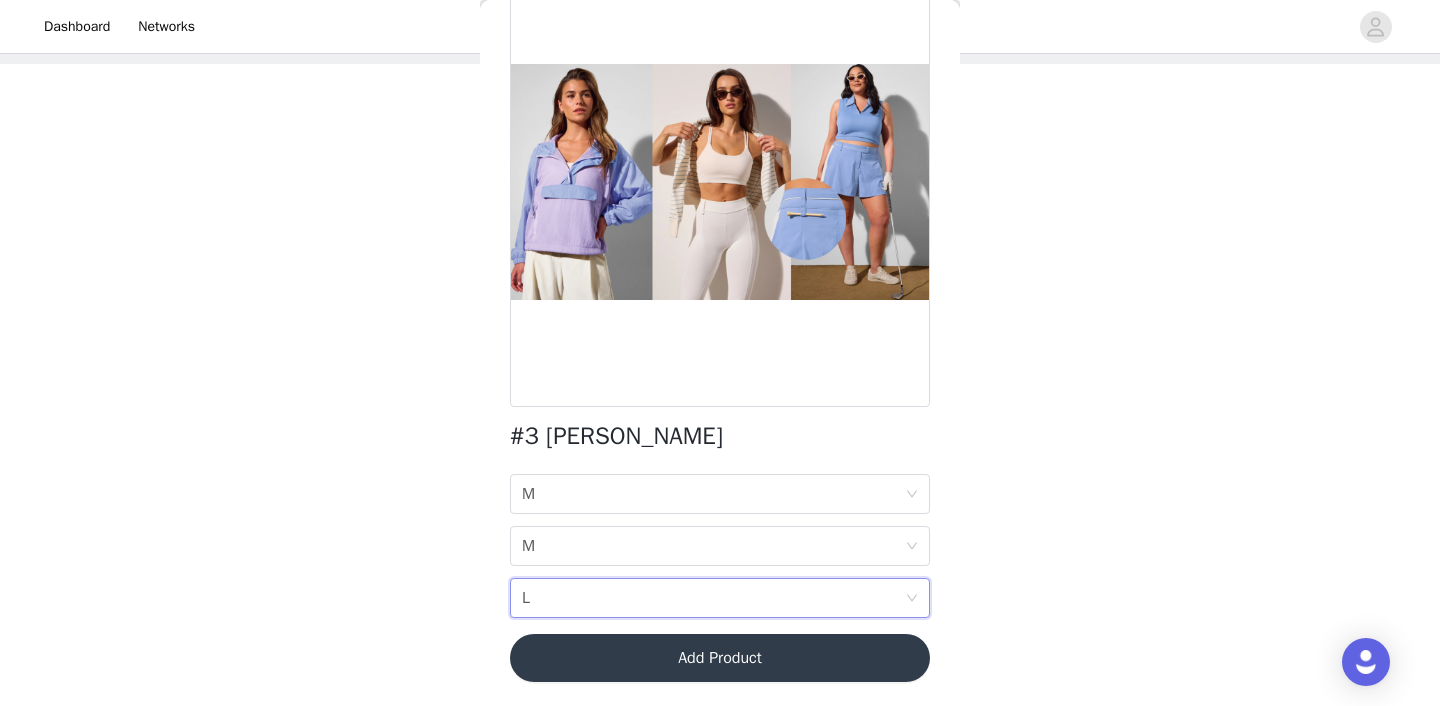 scroll, scrollTop: 0, scrollLeft: 0, axis: both 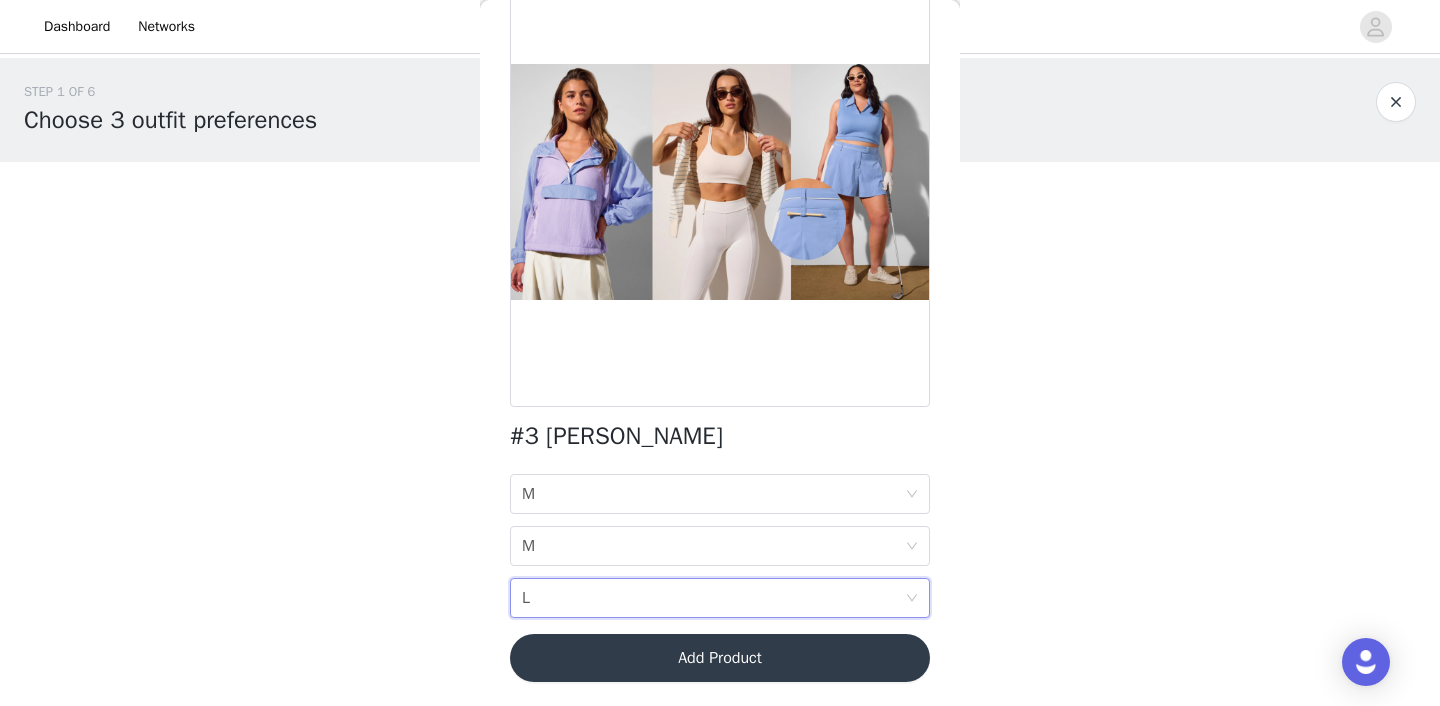 click on "Add Product" at bounding box center [720, 658] 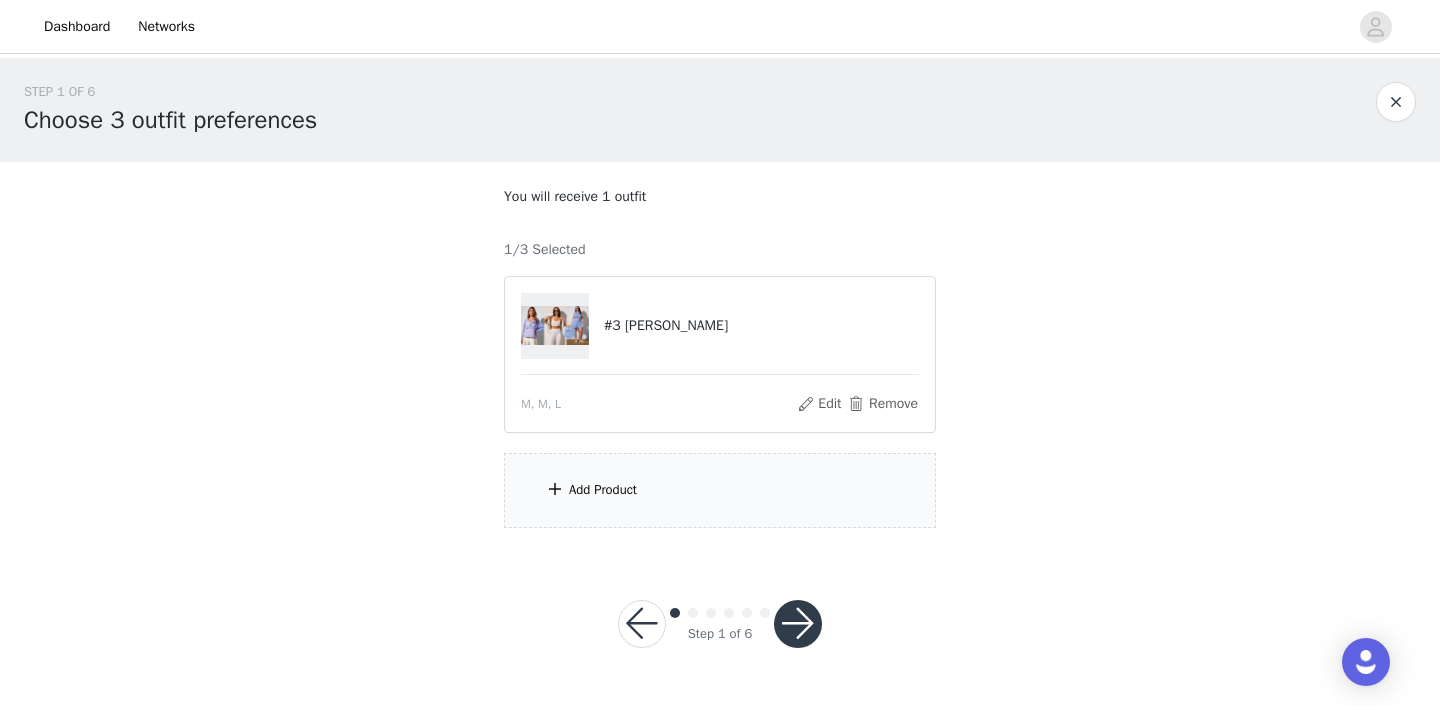 click on "Add Product" at bounding box center (720, 490) 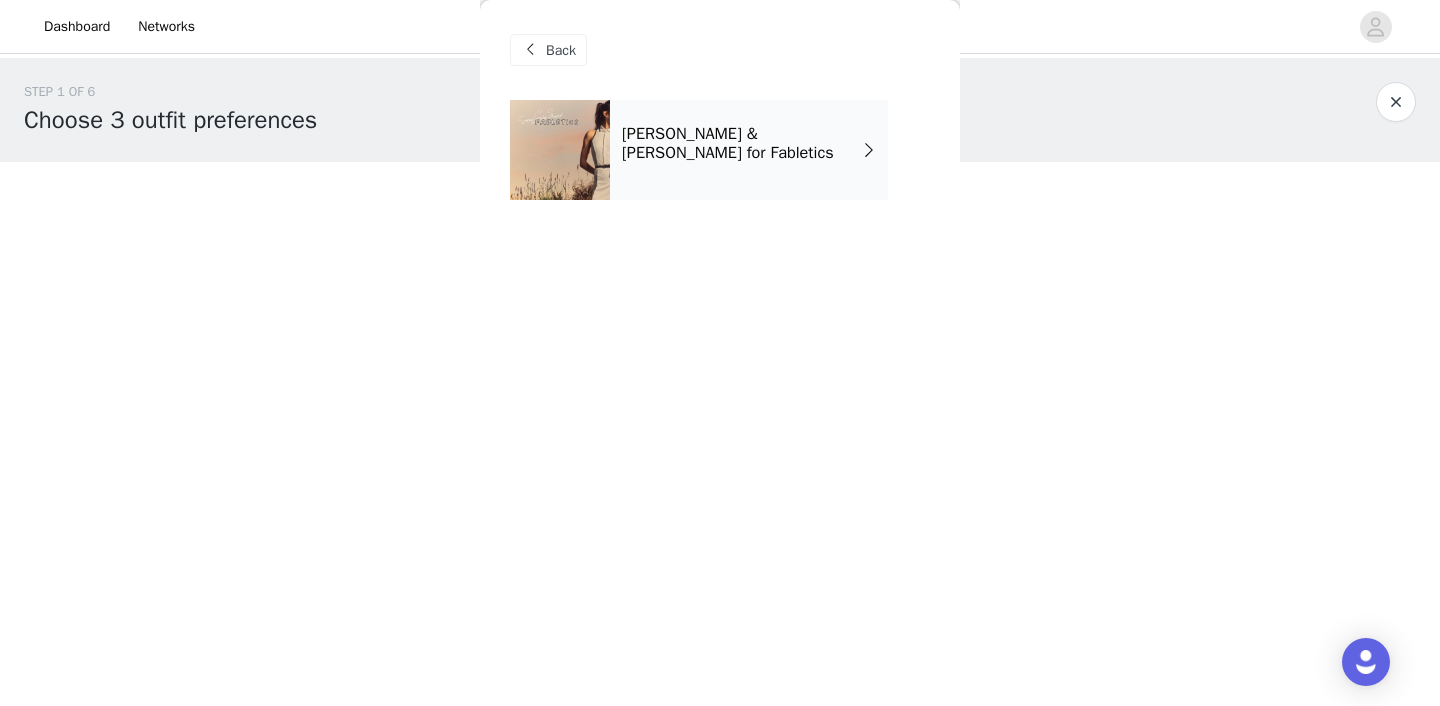 click on "[PERSON_NAME] & [PERSON_NAME] for Fabletics" at bounding box center [742, 143] 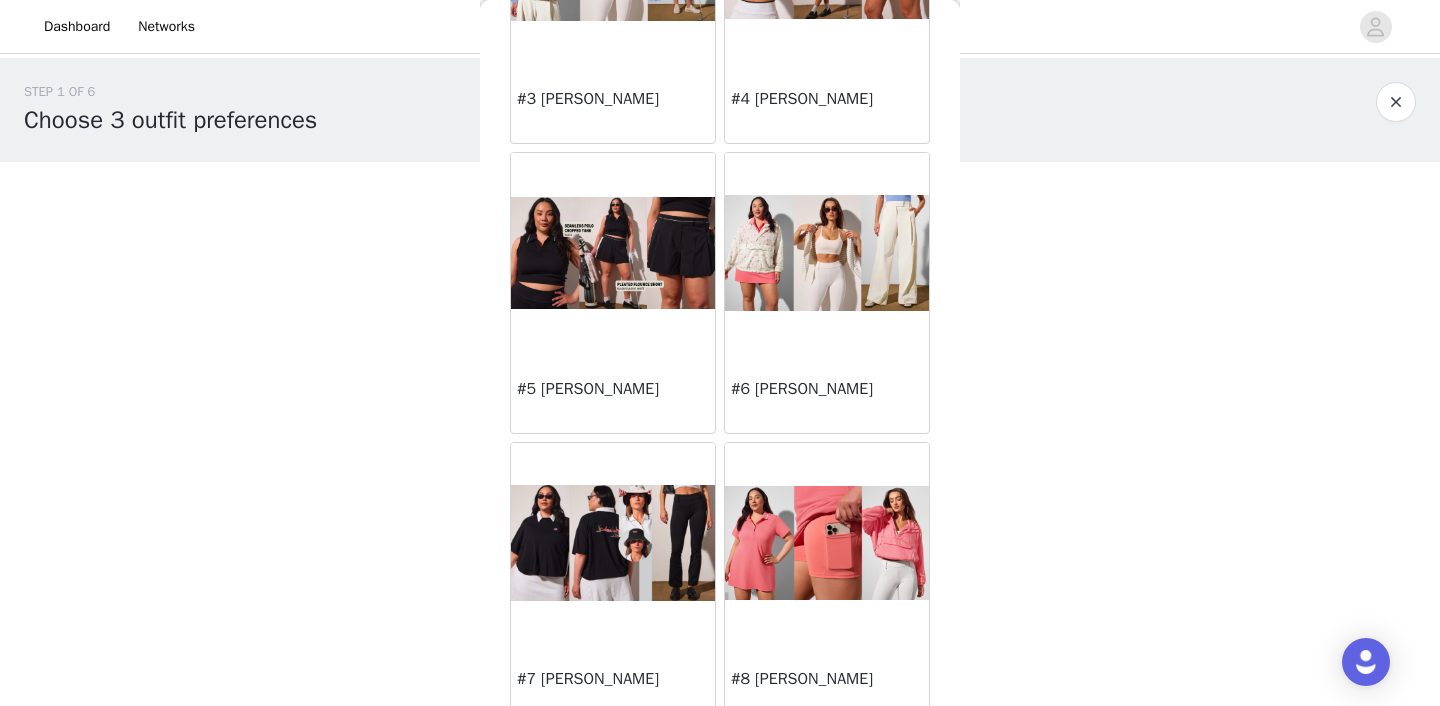 scroll, scrollTop: 576, scrollLeft: 0, axis: vertical 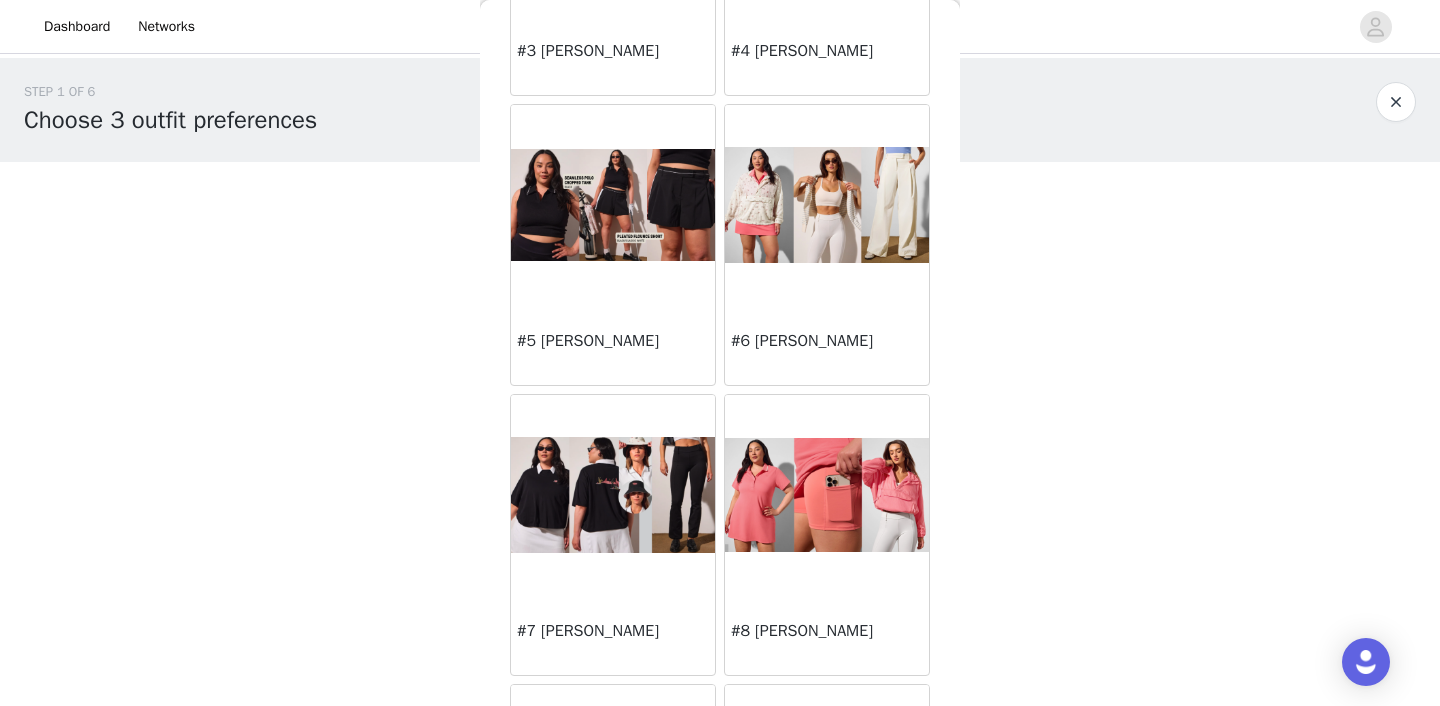 click at bounding box center (827, 495) 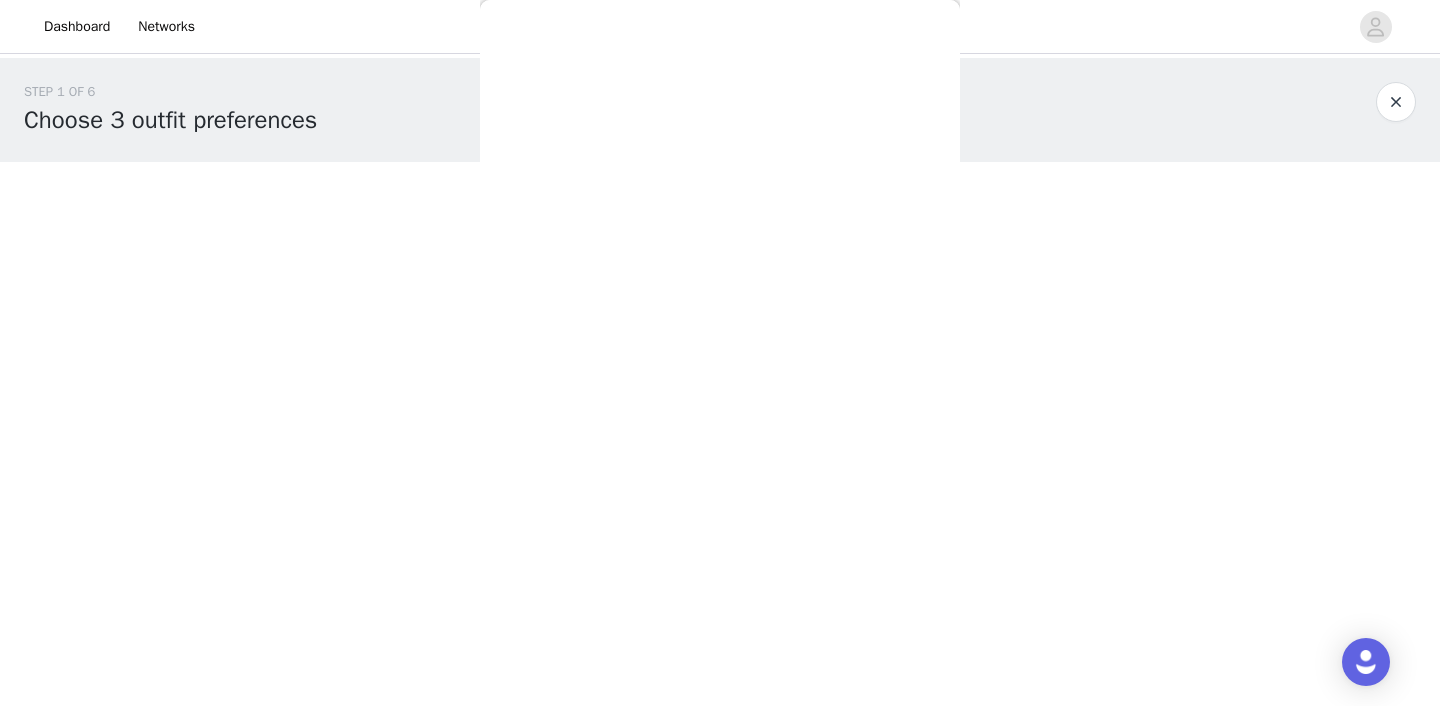 scroll, scrollTop: 91, scrollLeft: 0, axis: vertical 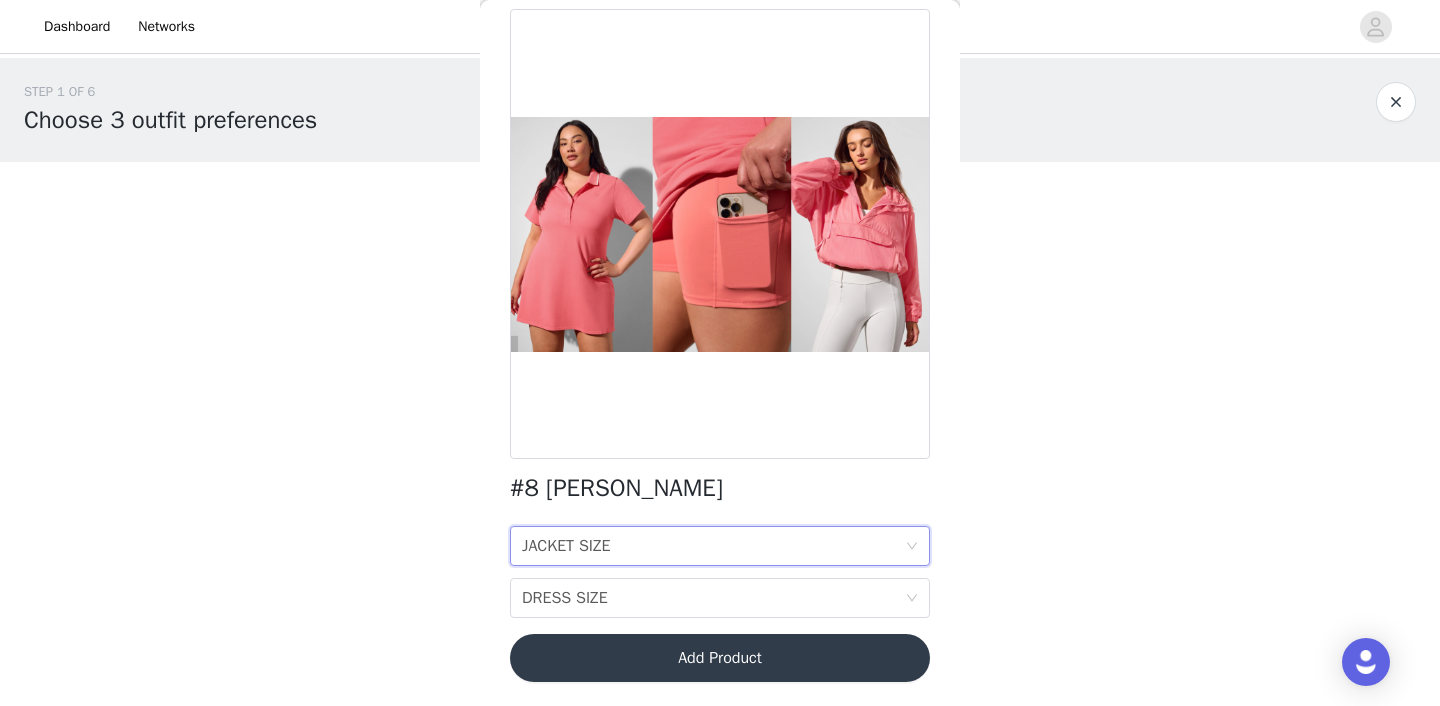click on "JACKET SIZE JACKET SIZE" at bounding box center (713, 546) 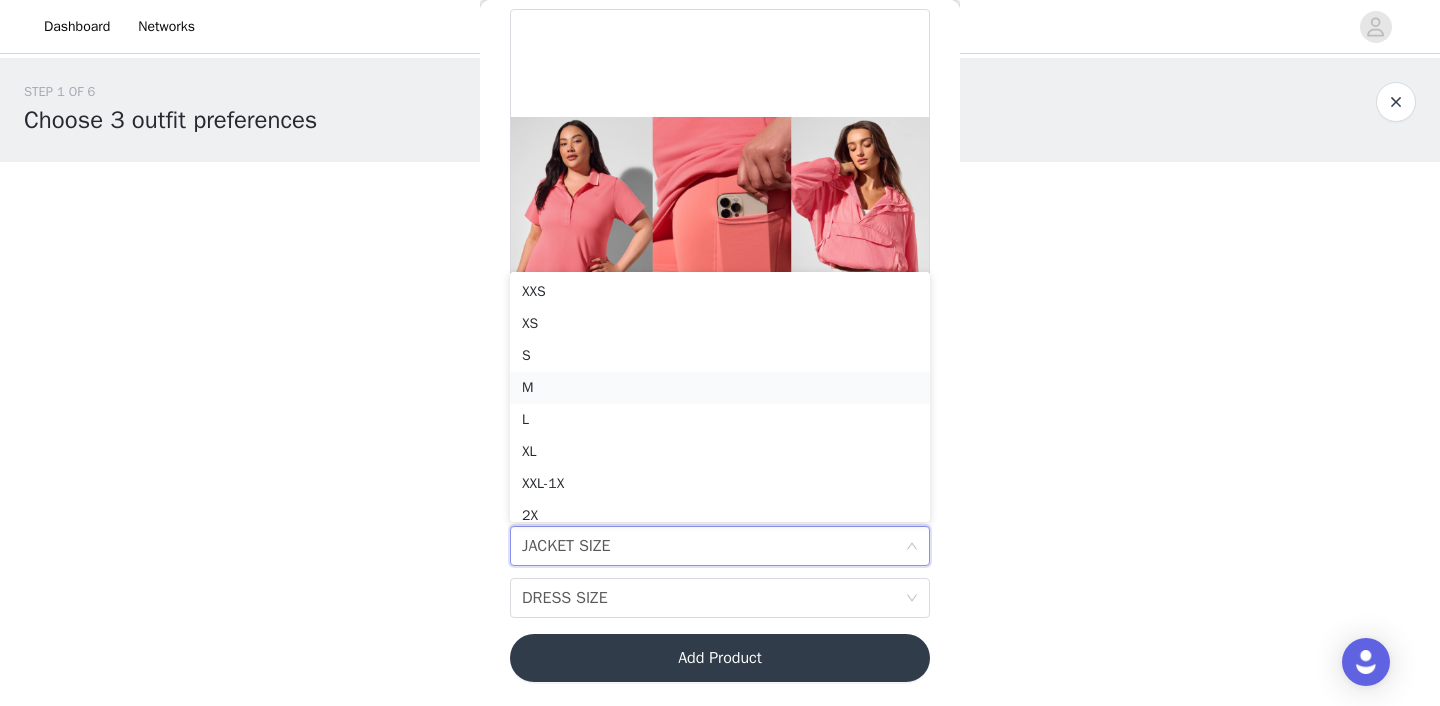 click on "M" at bounding box center [720, 388] 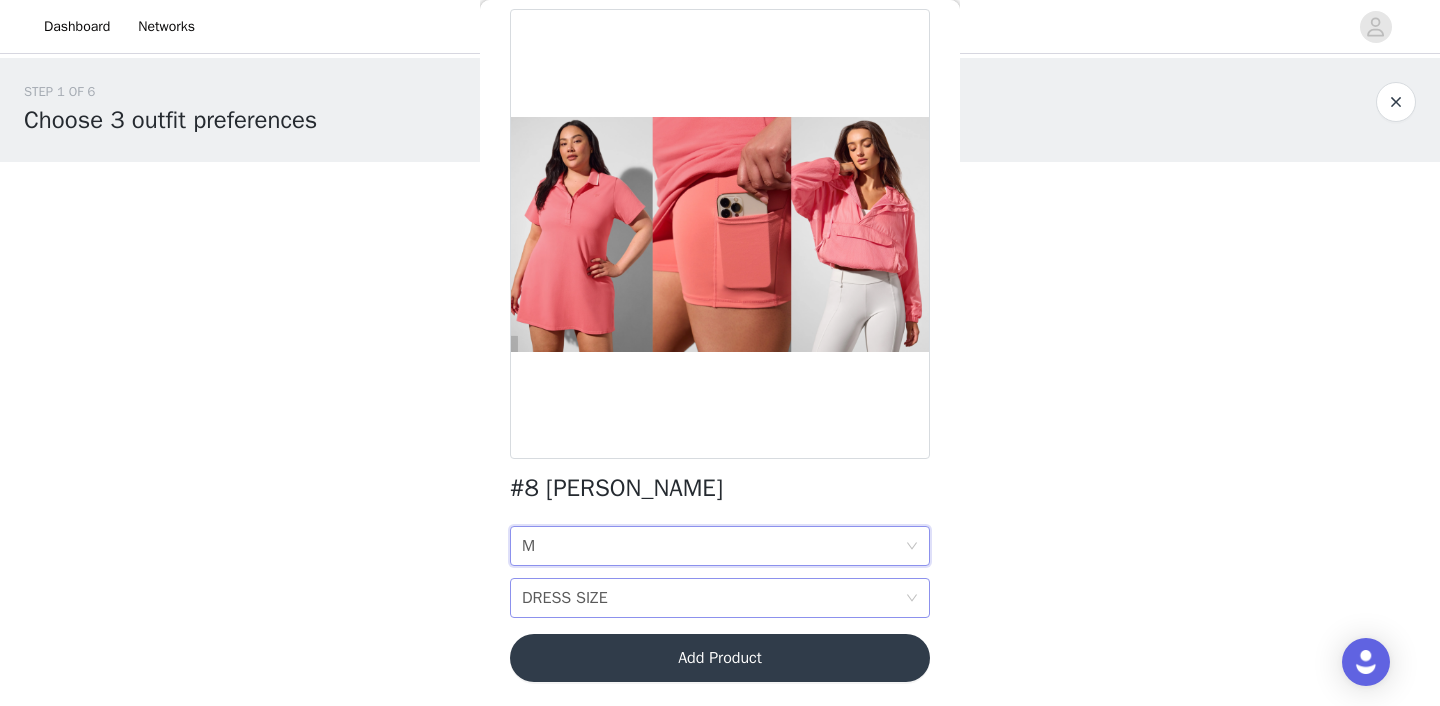 click on "DRESS SIZE DRESS SIZE" at bounding box center [713, 598] 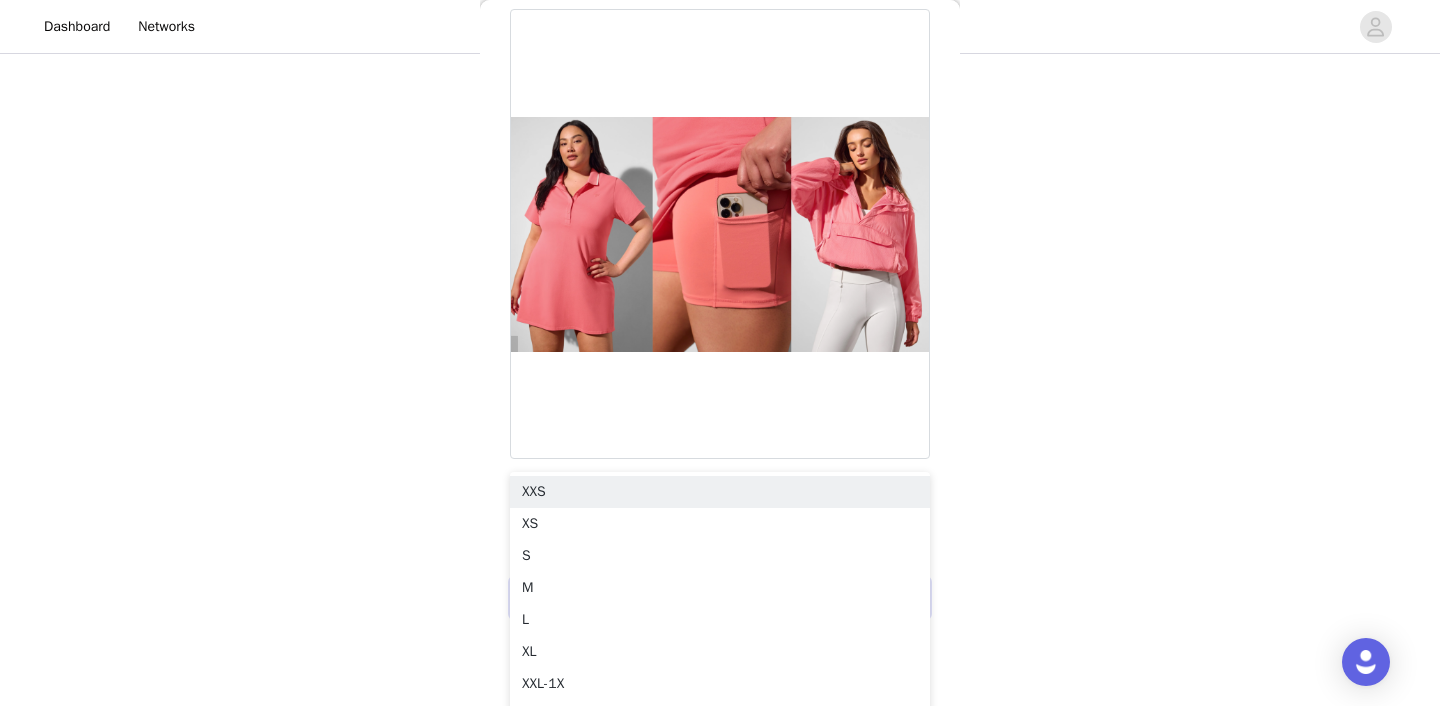 scroll, scrollTop: 166, scrollLeft: 0, axis: vertical 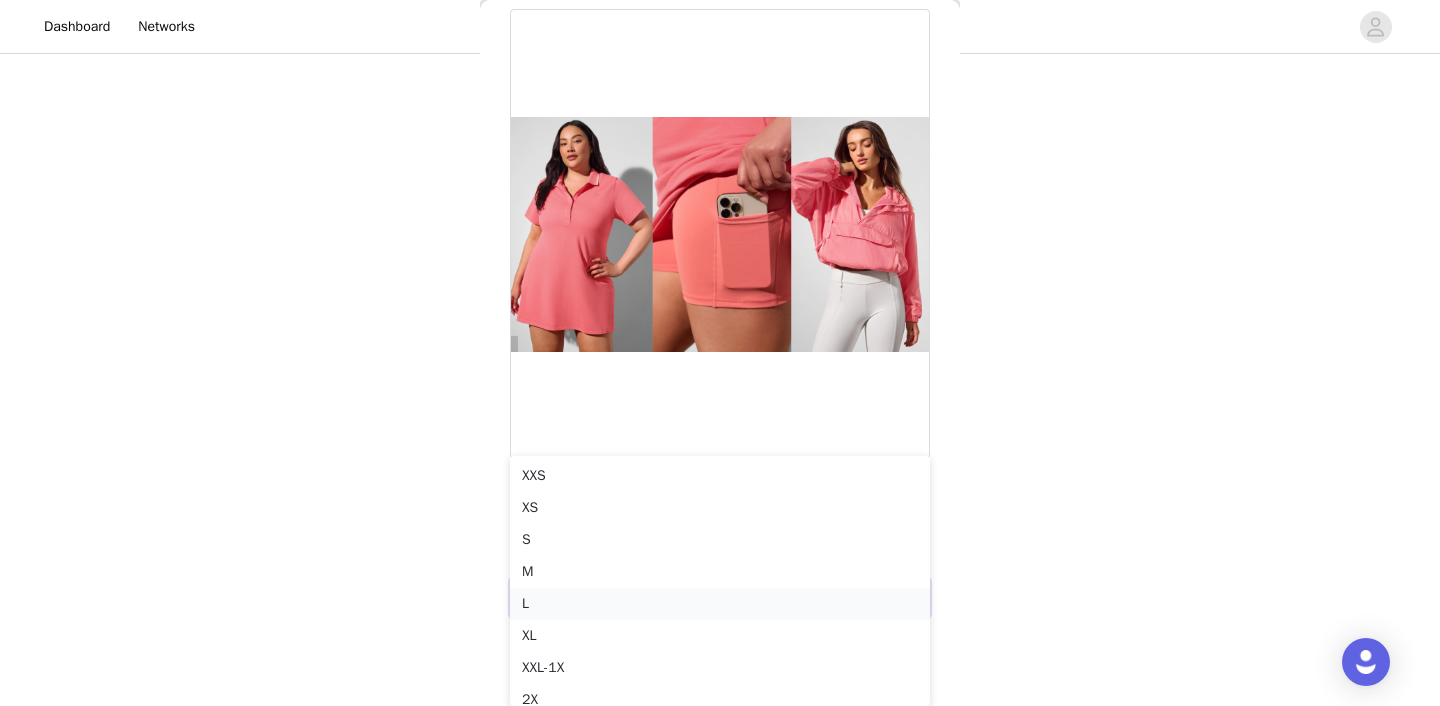 click on "L" at bounding box center [720, 604] 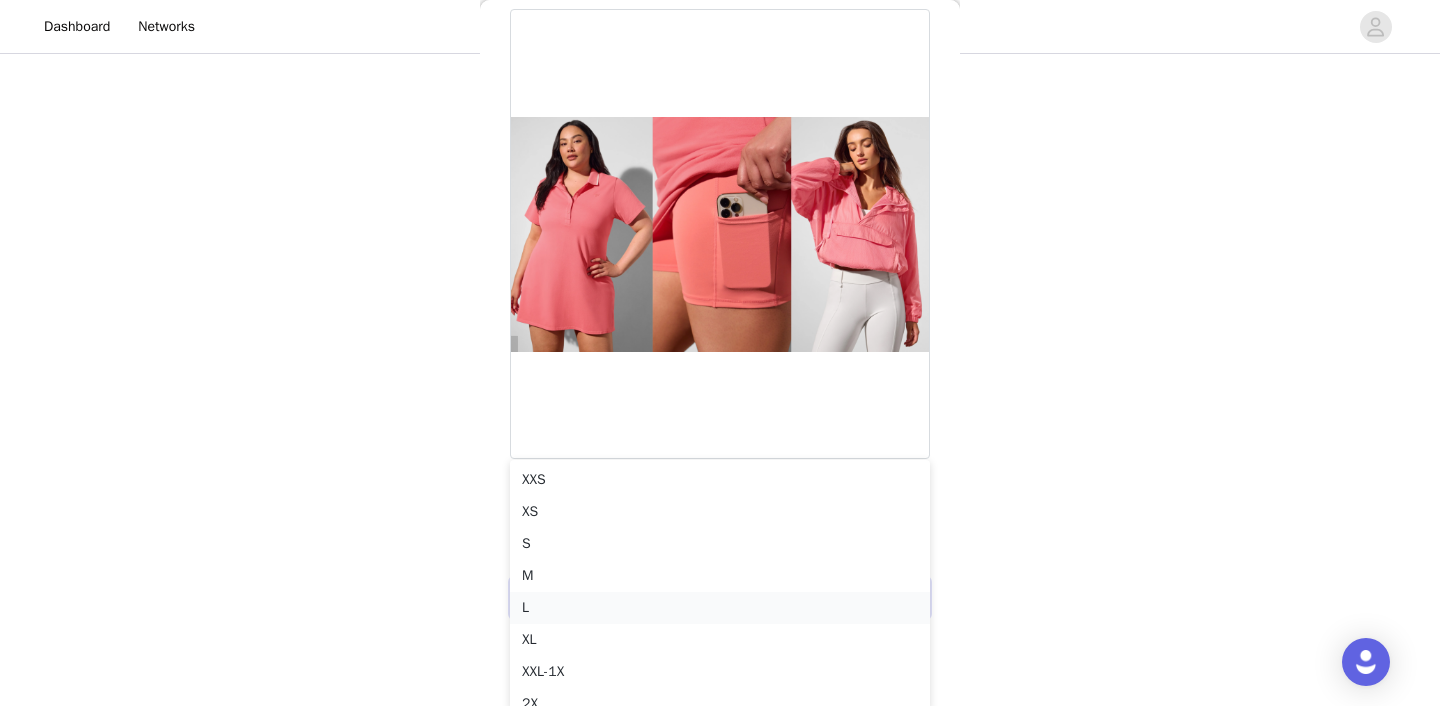 scroll, scrollTop: 0, scrollLeft: 0, axis: both 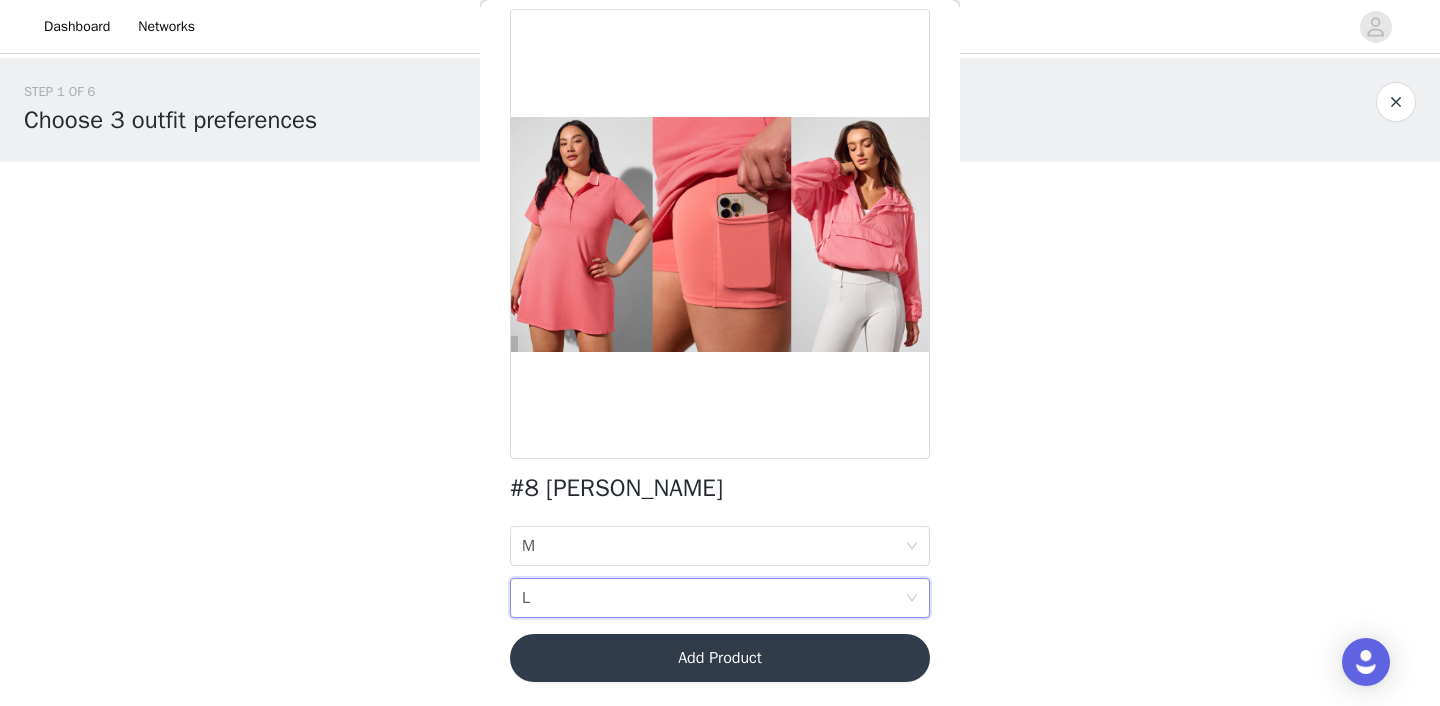 click on "Add Product" at bounding box center (720, 658) 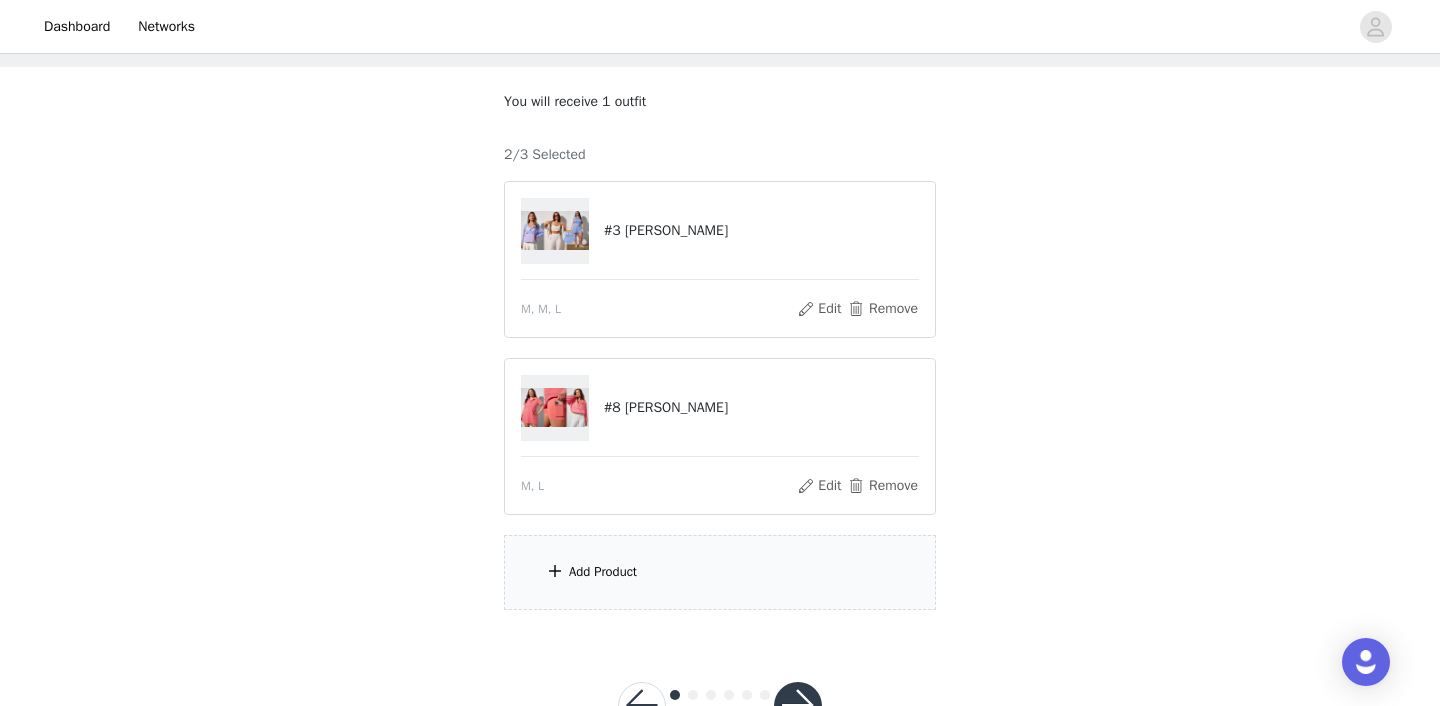 scroll, scrollTop: 166, scrollLeft: 0, axis: vertical 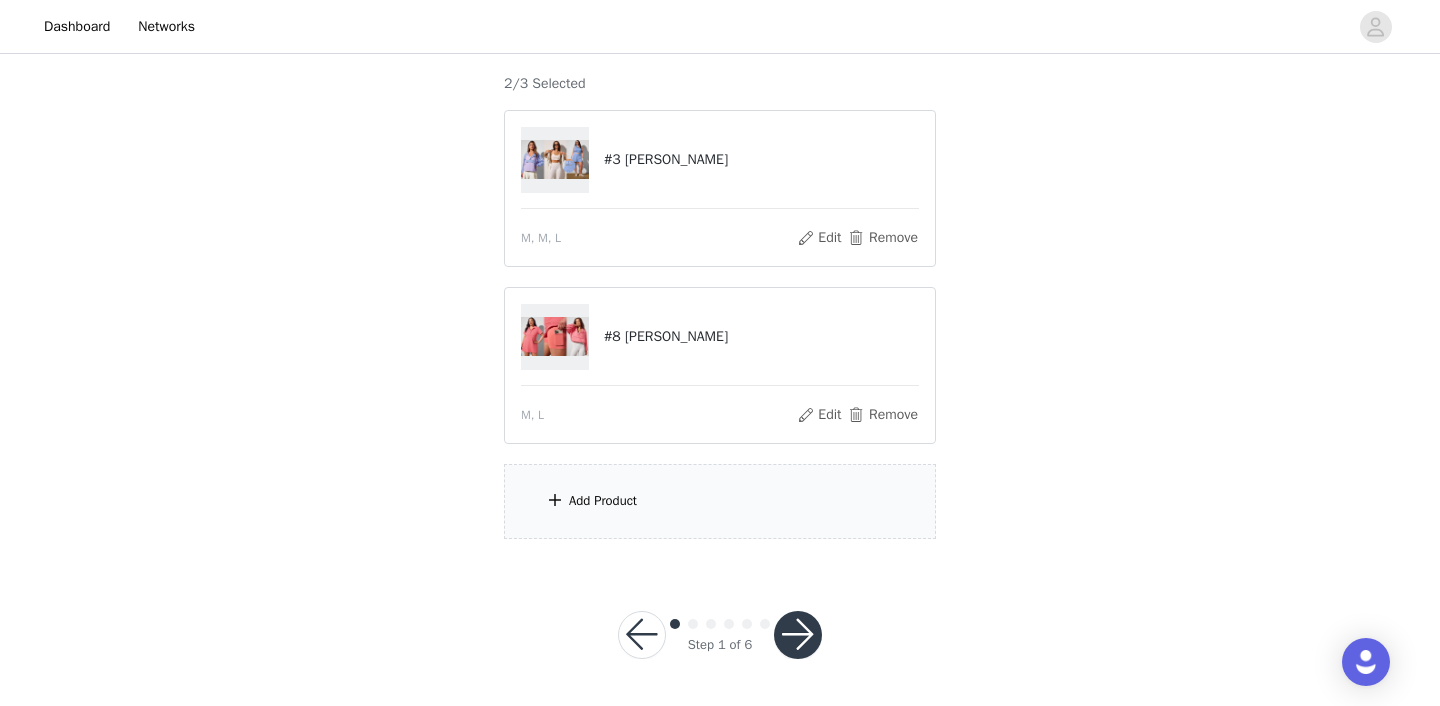 click on "Add Product" at bounding box center [720, 501] 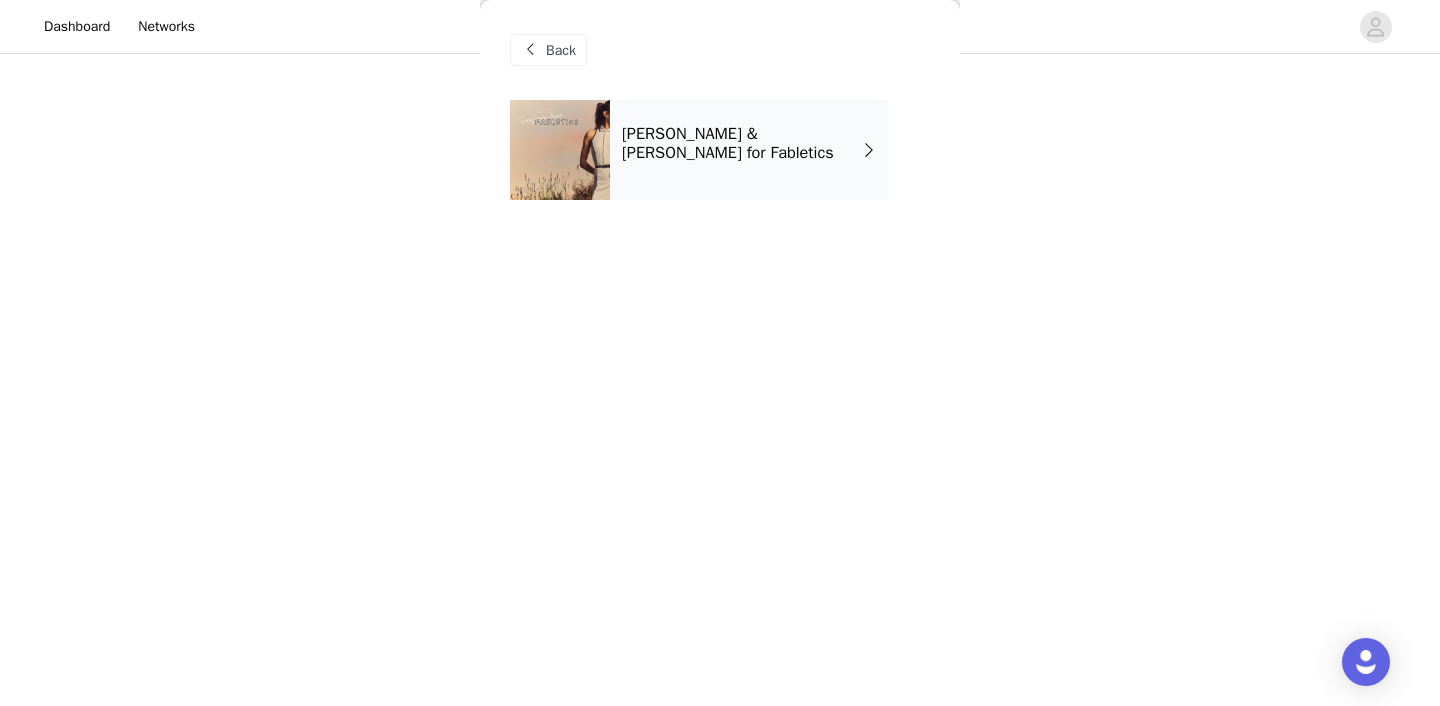 click on "[PERSON_NAME] & [PERSON_NAME] for Fabletics" at bounding box center (742, 143) 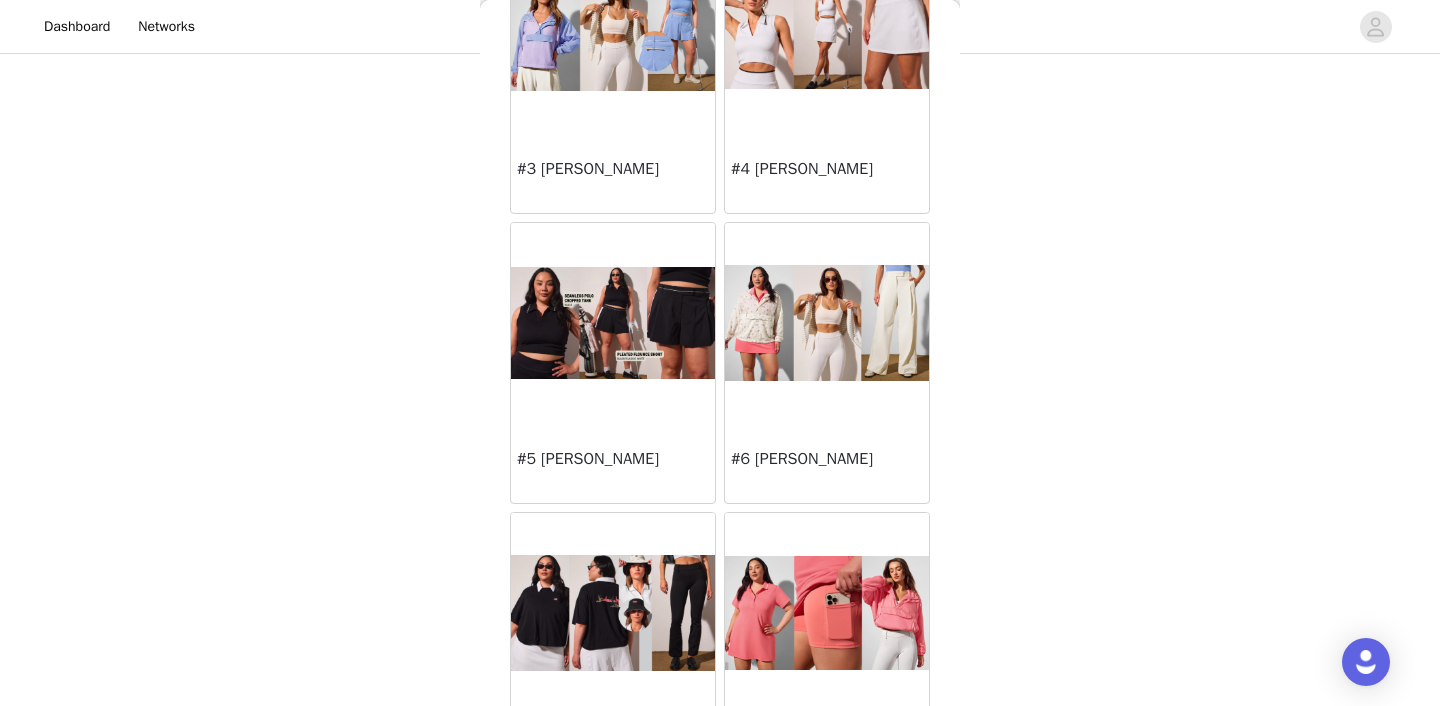scroll, scrollTop: 542, scrollLeft: 0, axis: vertical 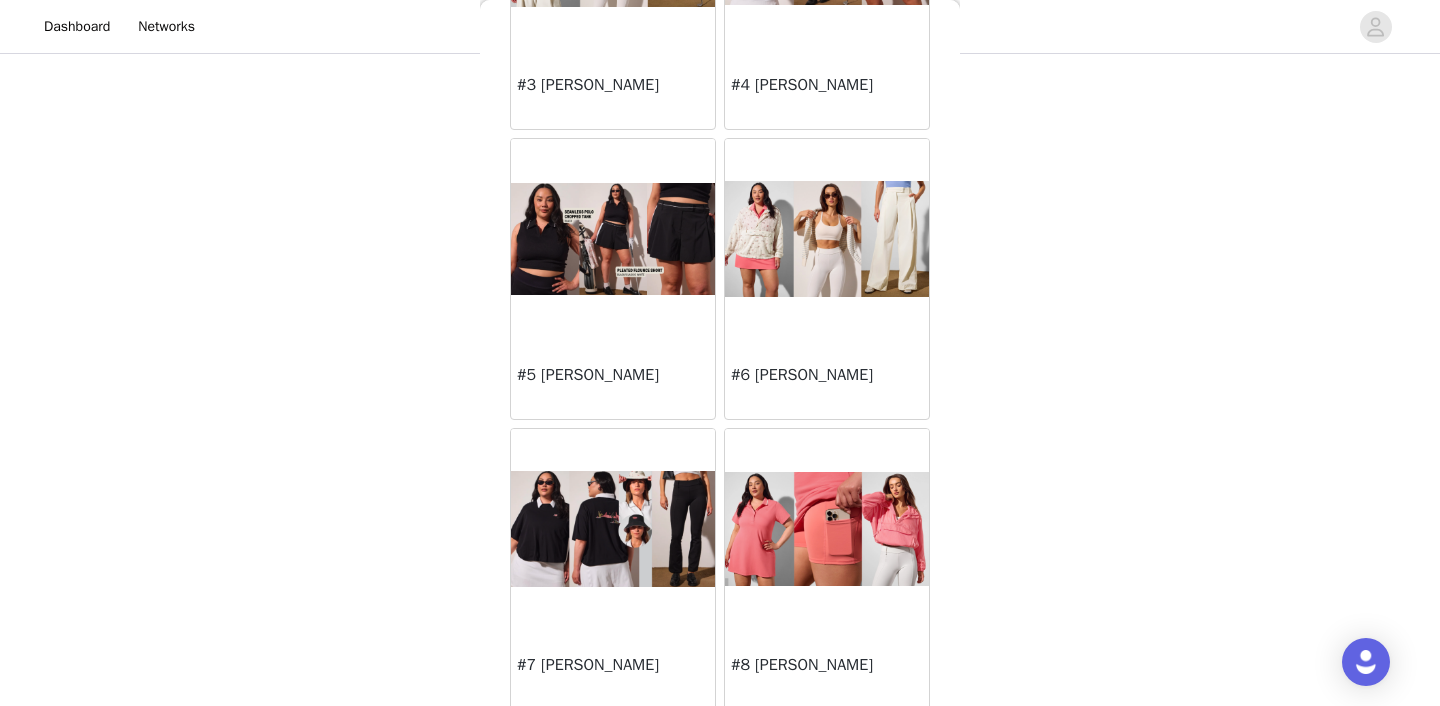 click at bounding box center (613, 529) 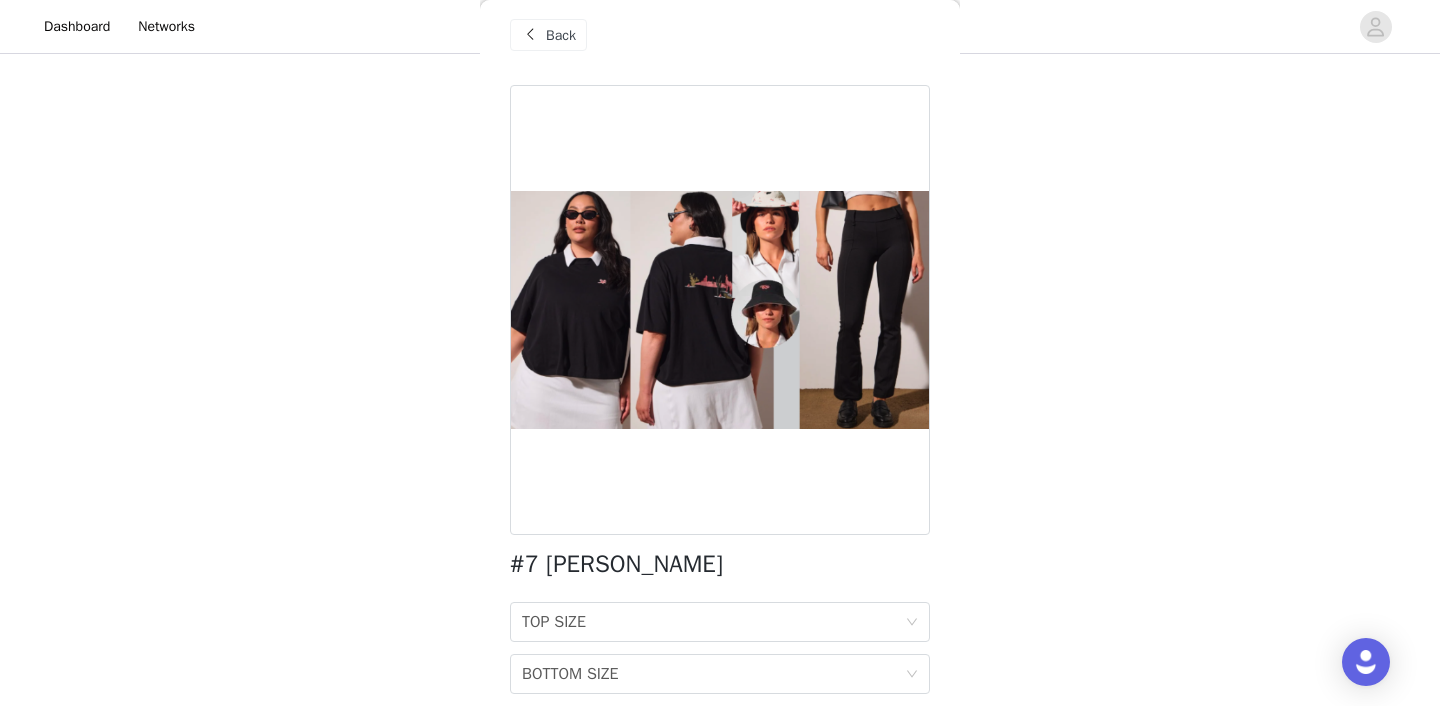 scroll, scrollTop: 0, scrollLeft: 0, axis: both 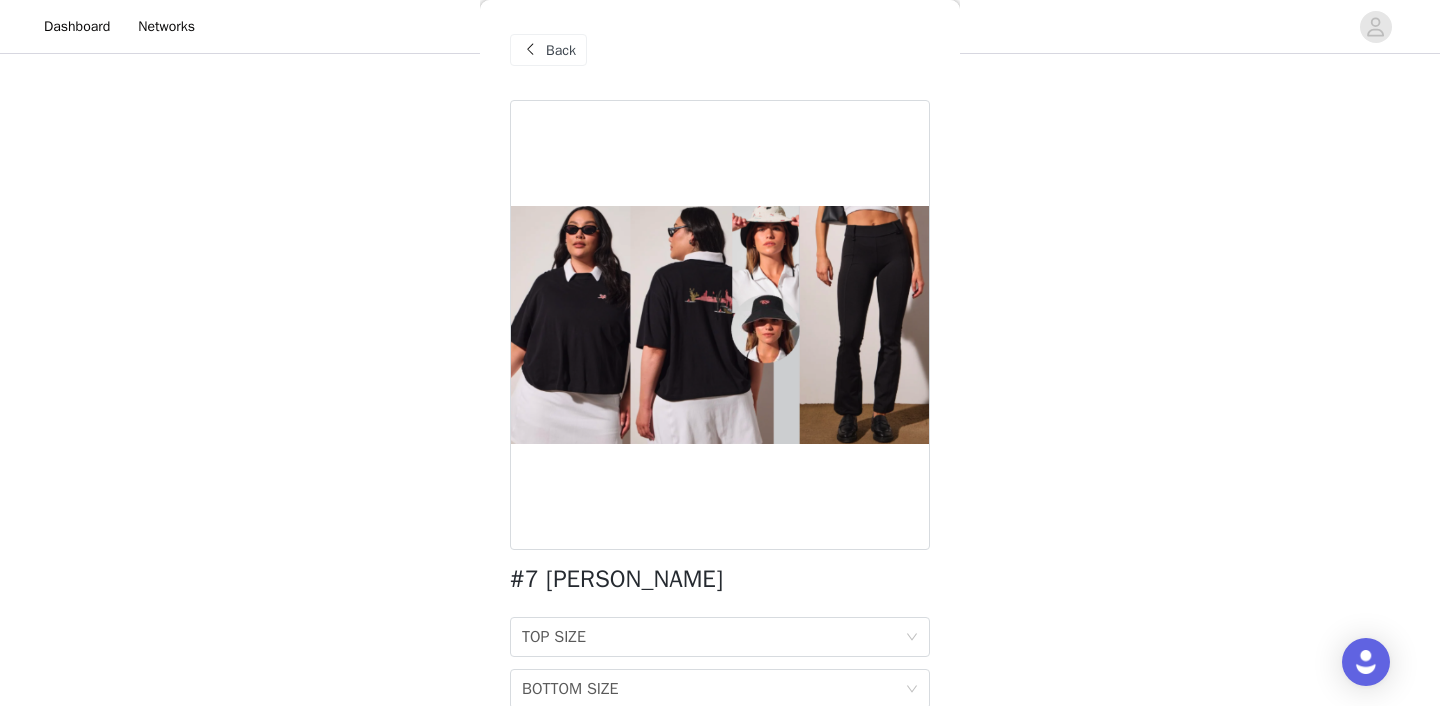 click on "Back" at bounding box center (561, 50) 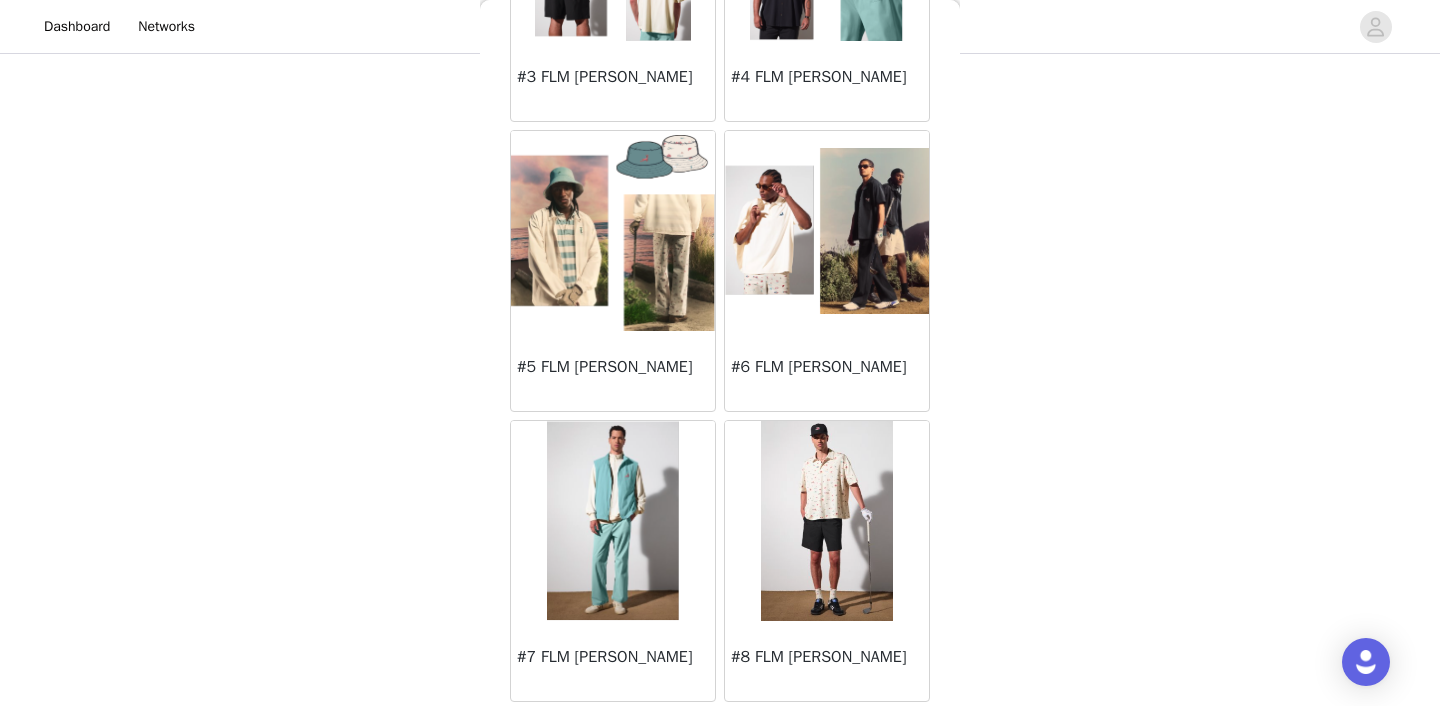 scroll, scrollTop: 1857, scrollLeft: 0, axis: vertical 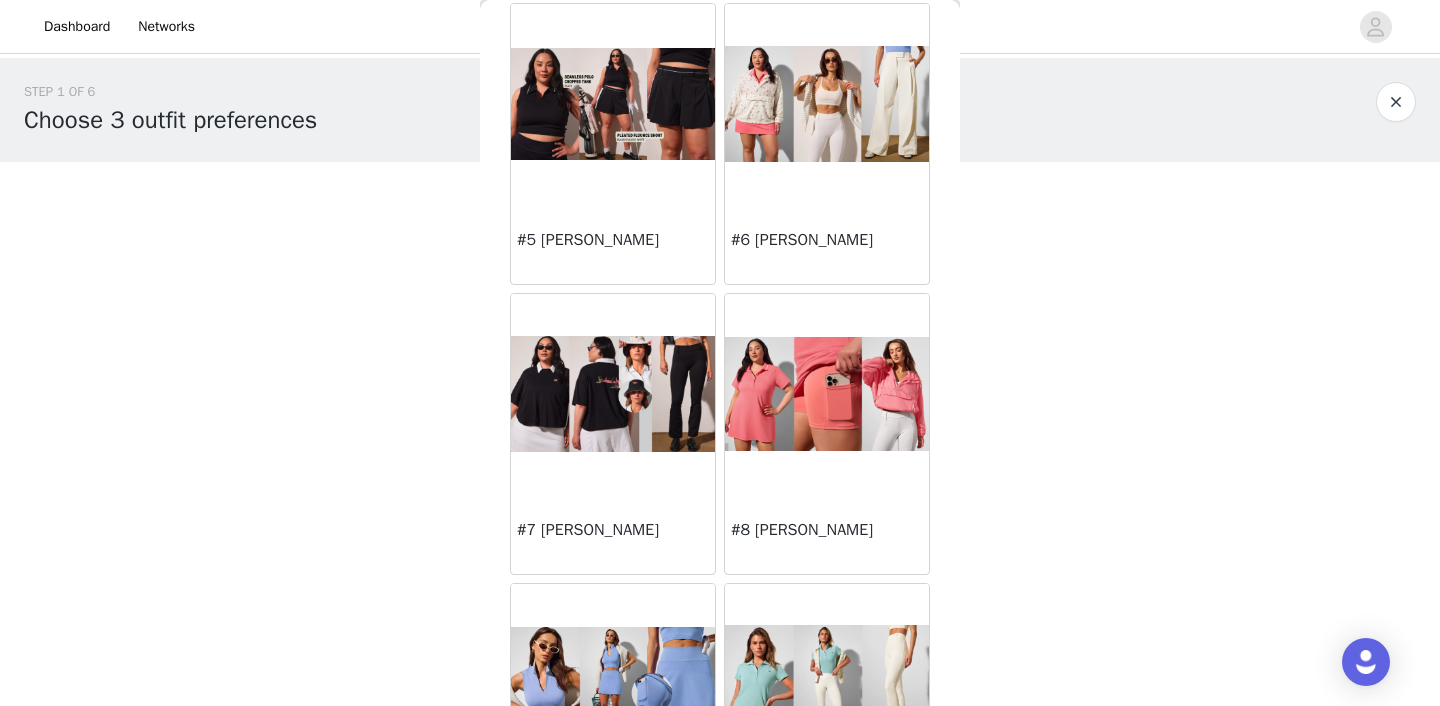 click at bounding box center (613, 394) 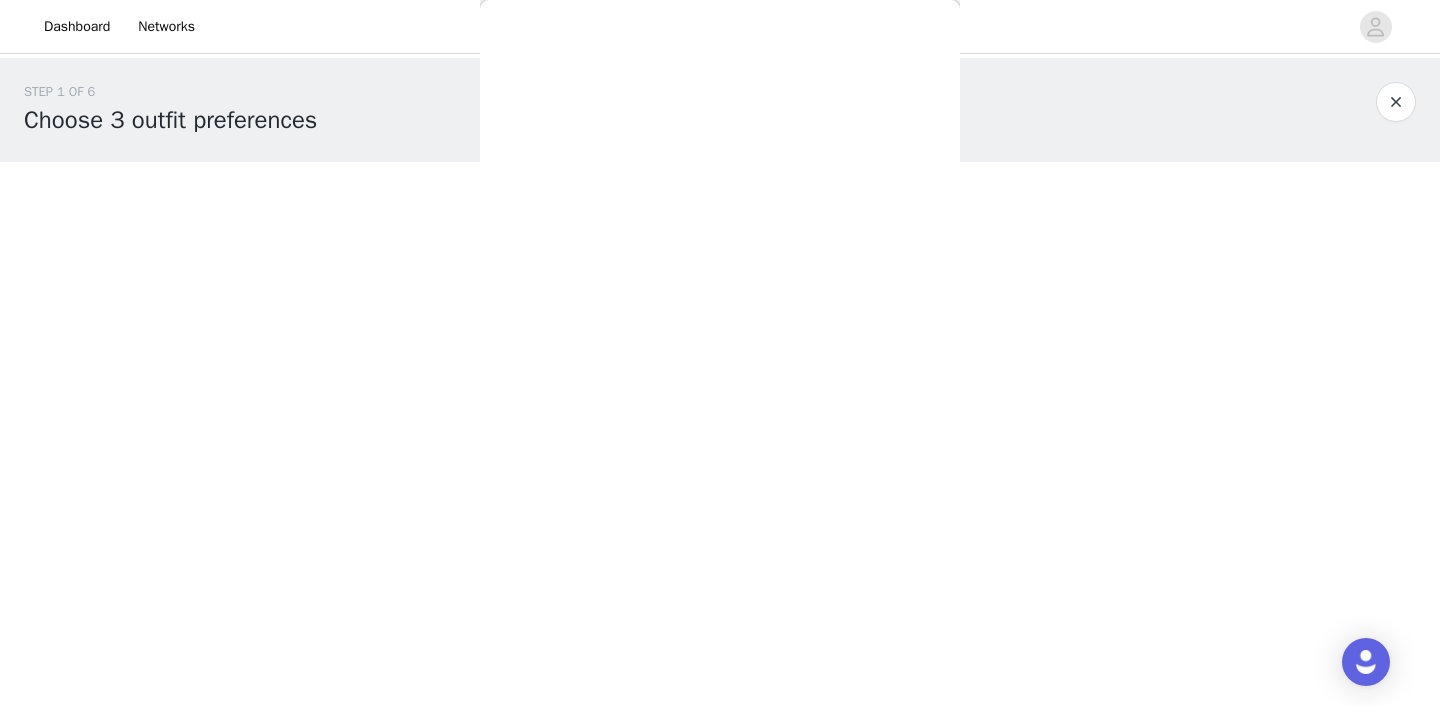 scroll, scrollTop: 91, scrollLeft: 0, axis: vertical 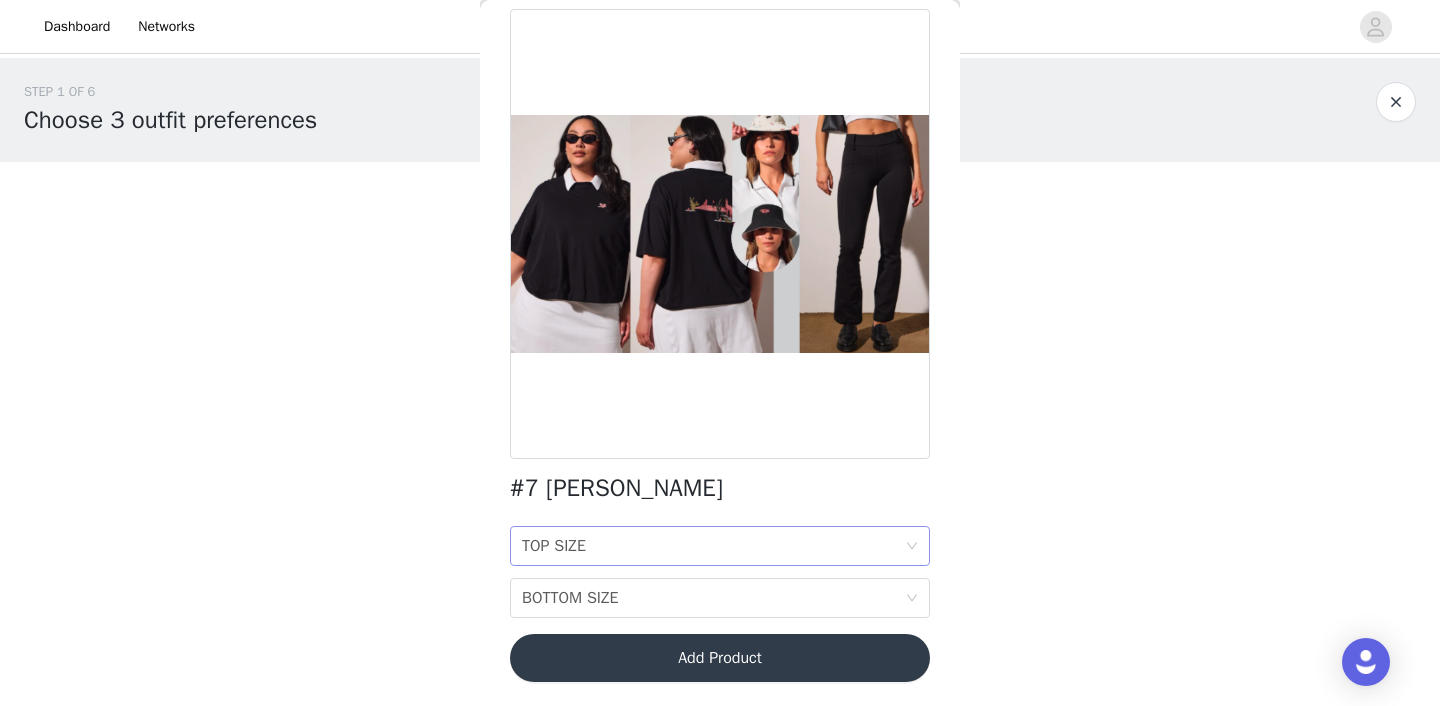 click on "TOP SIZE TOP SIZE" at bounding box center (713, 546) 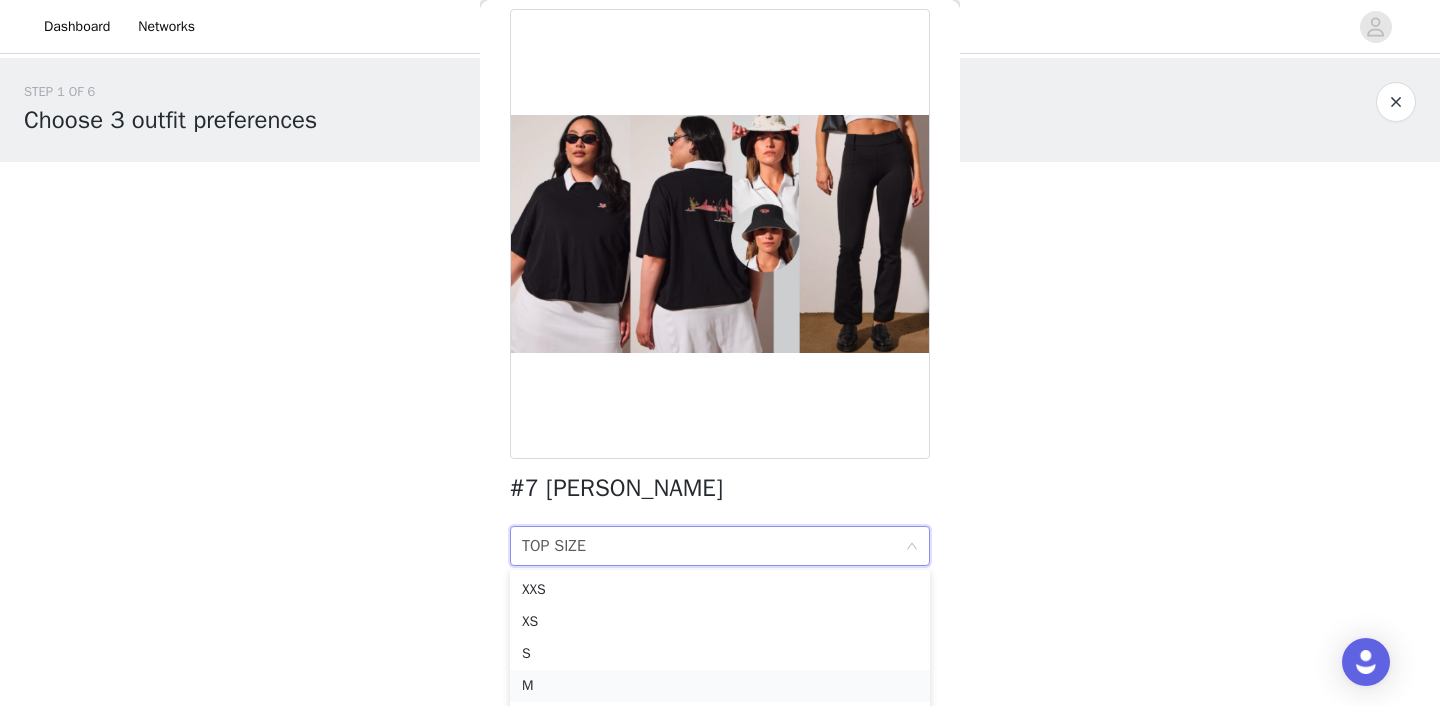 click on "M" at bounding box center [720, 686] 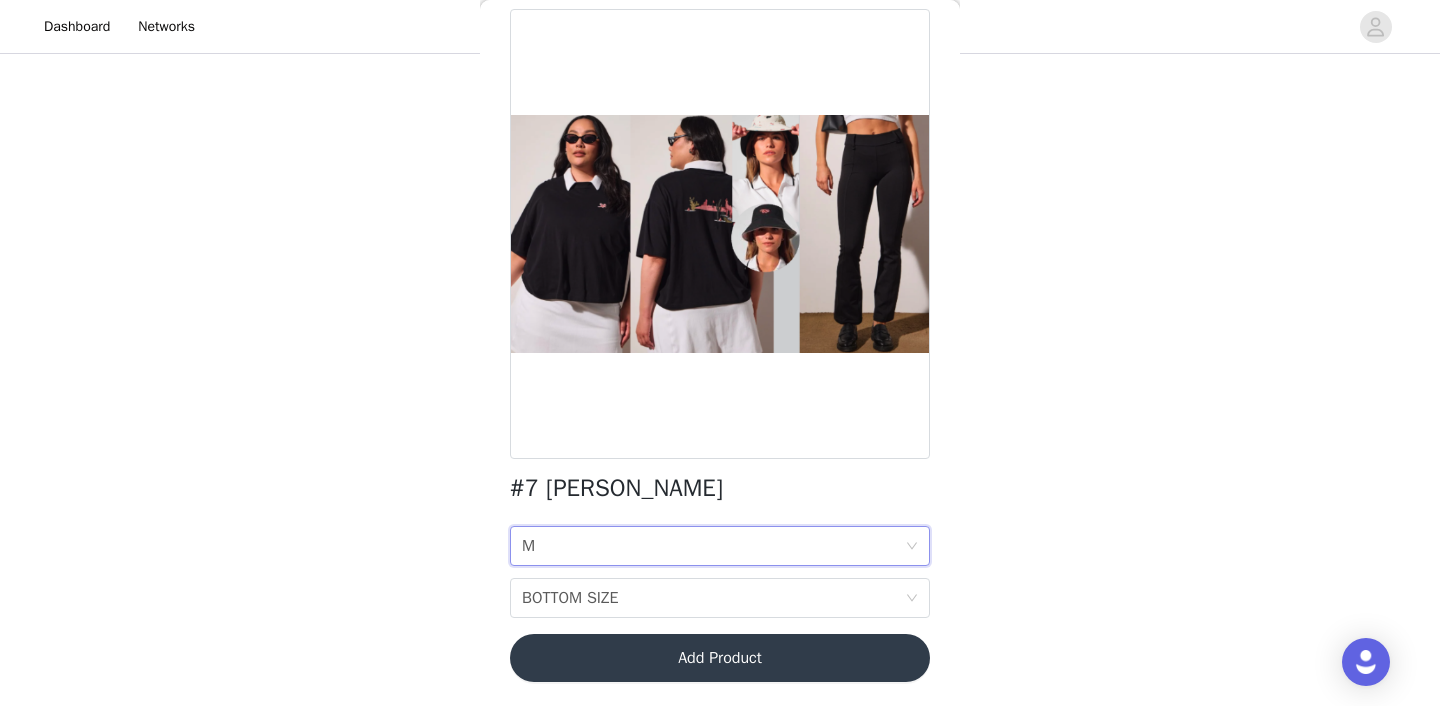 scroll, scrollTop: 166, scrollLeft: 0, axis: vertical 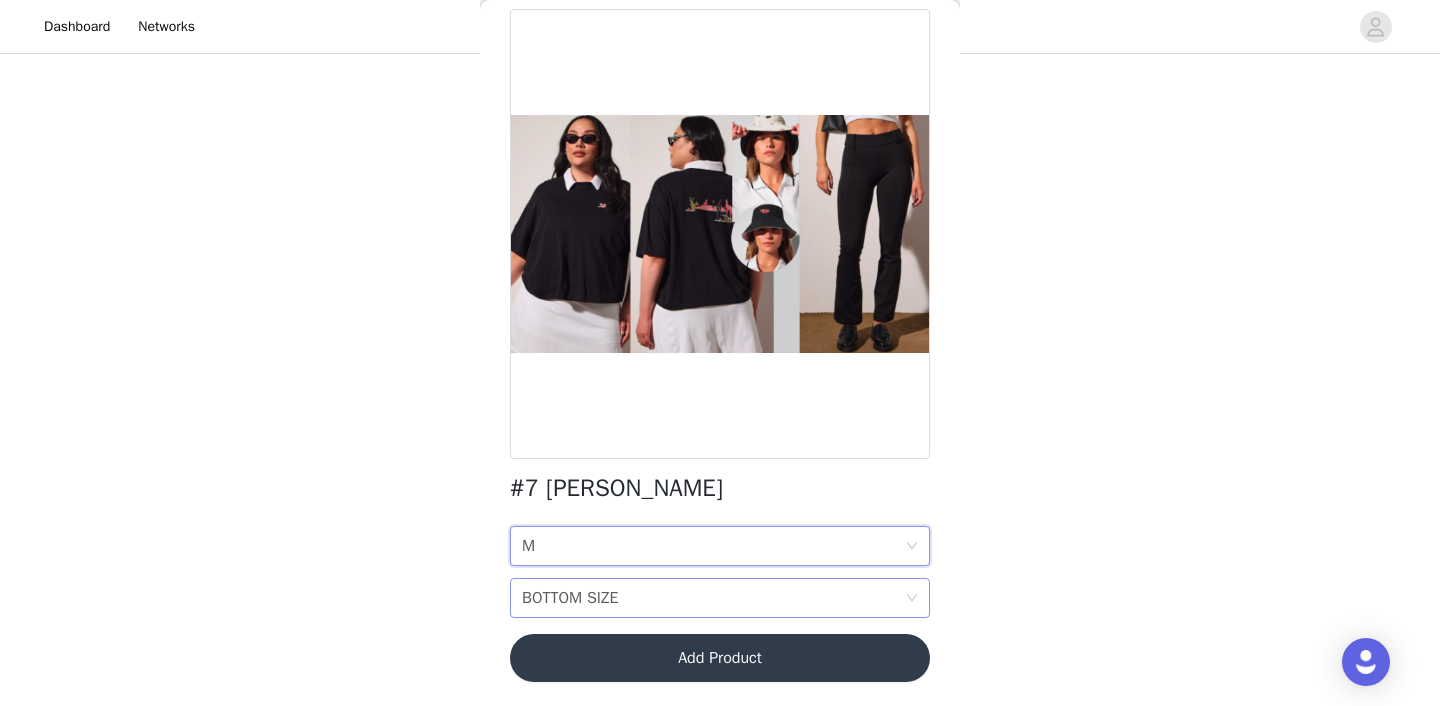 click on "BOTTOM SIZE BOTTOM SIZE" at bounding box center (713, 598) 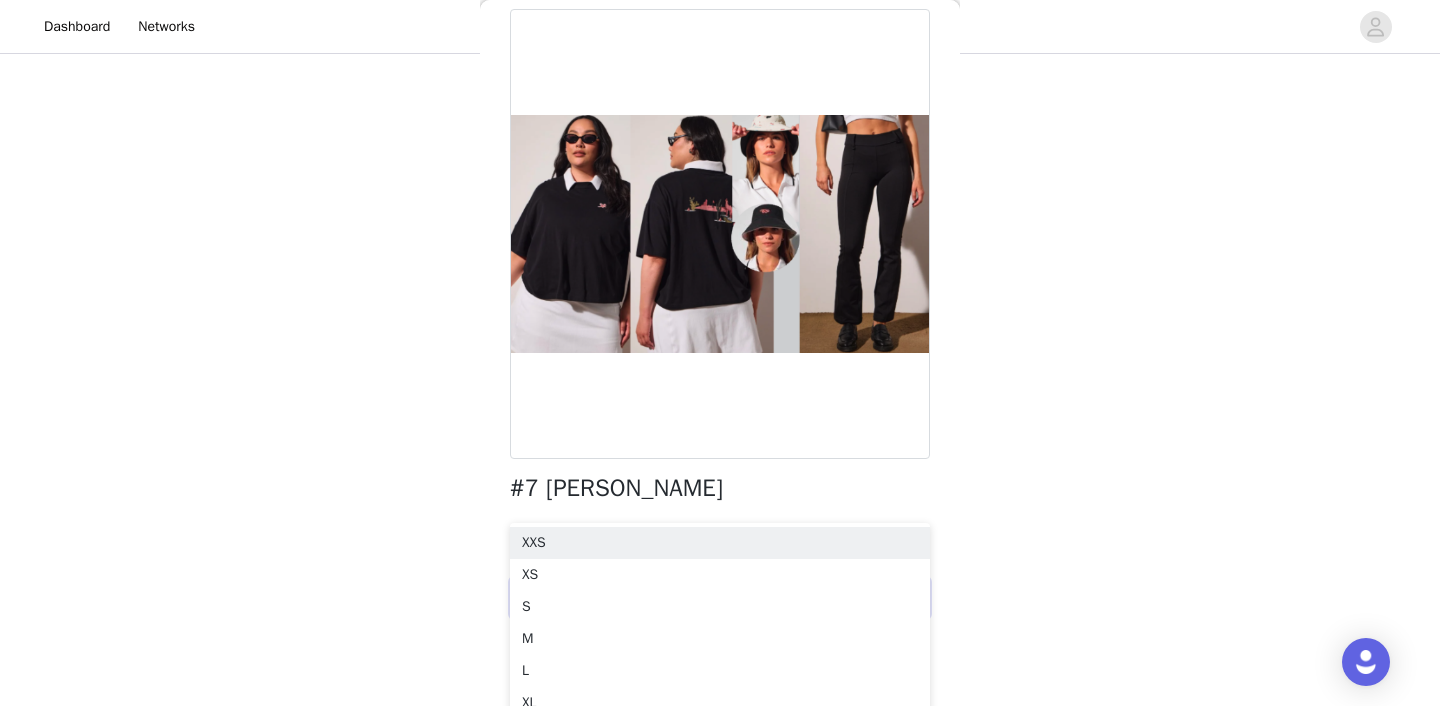 scroll, scrollTop: 273, scrollLeft: 0, axis: vertical 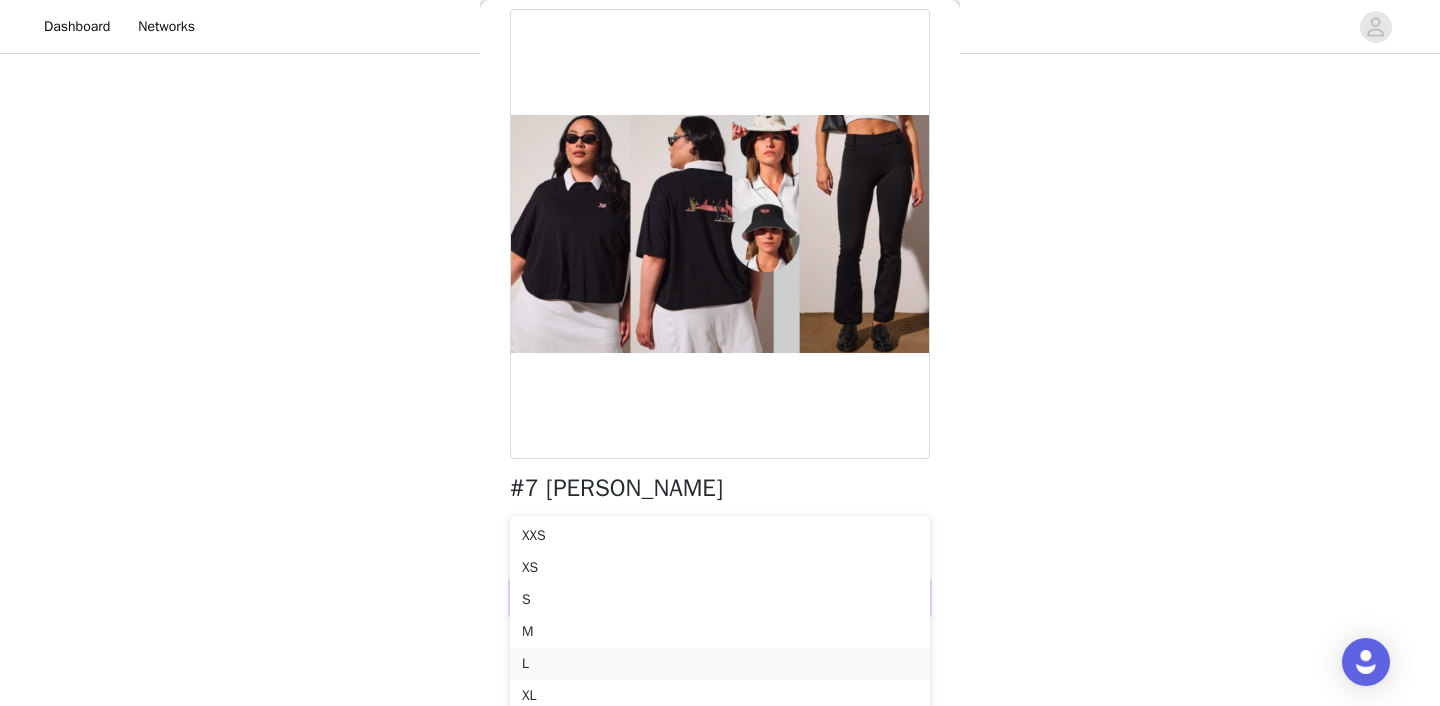click on "L" at bounding box center [720, 664] 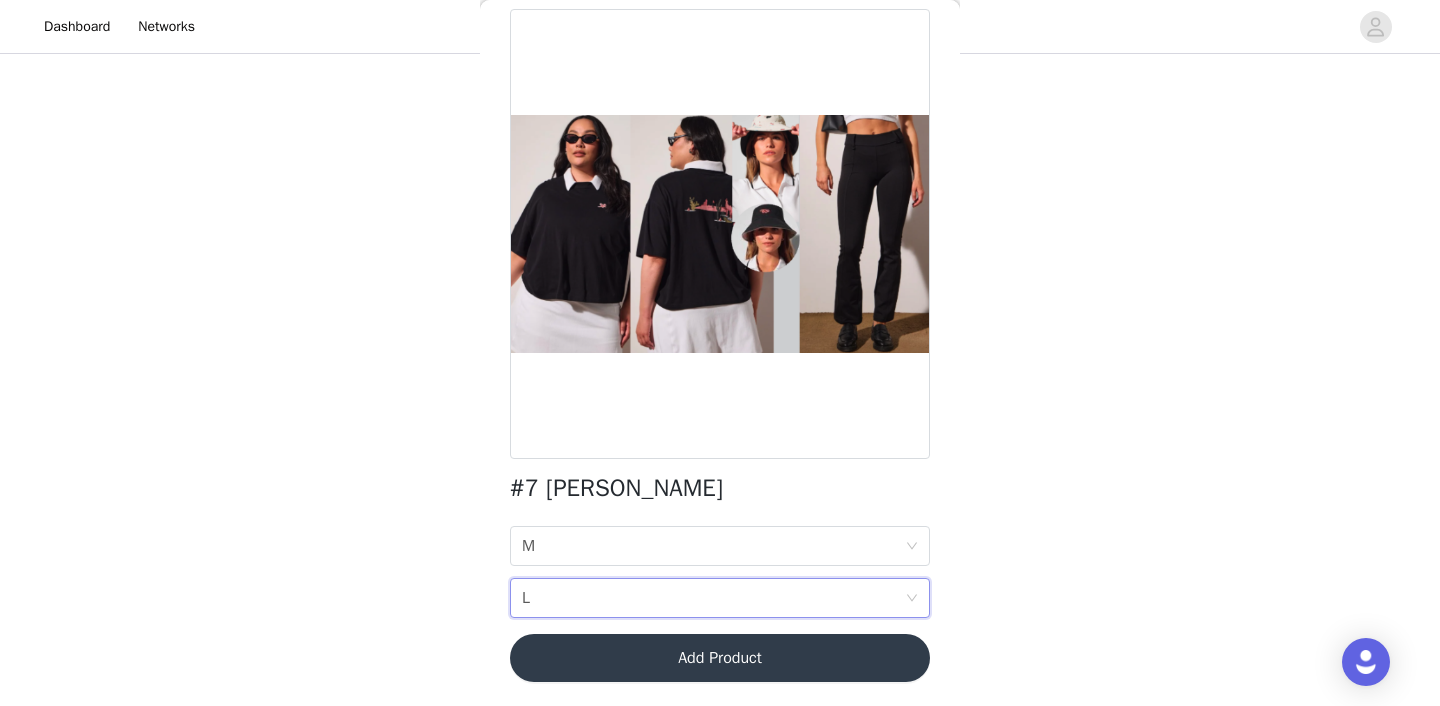 click on "BOTTOM SIZE L" at bounding box center (713, 598) 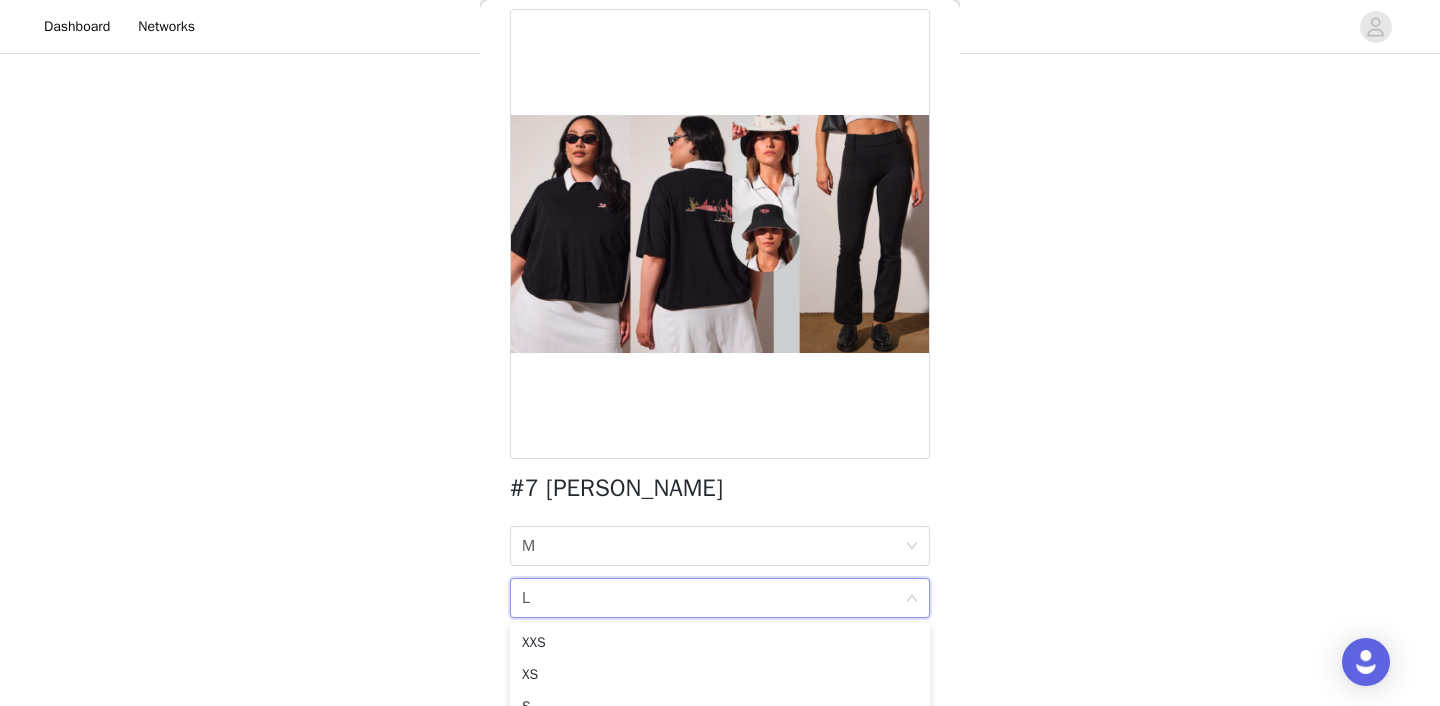 scroll, scrollTop: 323, scrollLeft: 0, axis: vertical 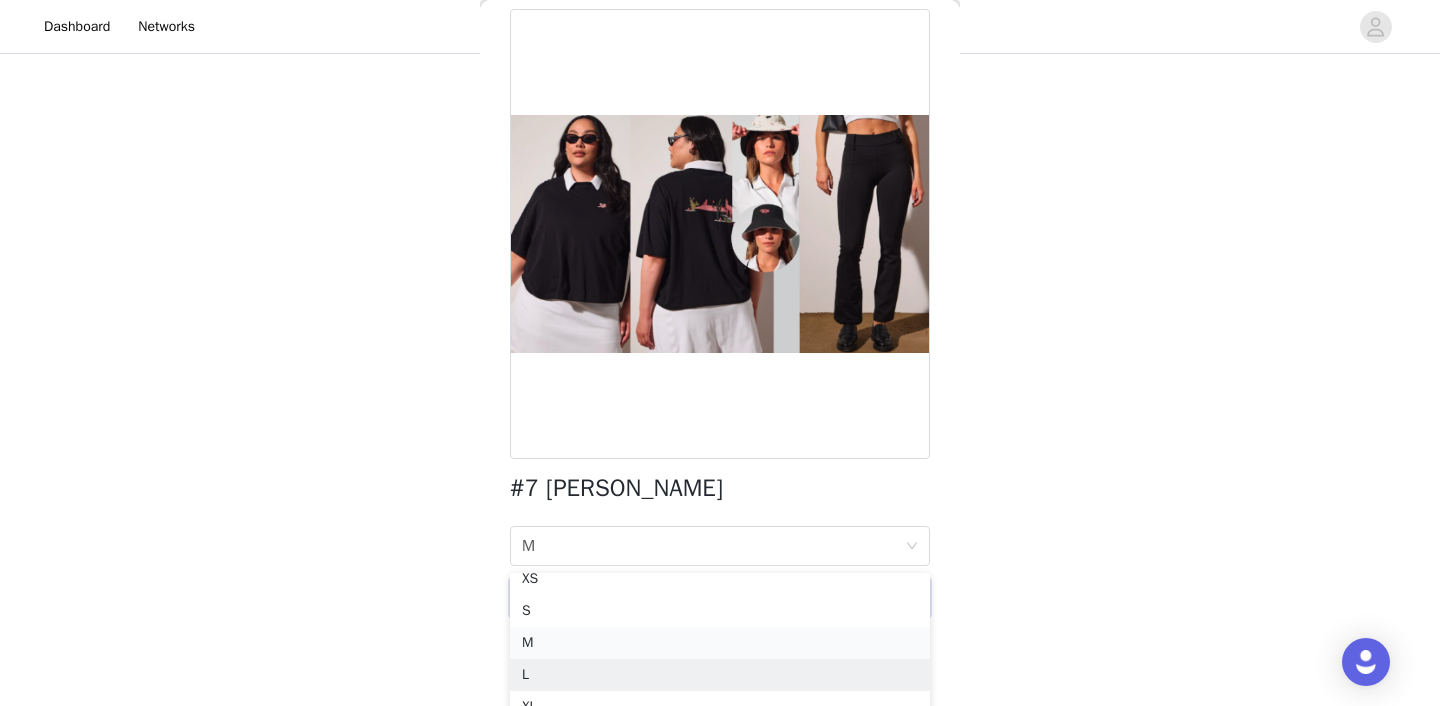 click on "M" at bounding box center (720, 643) 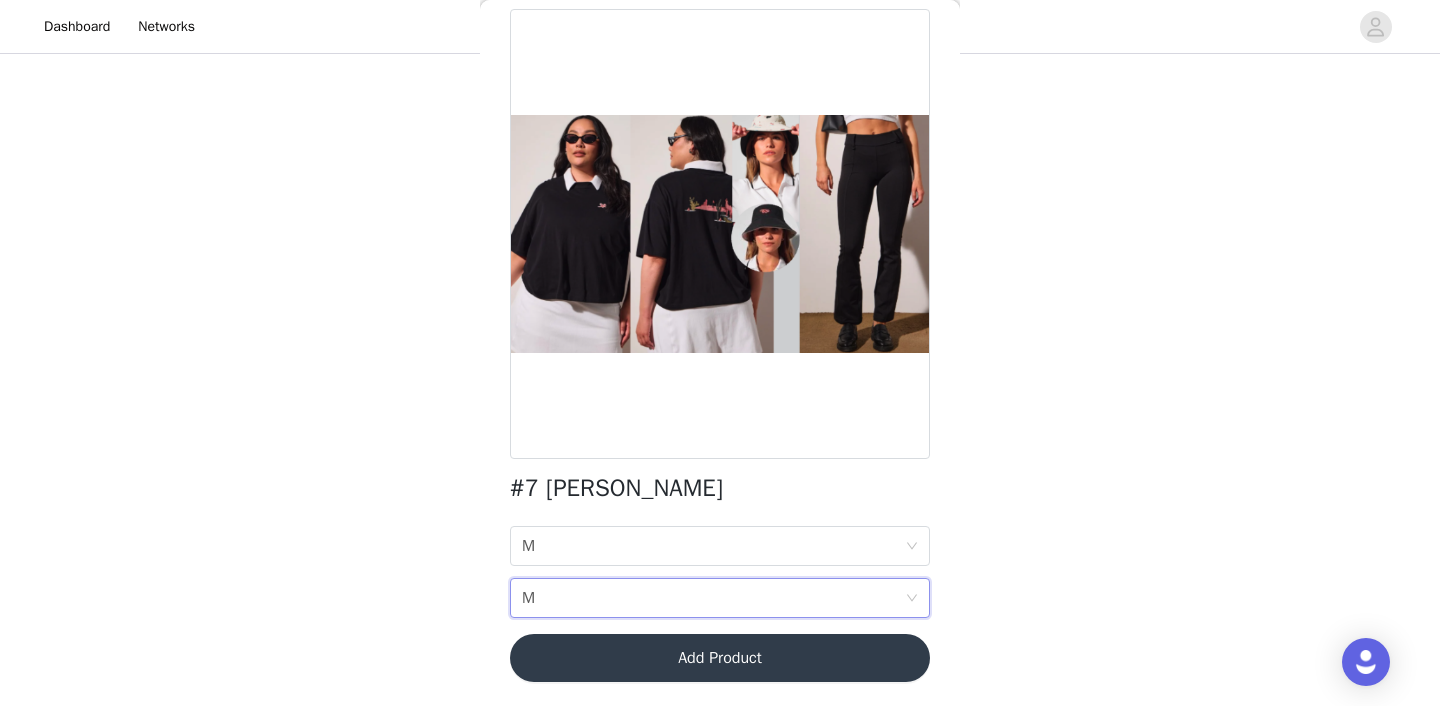 scroll, scrollTop: 166, scrollLeft: 0, axis: vertical 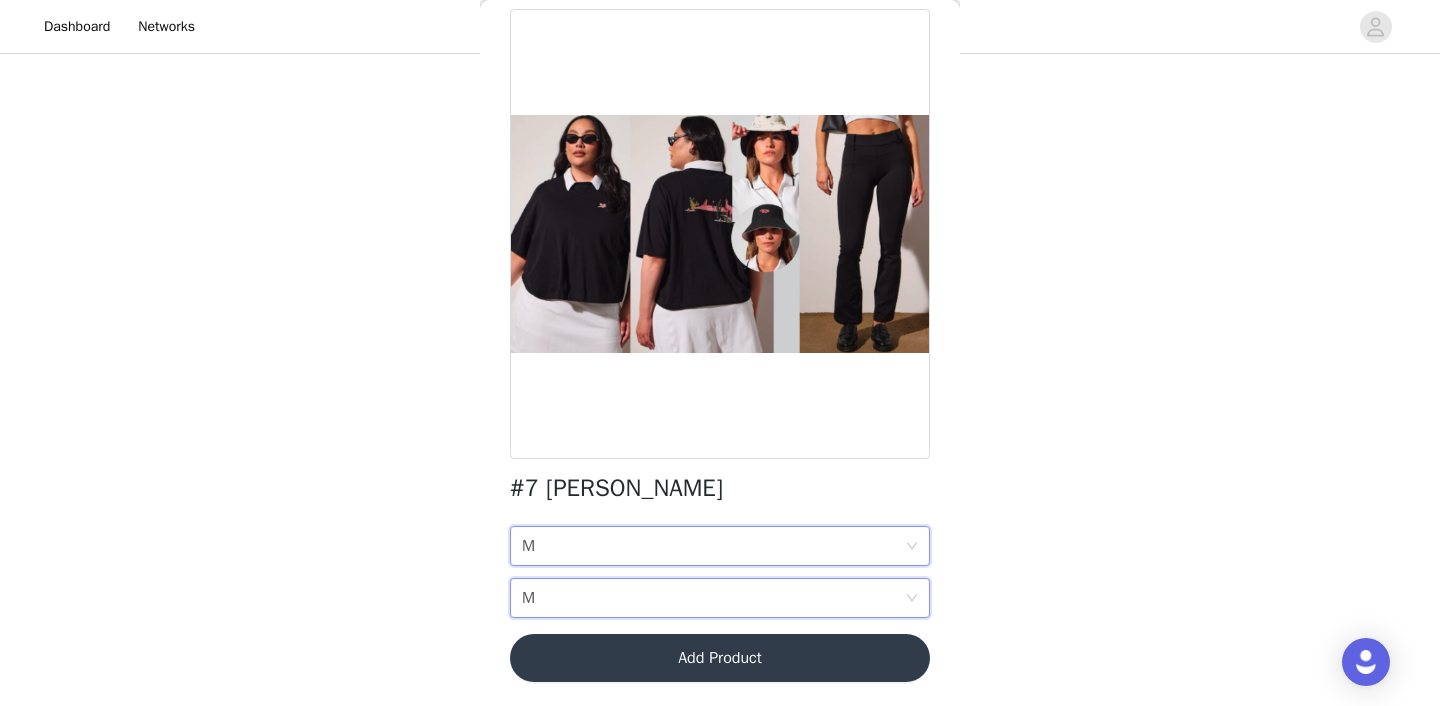 click on "TOP SIZE M" at bounding box center [713, 546] 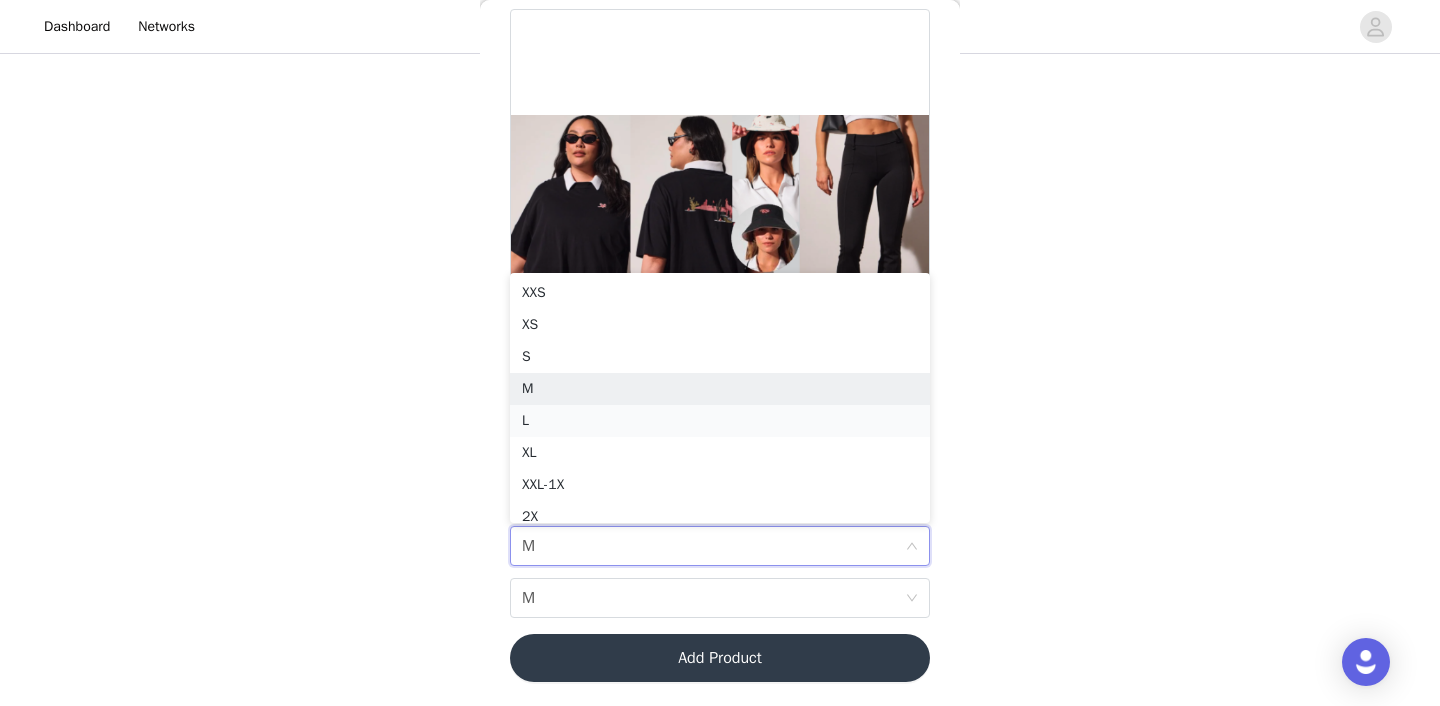scroll, scrollTop: 10, scrollLeft: 0, axis: vertical 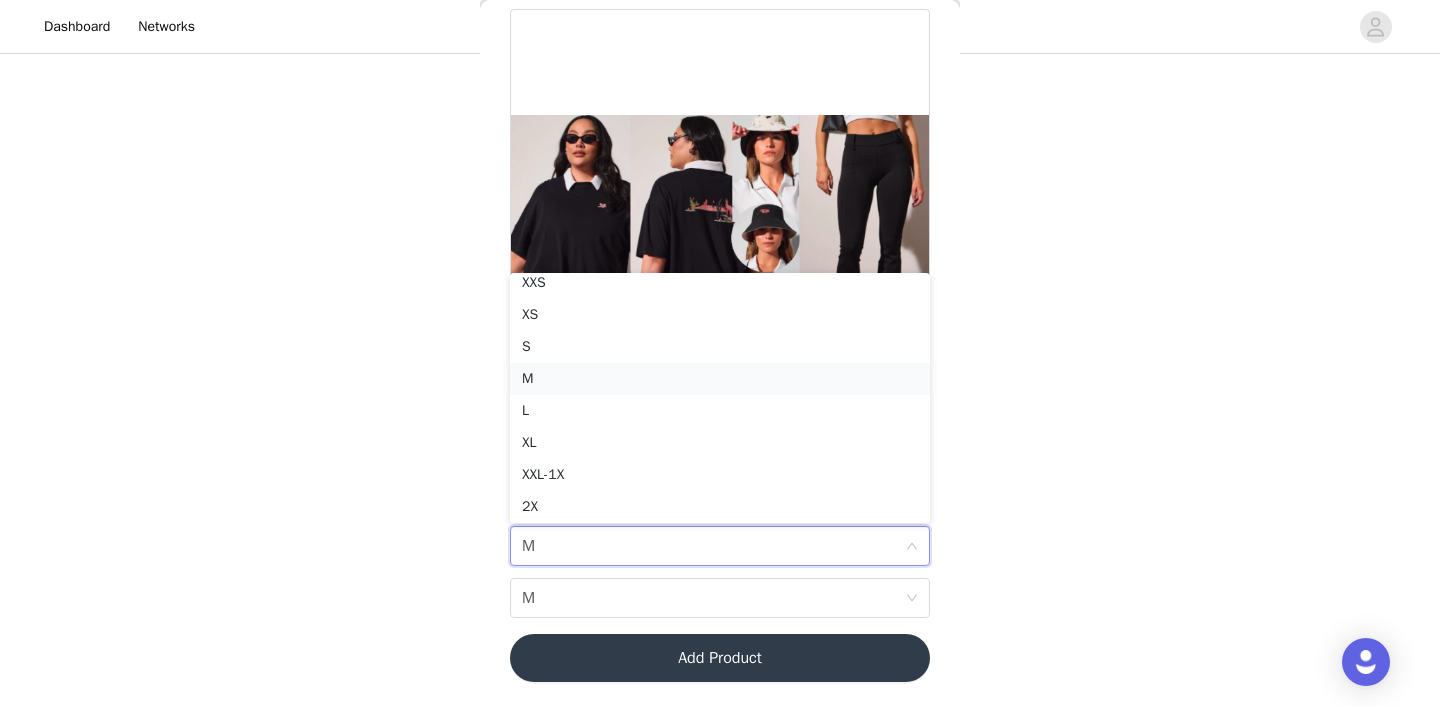 click on "M" at bounding box center (720, 379) 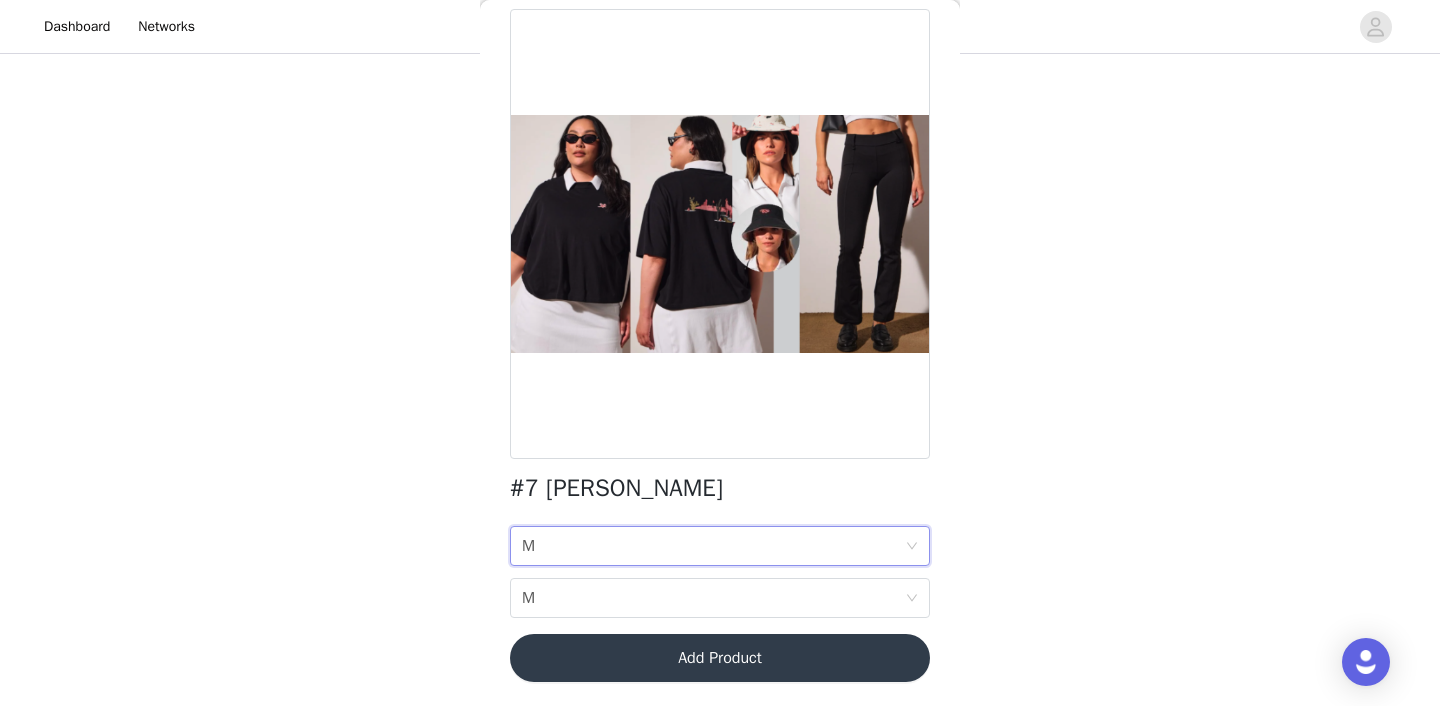 click on "Add Product" at bounding box center [720, 658] 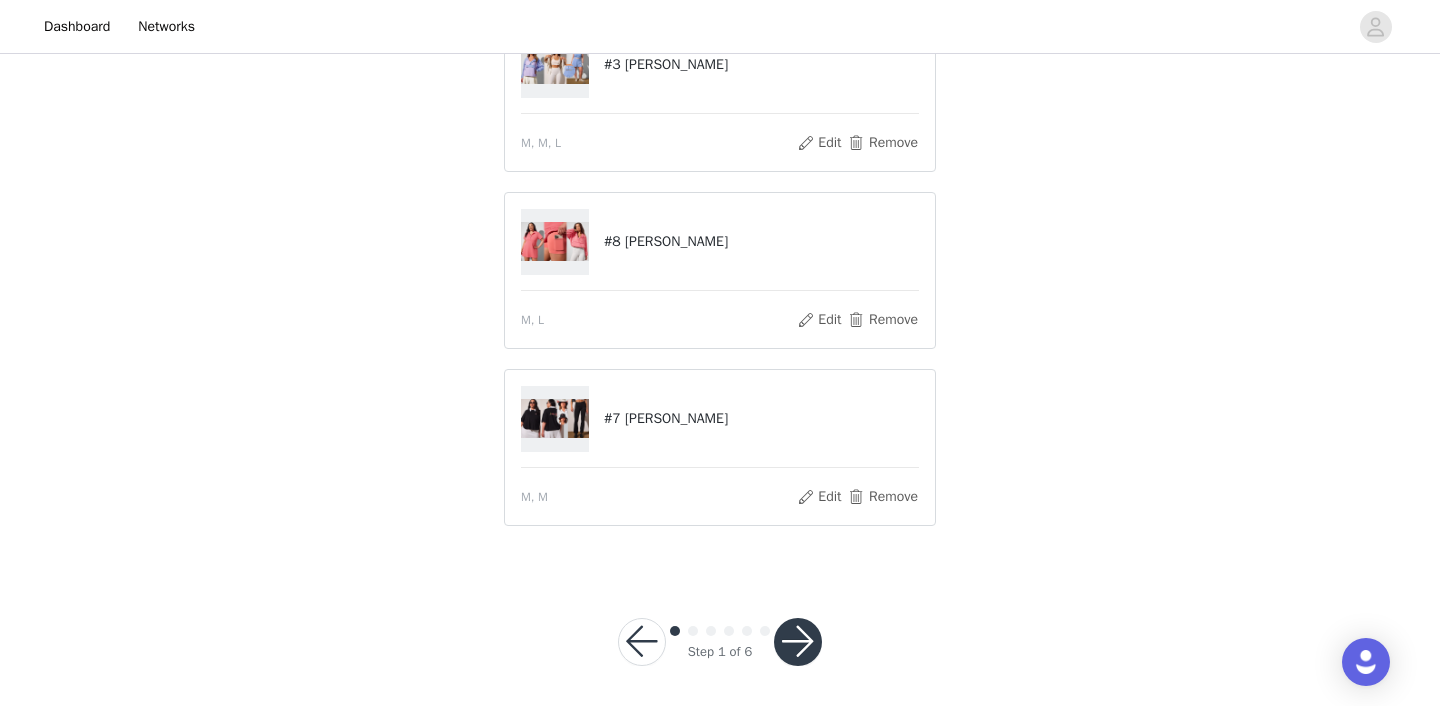 scroll, scrollTop: 214, scrollLeft: 0, axis: vertical 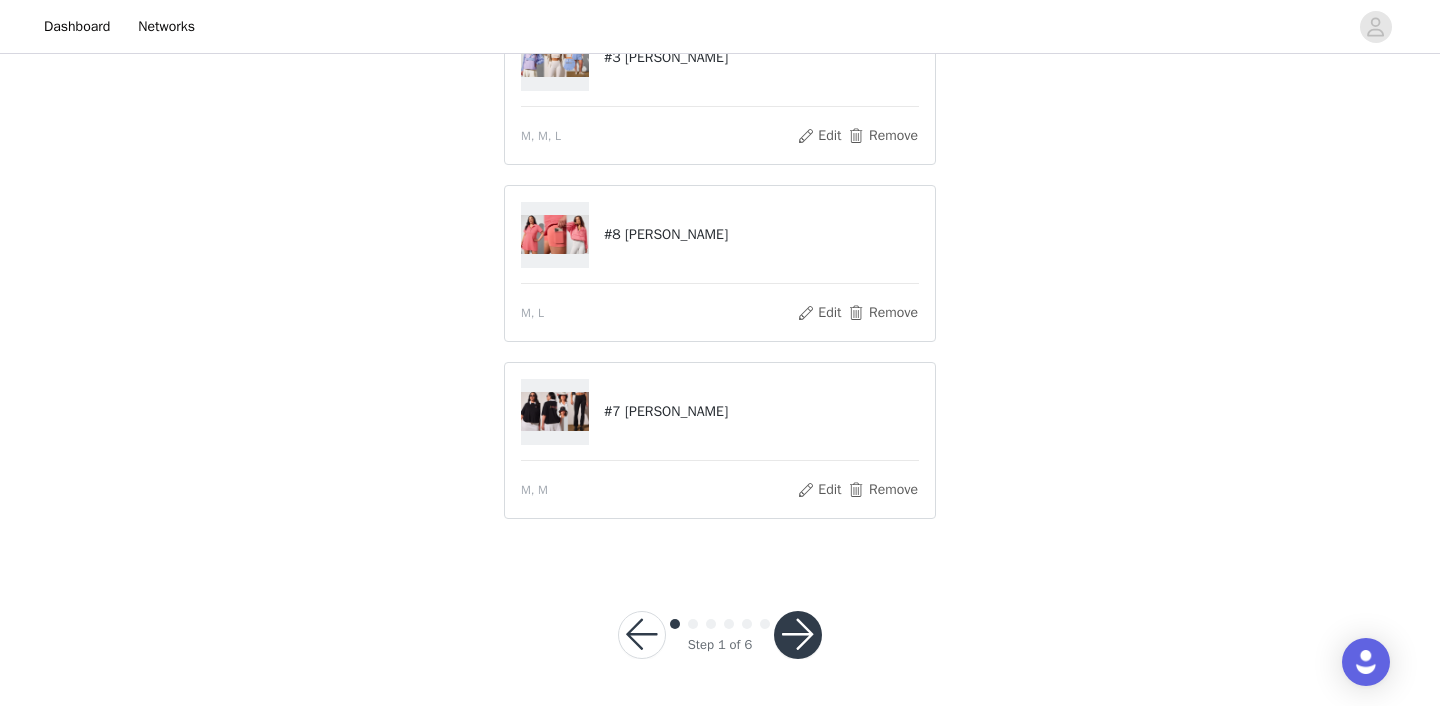 click at bounding box center [798, 635] 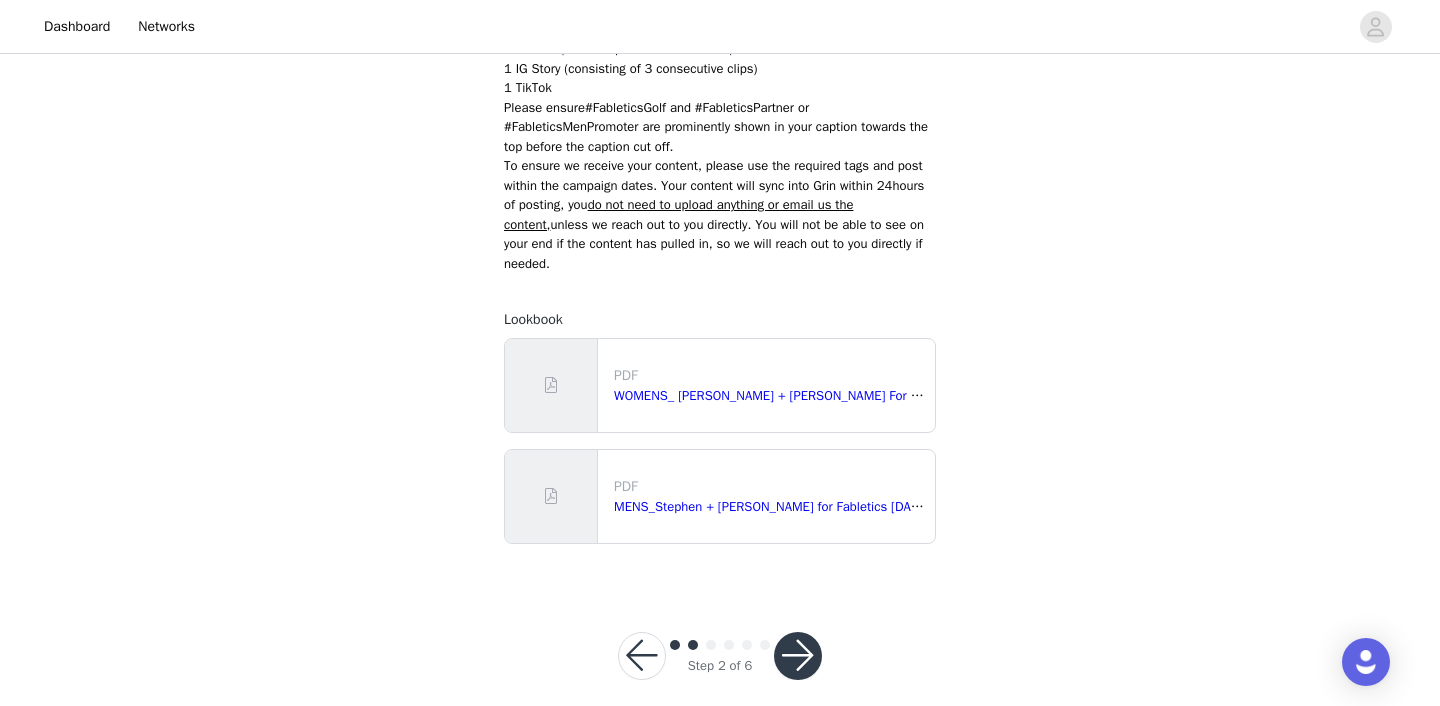 scroll, scrollTop: 405, scrollLeft: 0, axis: vertical 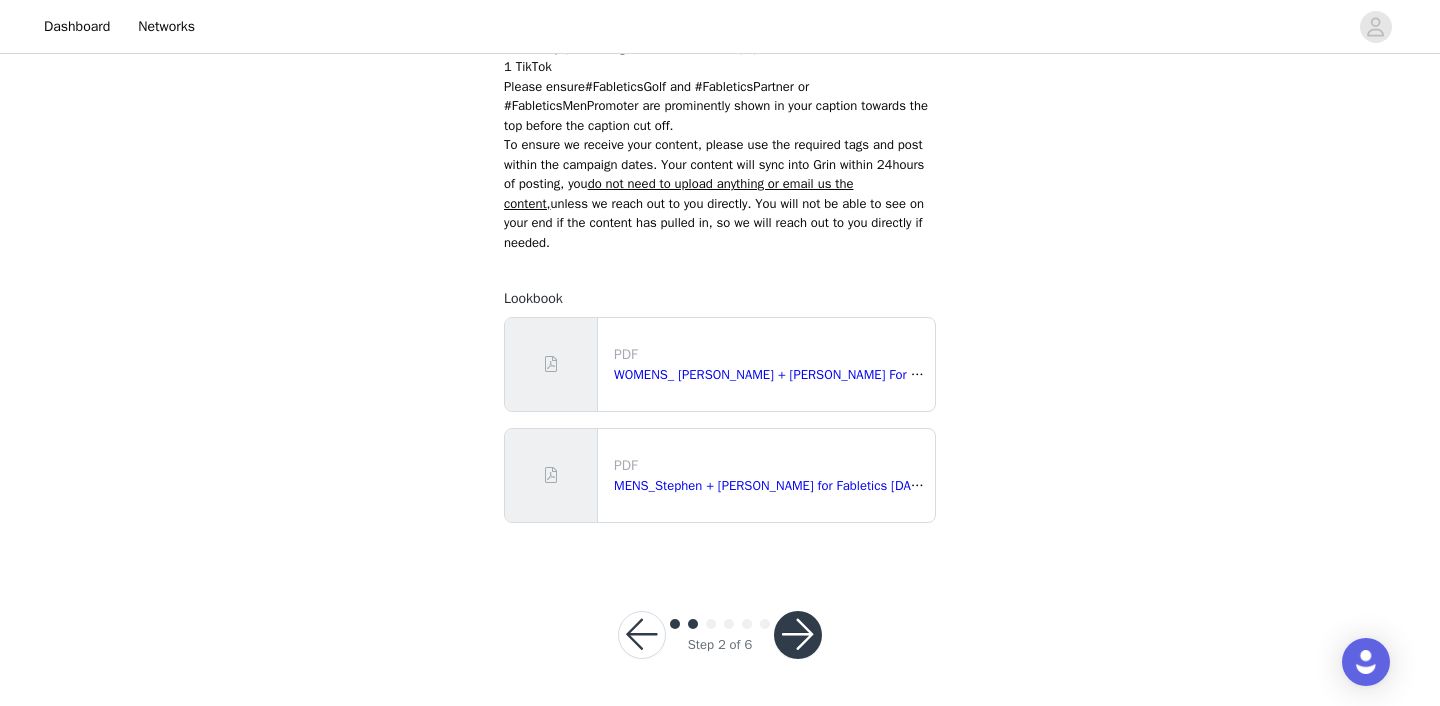 click at bounding box center (798, 635) 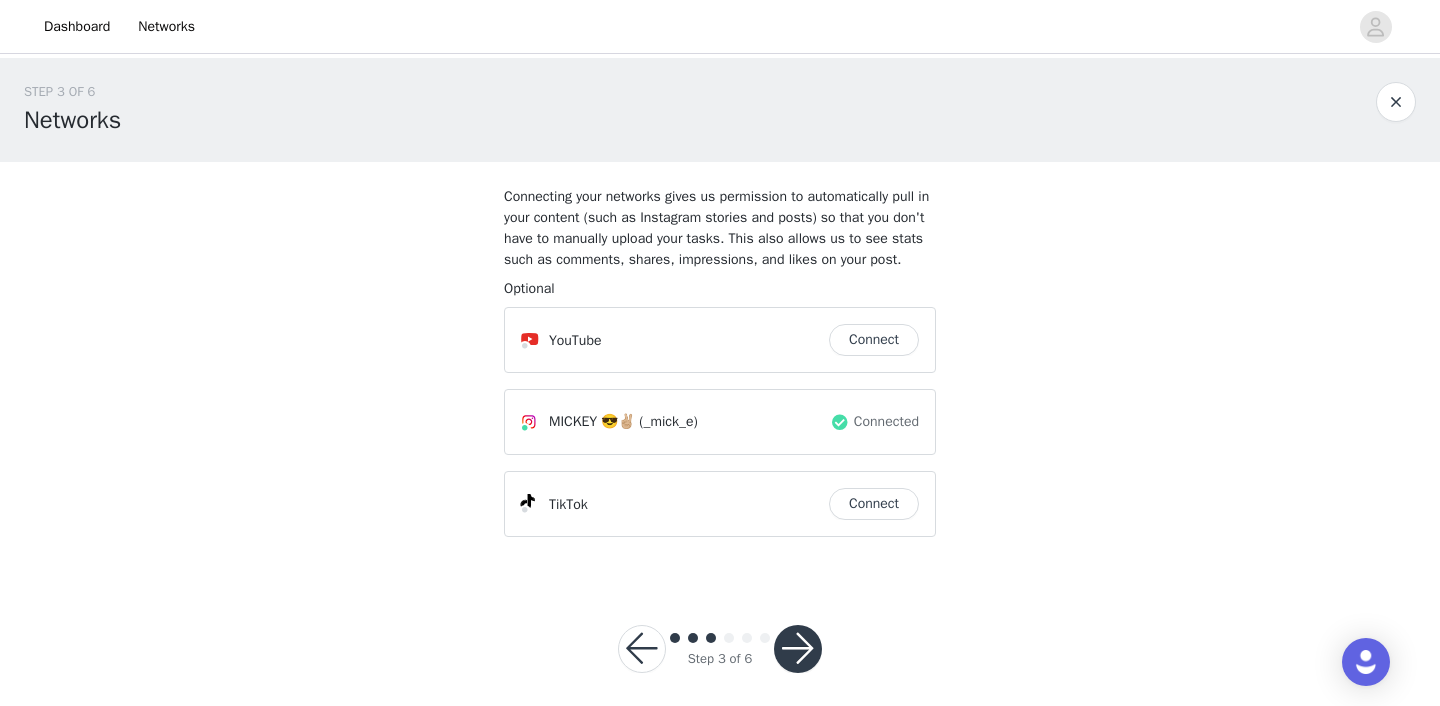 scroll, scrollTop: 35, scrollLeft: 0, axis: vertical 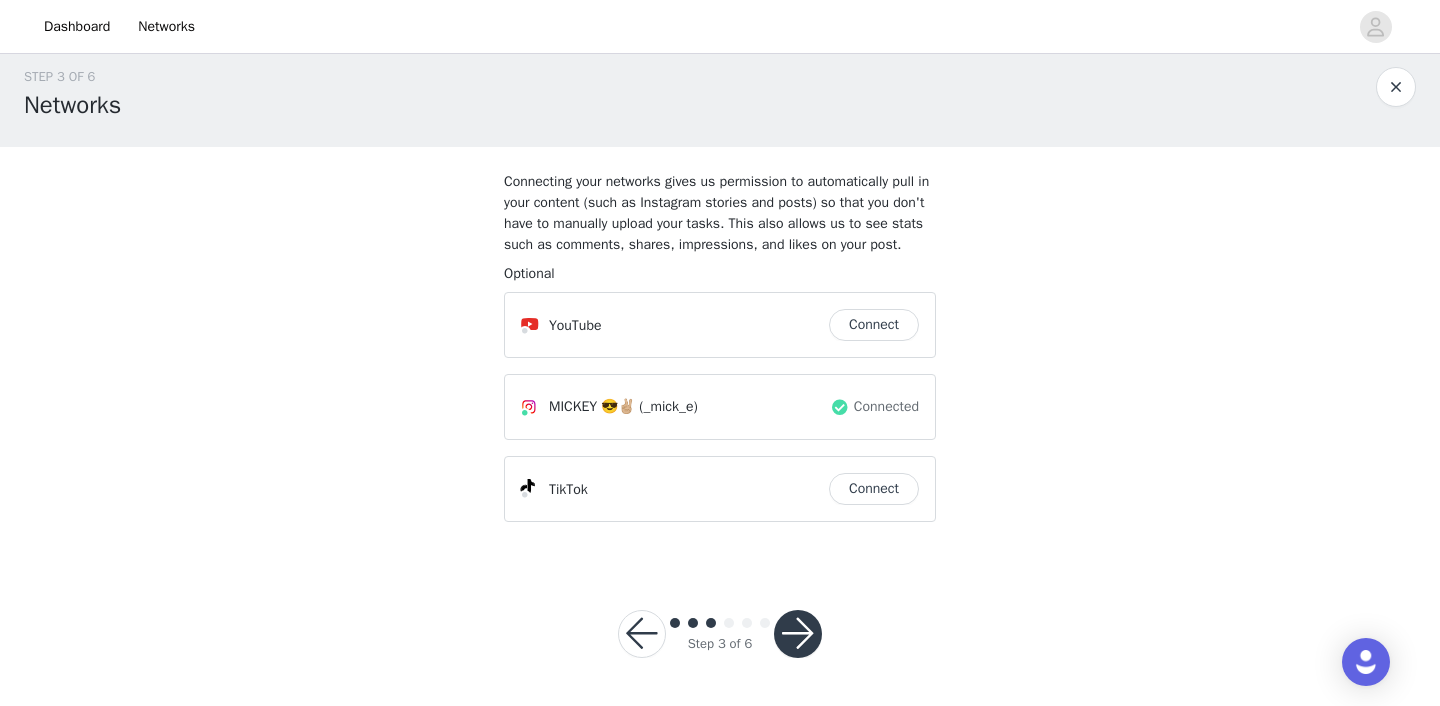 click at bounding box center [798, 634] 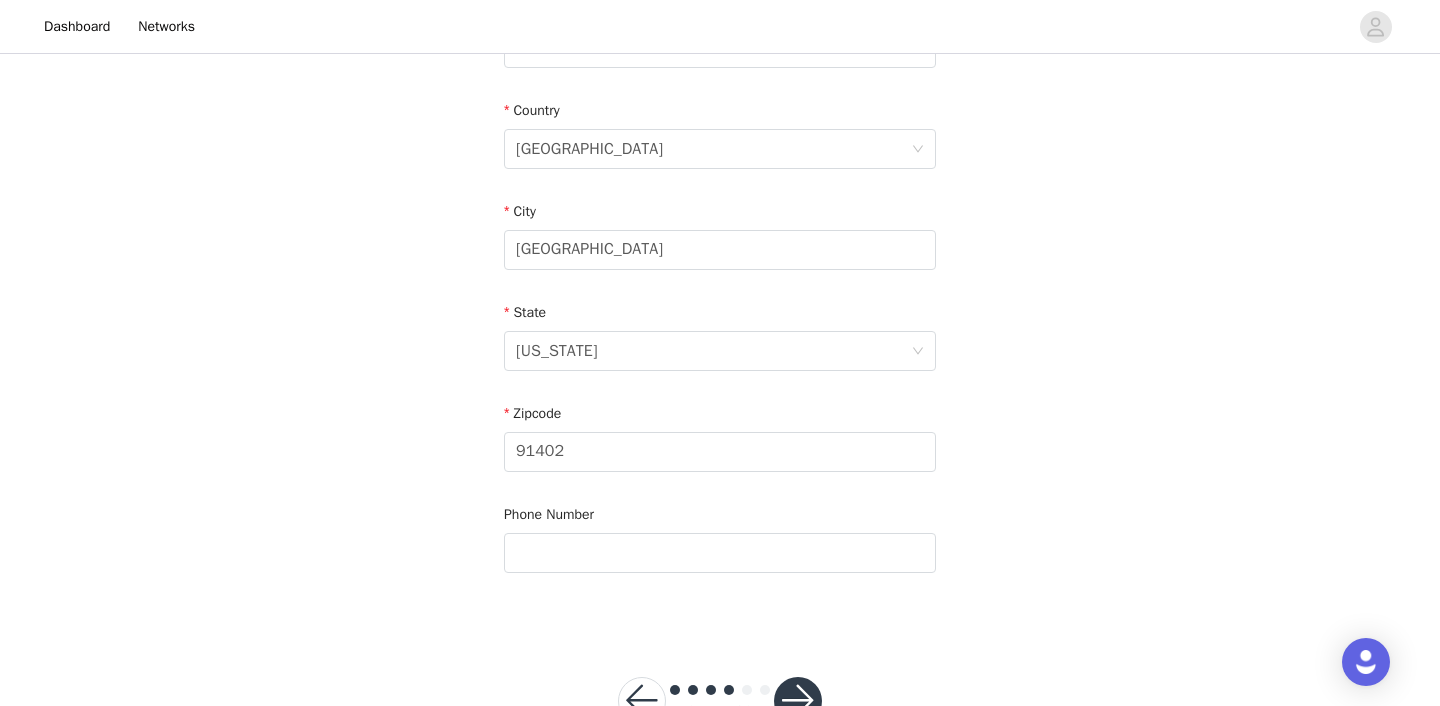 scroll, scrollTop: 657, scrollLeft: 0, axis: vertical 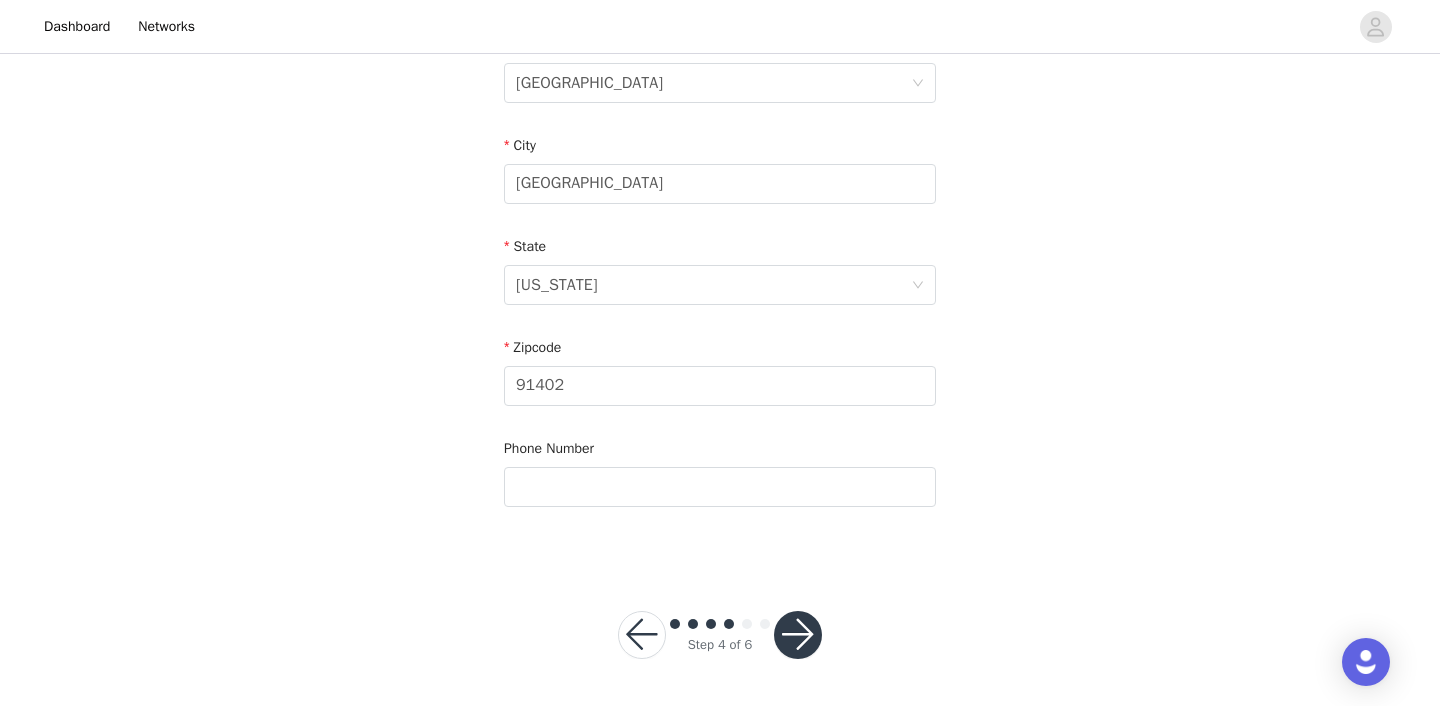 click at bounding box center [798, 635] 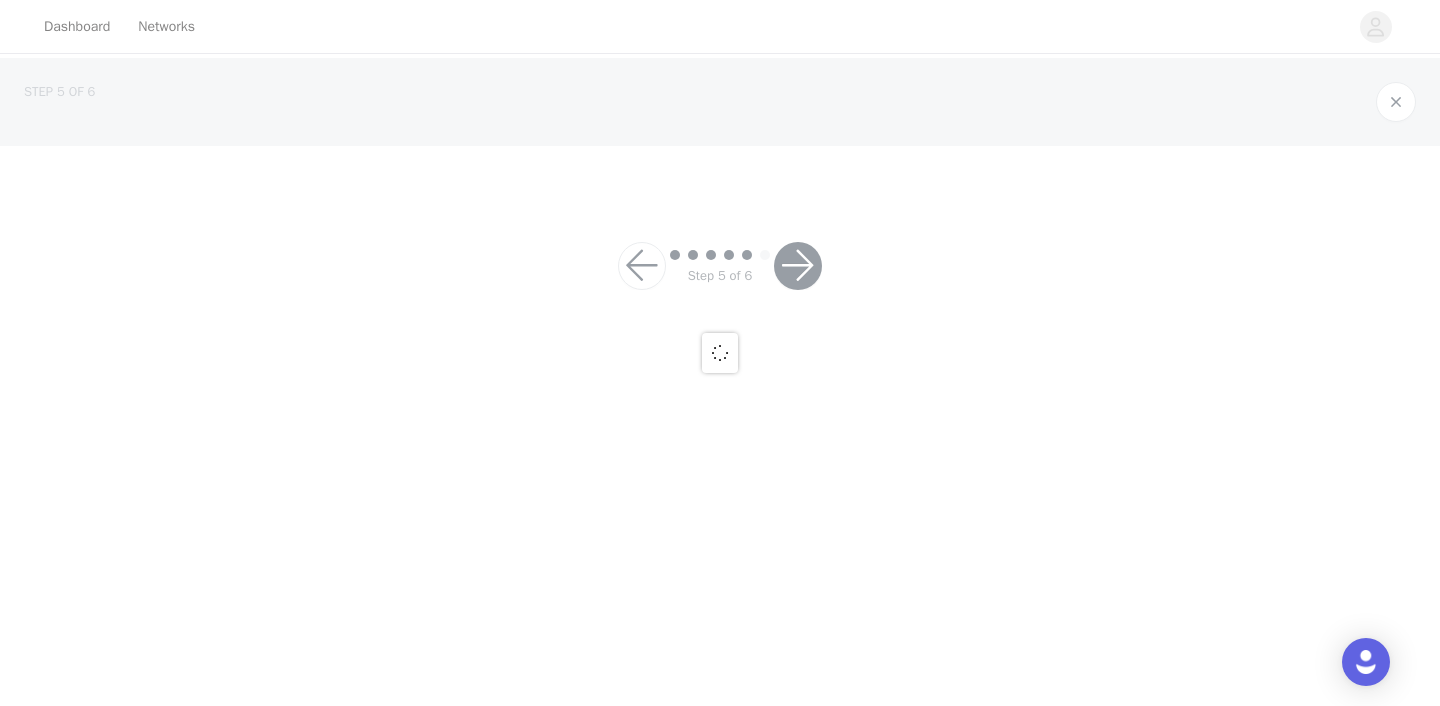 scroll, scrollTop: 0, scrollLeft: 0, axis: both 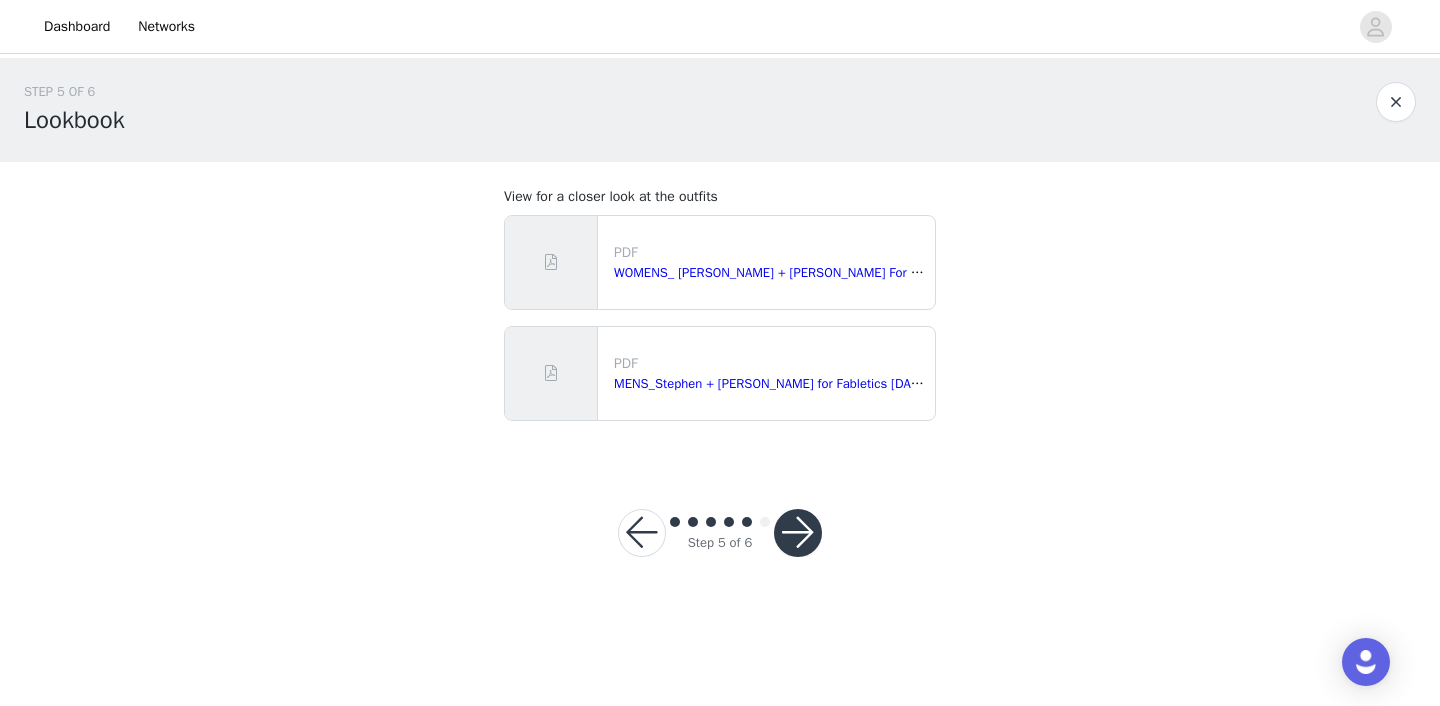 click at bounding box center [798, 533] 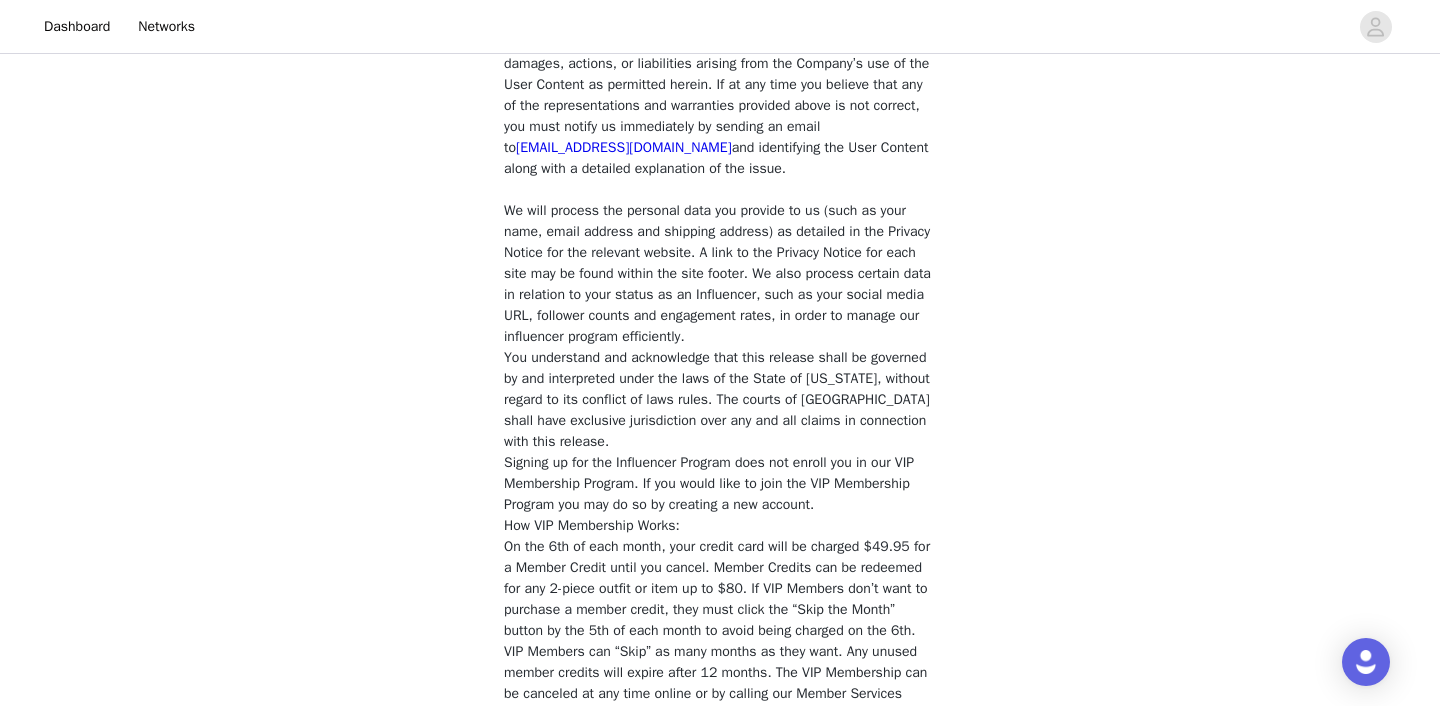 scroll, scrollTop: 1609, scrollLeft: 0, axis: vertical 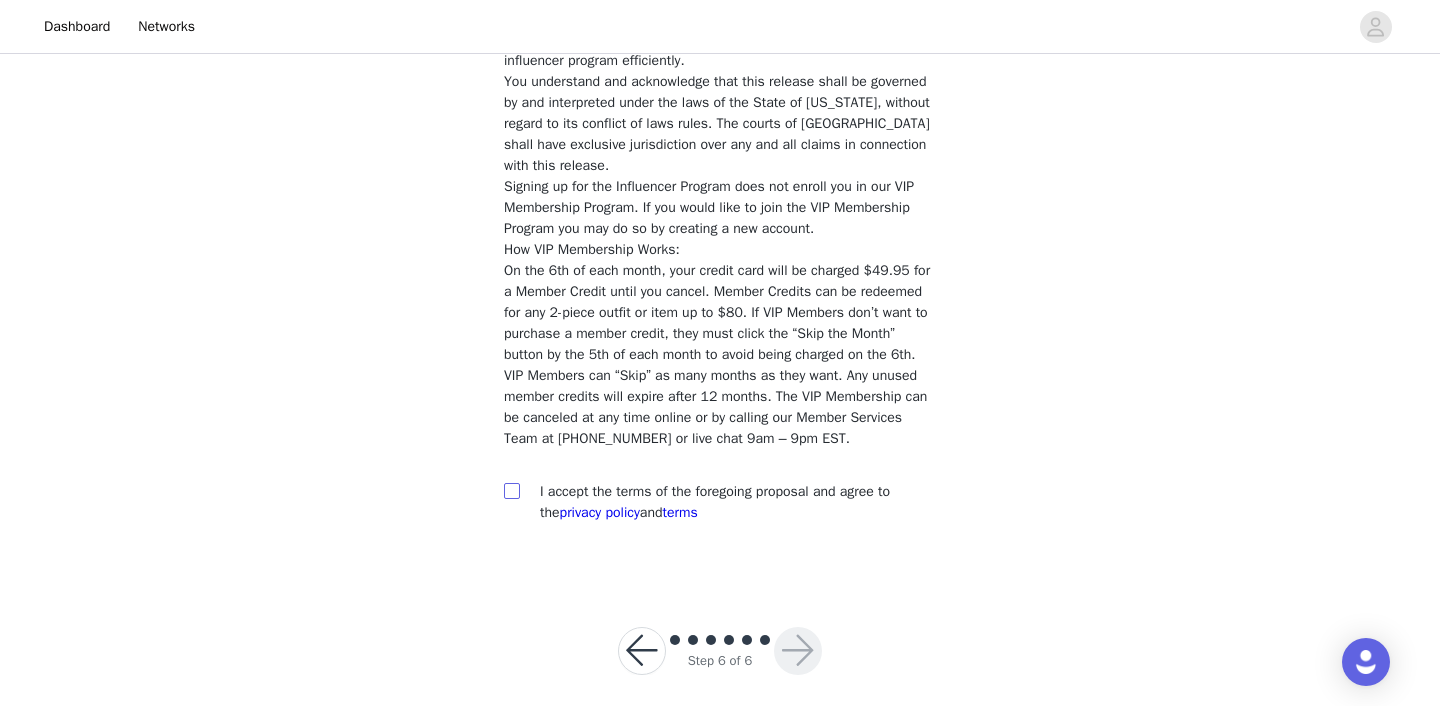 click at bounding box center [511, 490] 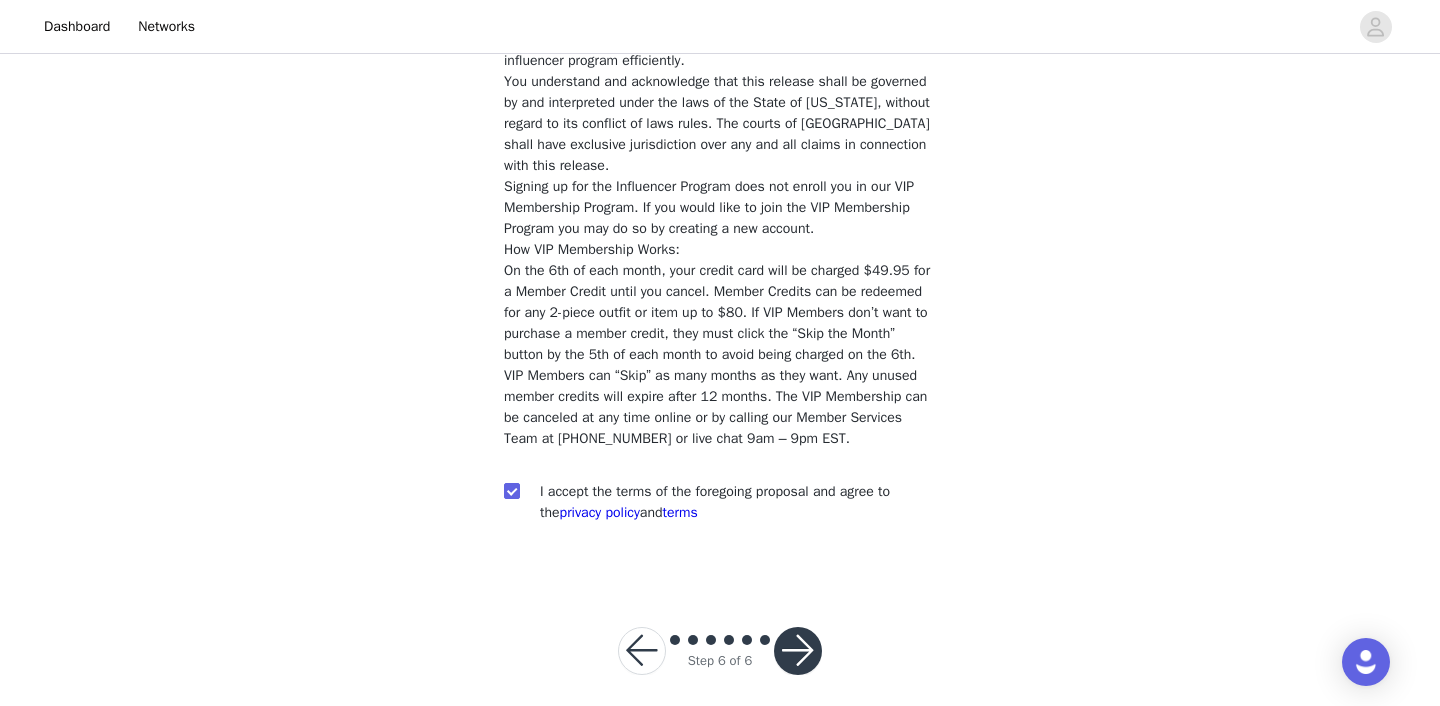 scroll, scrollTop: 1709, scrollLeft: 0, axis: vertical 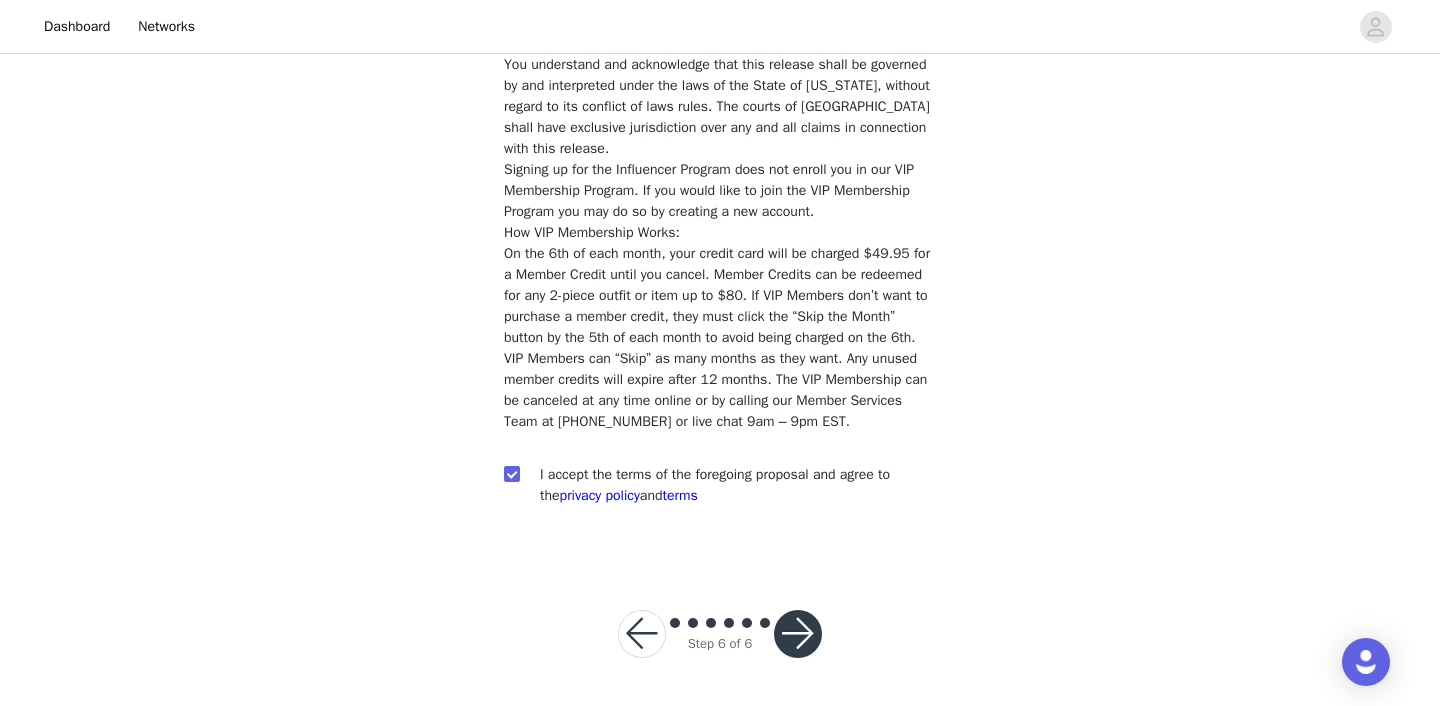 click at bounding box center [798, 634] 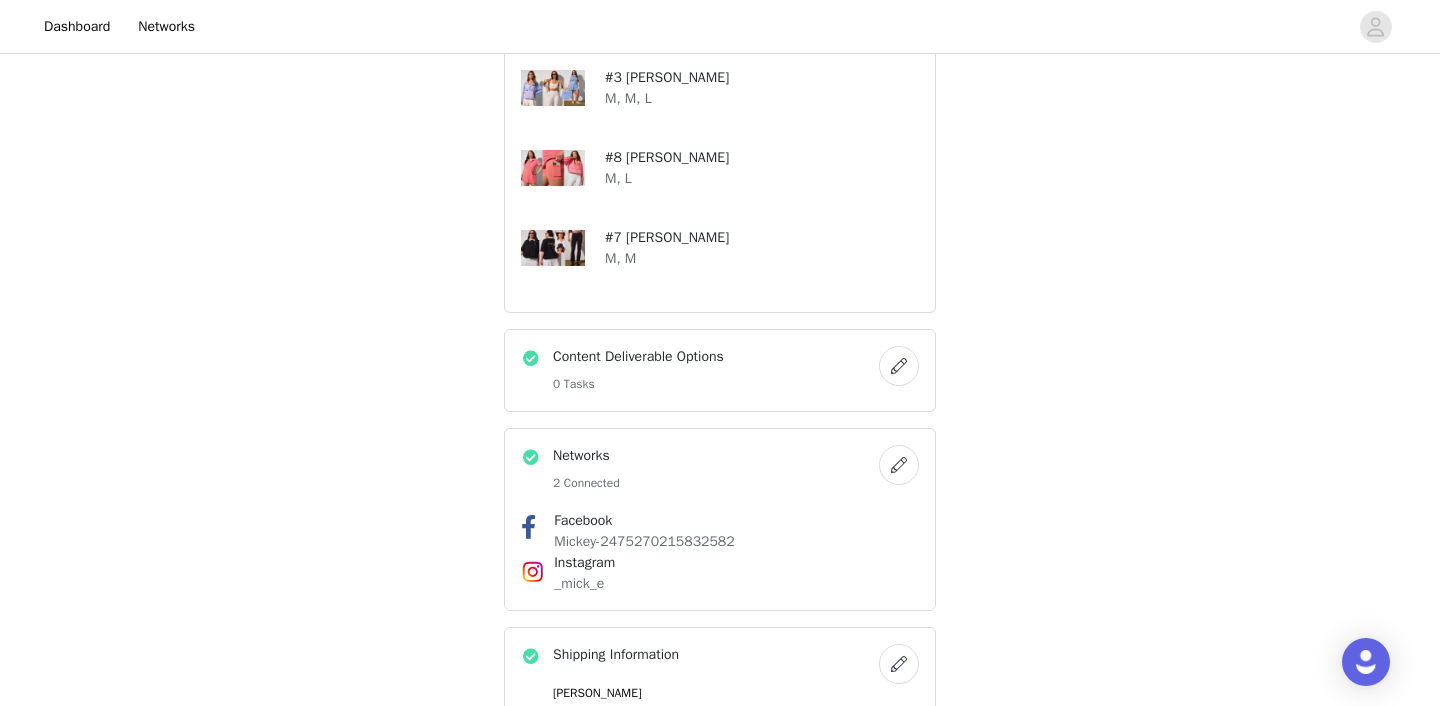scroll, scrollTop: 503, scrollLeft: 0, axis: vertical 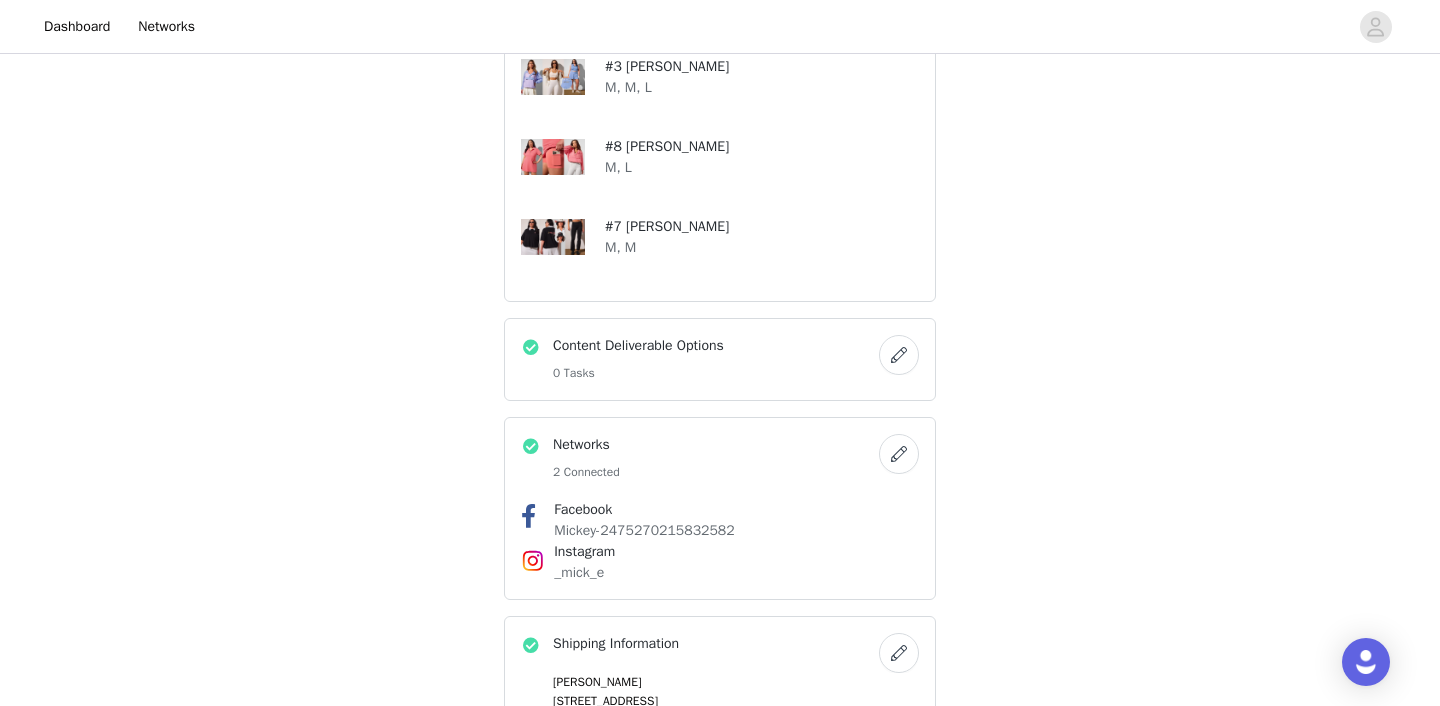 click at bounding box center (899, 355) 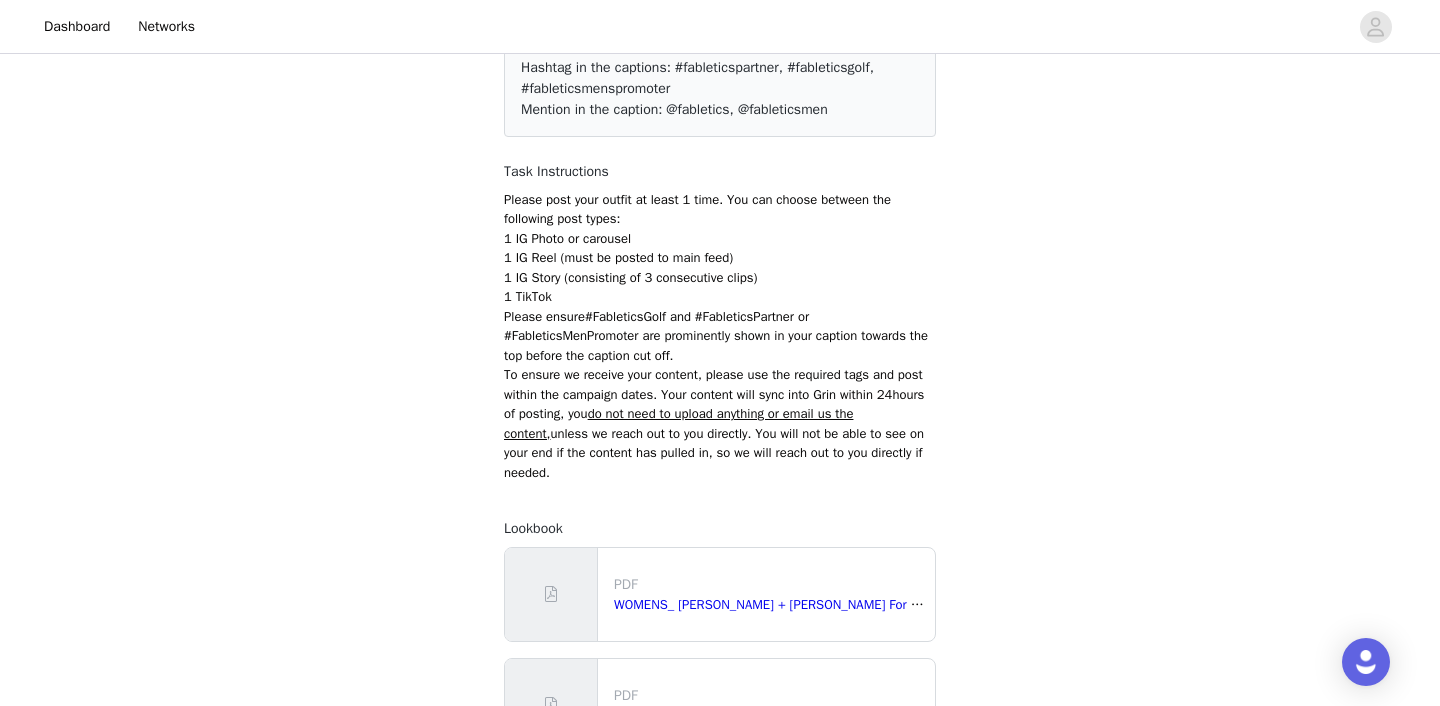 scroll, scrollTop: 405, scrollLeft: 0, axis: vertical 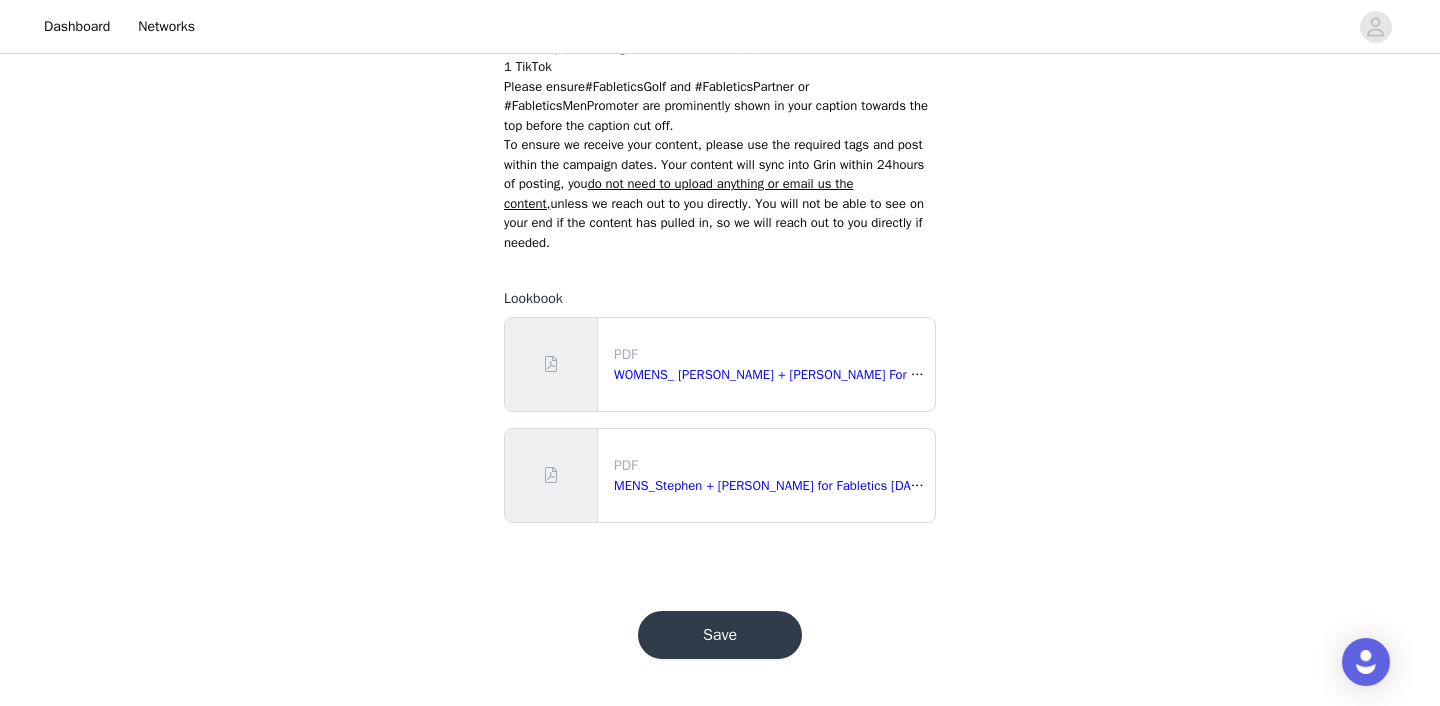 click on "Save" at bounding box center [720, 635] 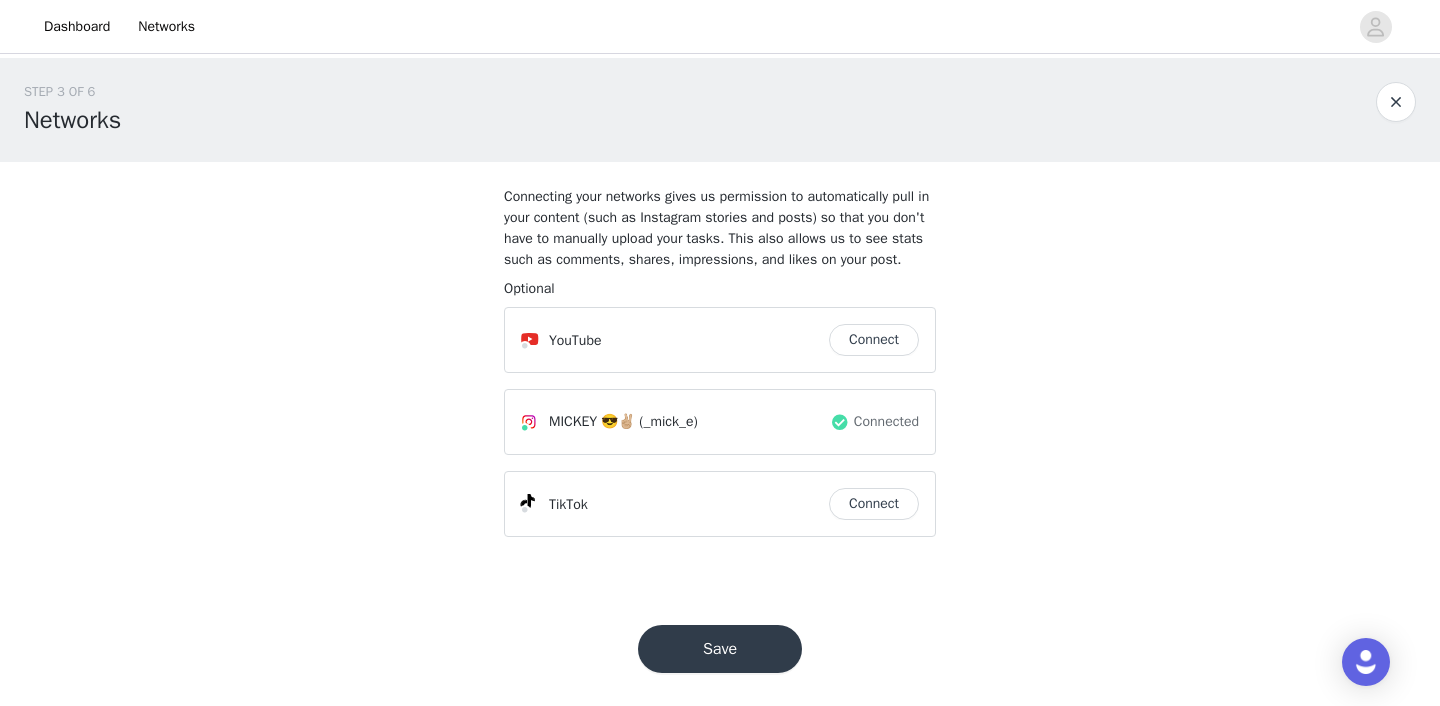 scroll, scrollTop: 35, scrollLeft: 0, axis: vertical 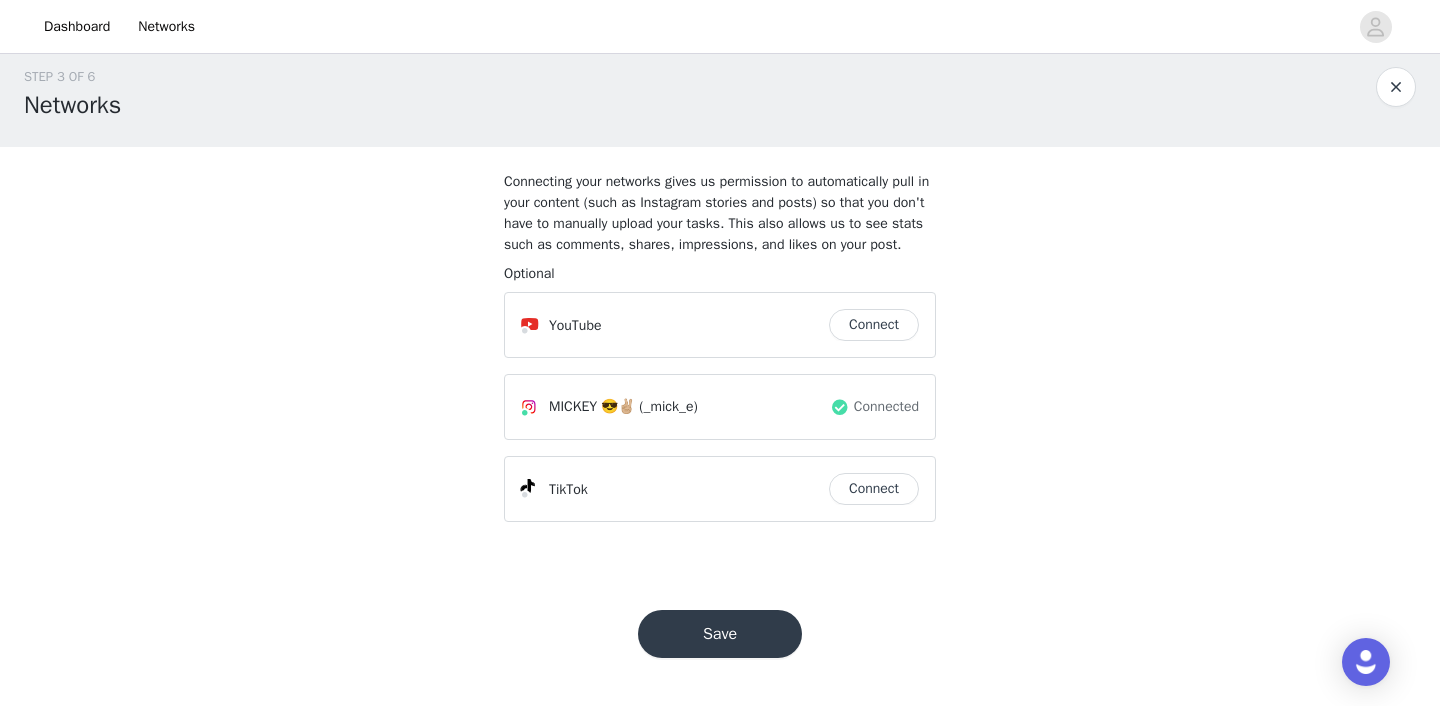 click on "Save" at bounding box center (720, 634) 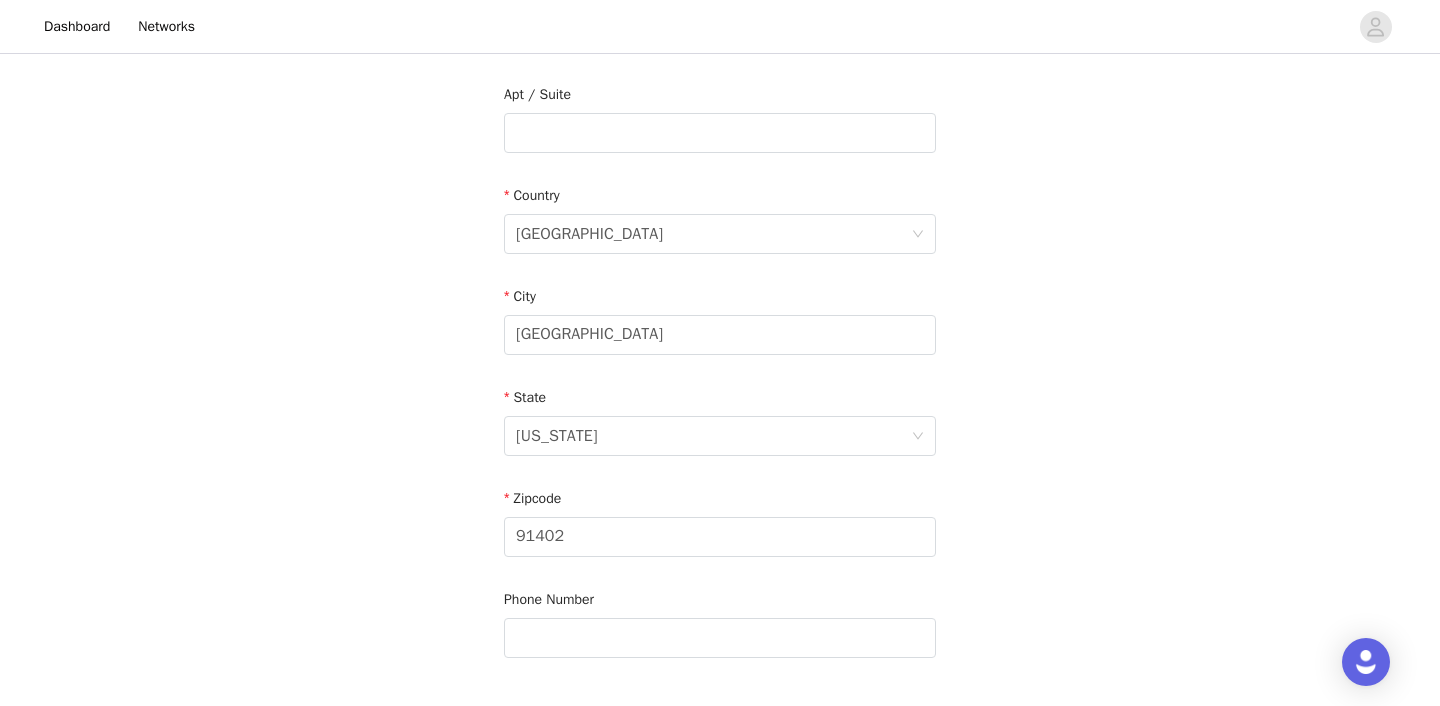 scroll, scrollTop: 657, scrollLeft: 0, axis: vertical 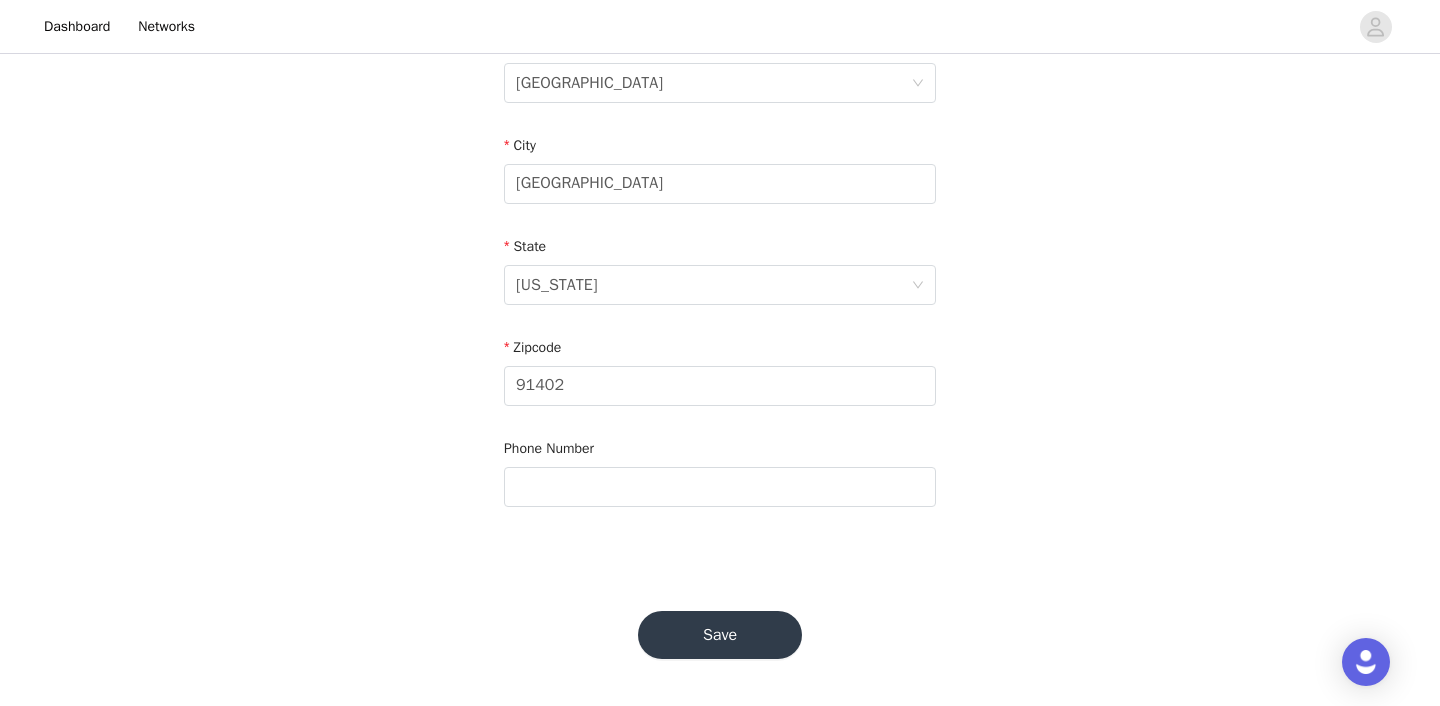 click on "Save" at bounding box center [720, 635] 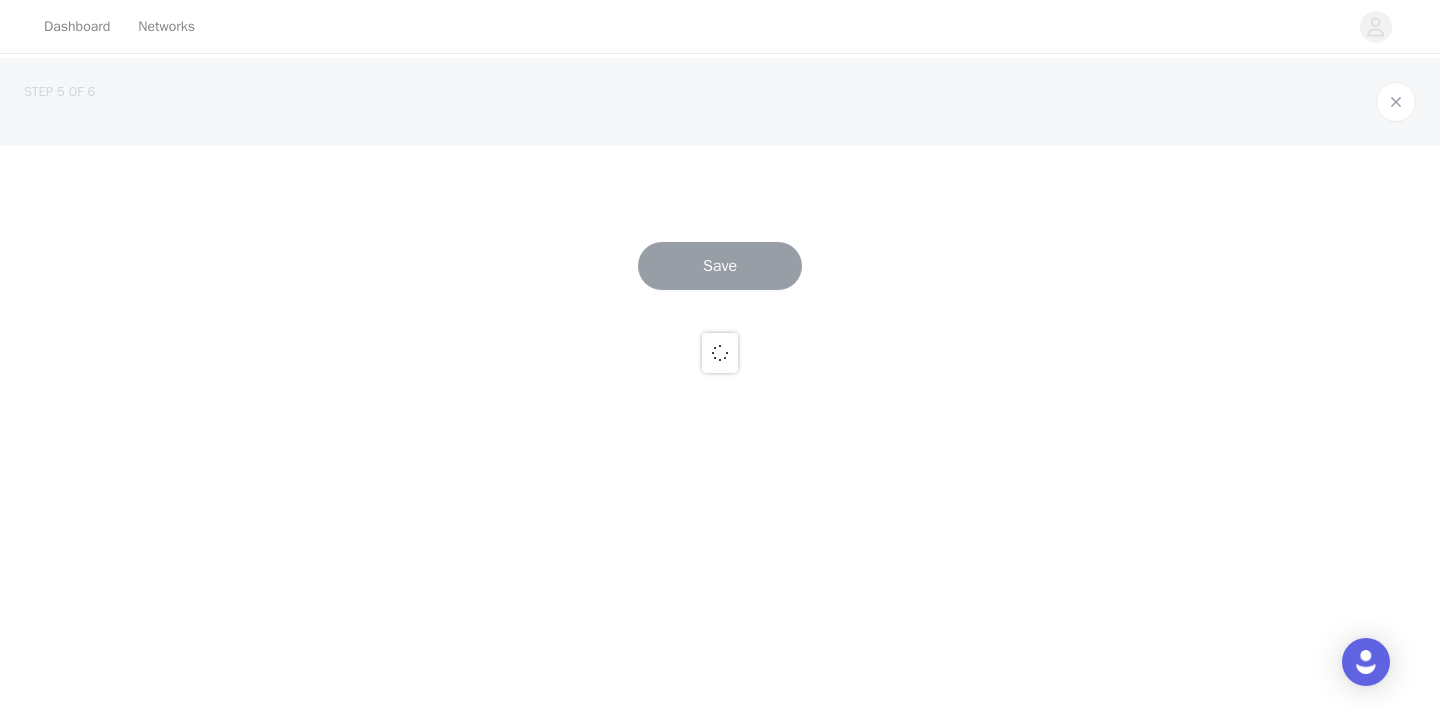 scroll, scrollTop: 0, scrollLeft: 0, axis: both 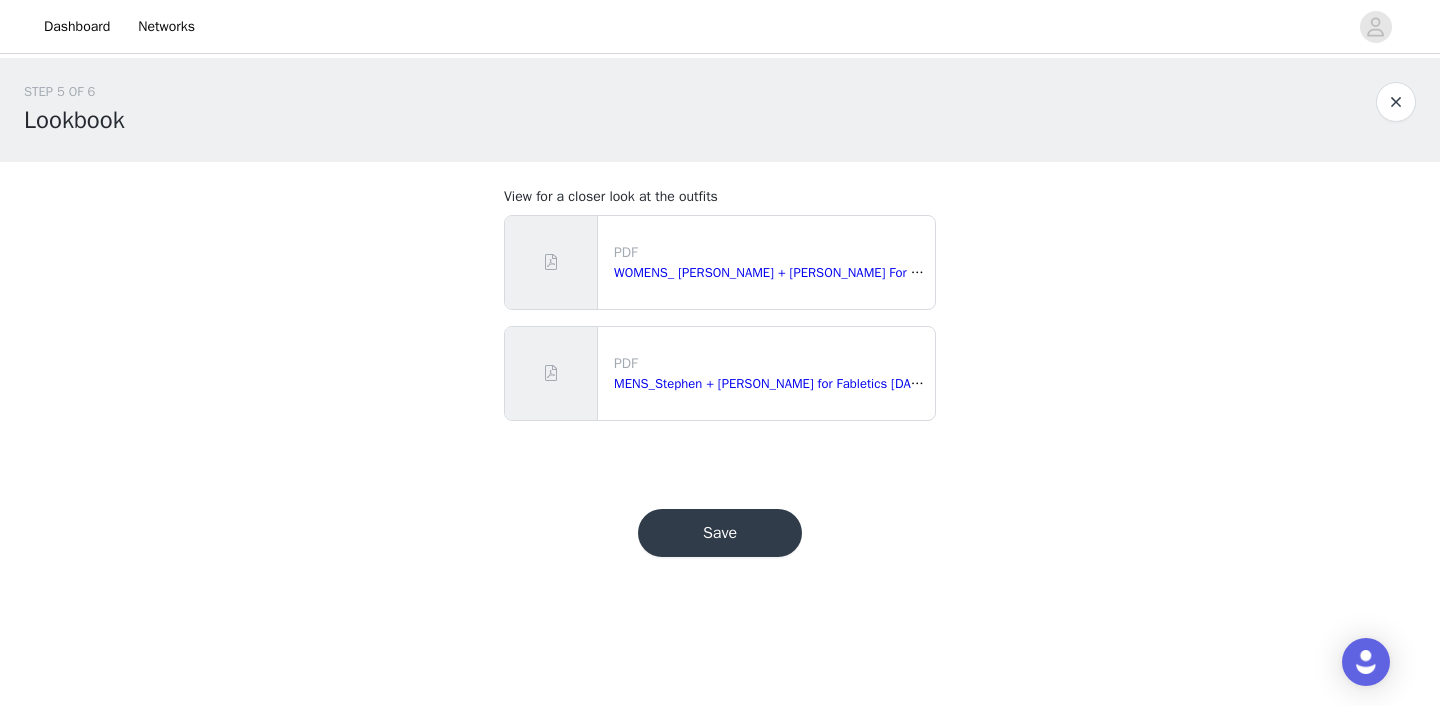 click on "Save" at bounding box center [720, 533] 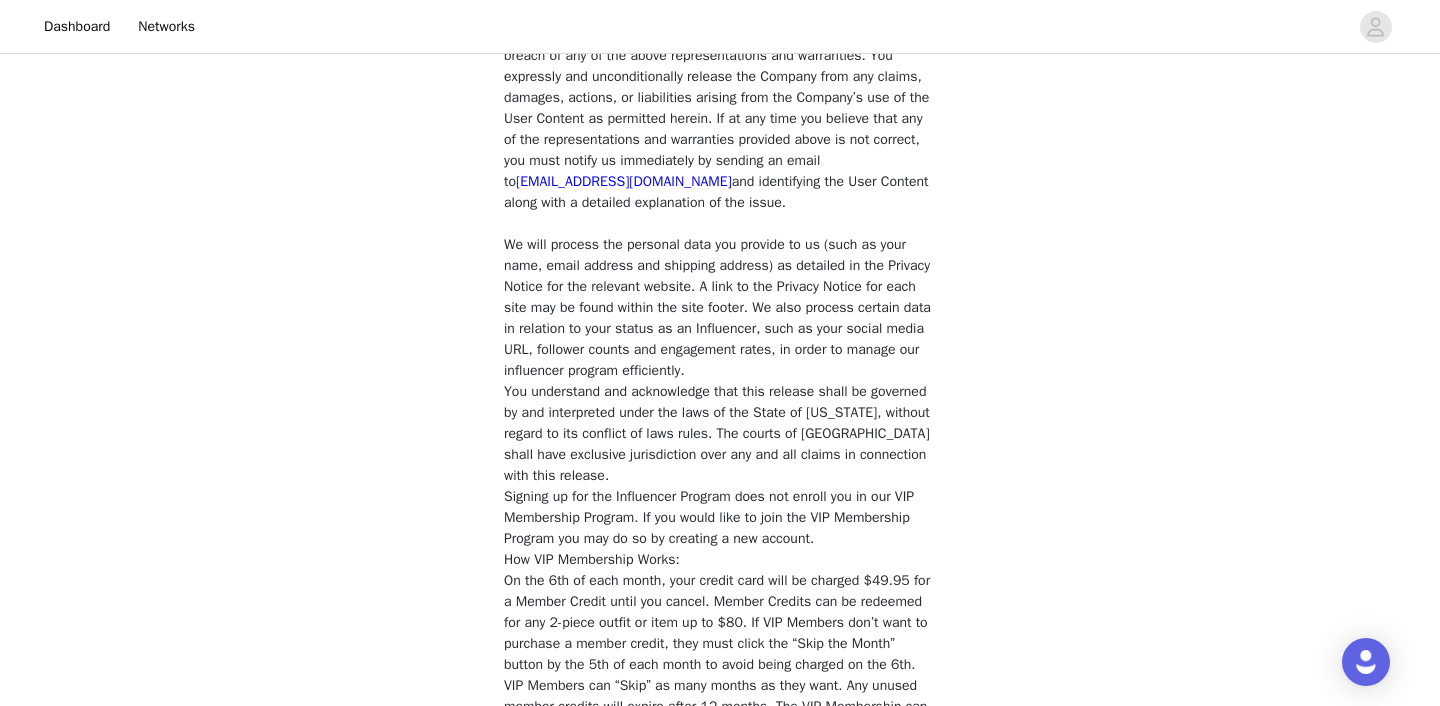scroll, scrollTop: 1709, scrollLeft: 0, axis: vertical 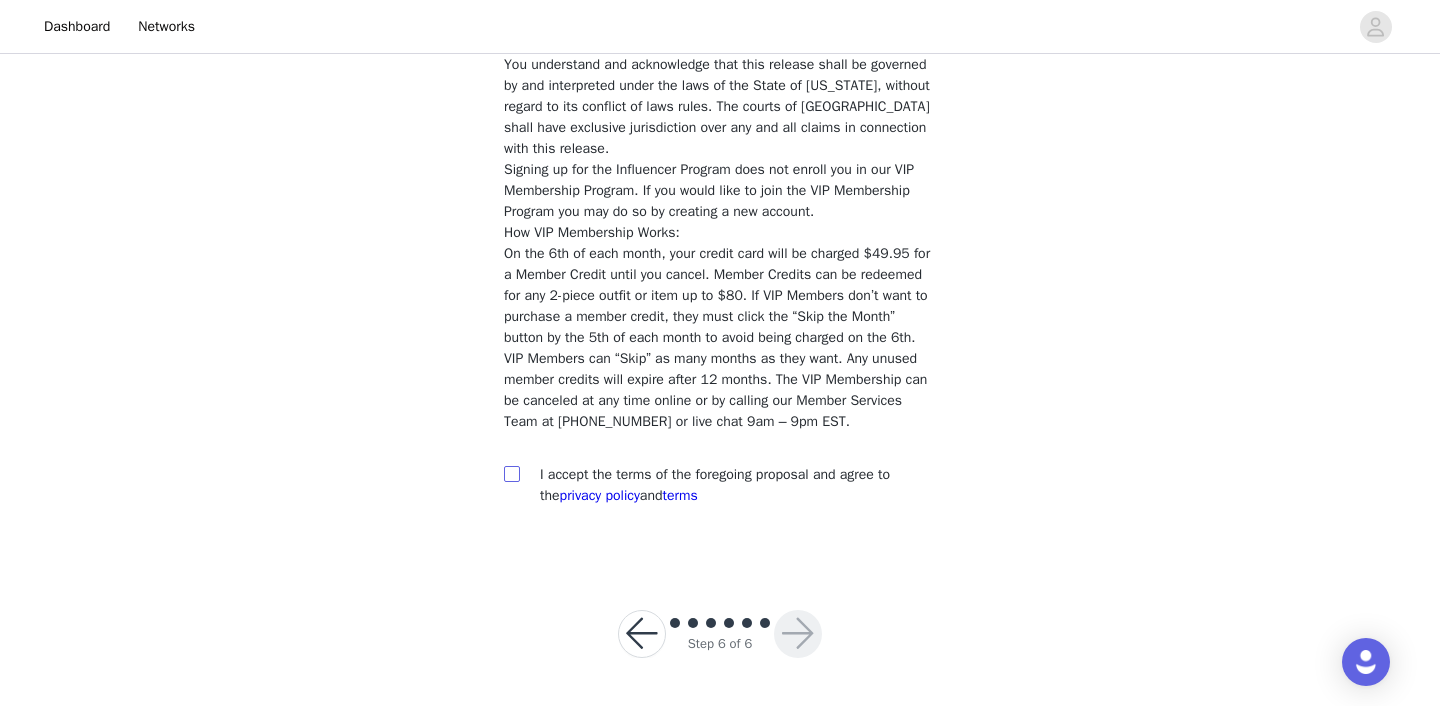 click at bounding box center (511, 473) 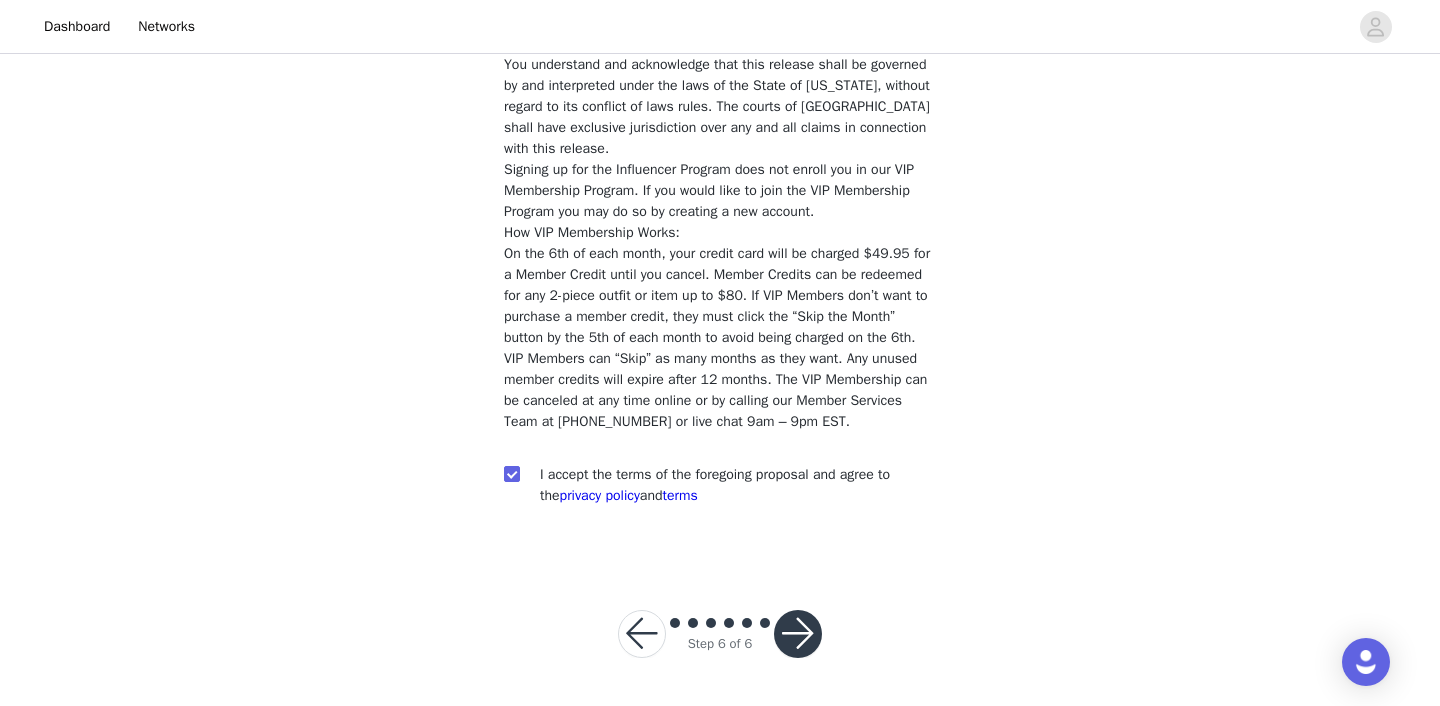 click at bounding box center (798, 634) 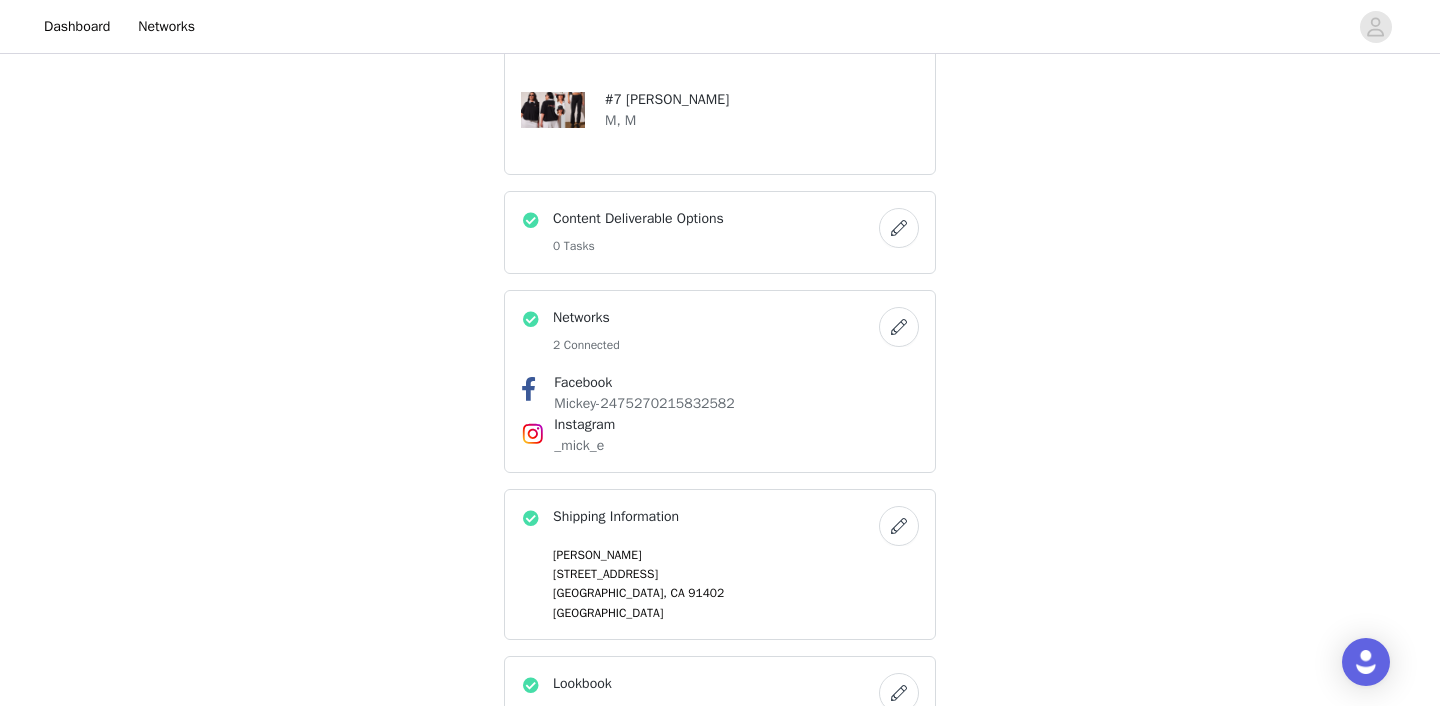 scroll, scrollTop: 600, scrollLeft: 0, axis: vertical 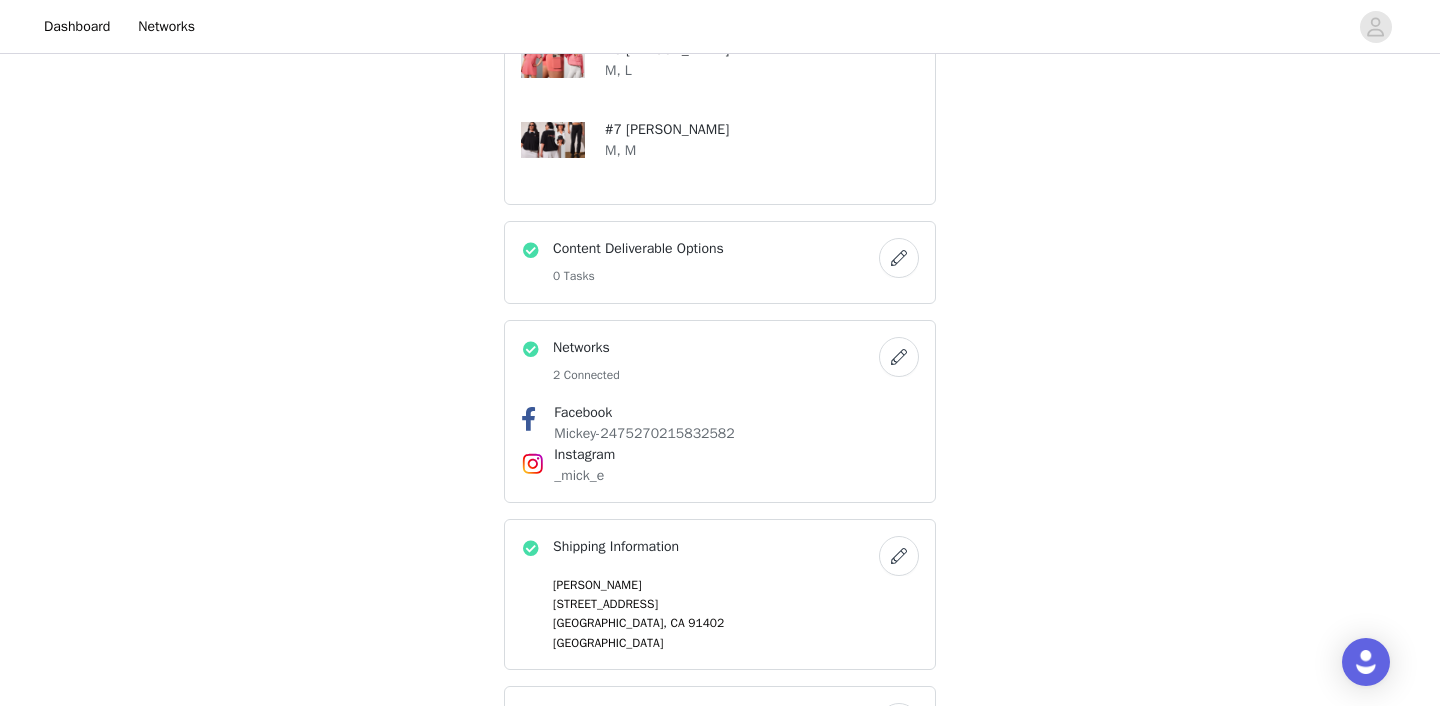 click at bounding box center (899, 258) 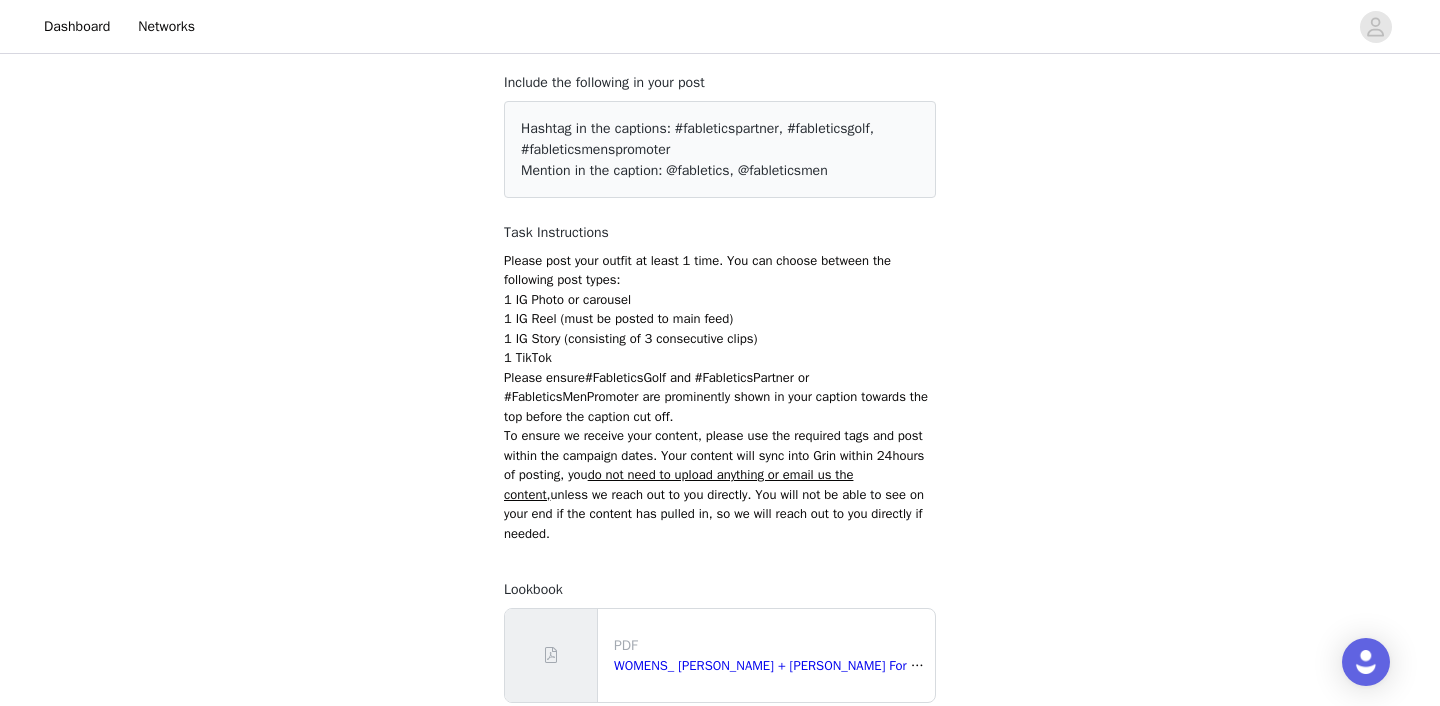 scroll, scrollTop: 405, scrollLeft: 0, axis: vertical 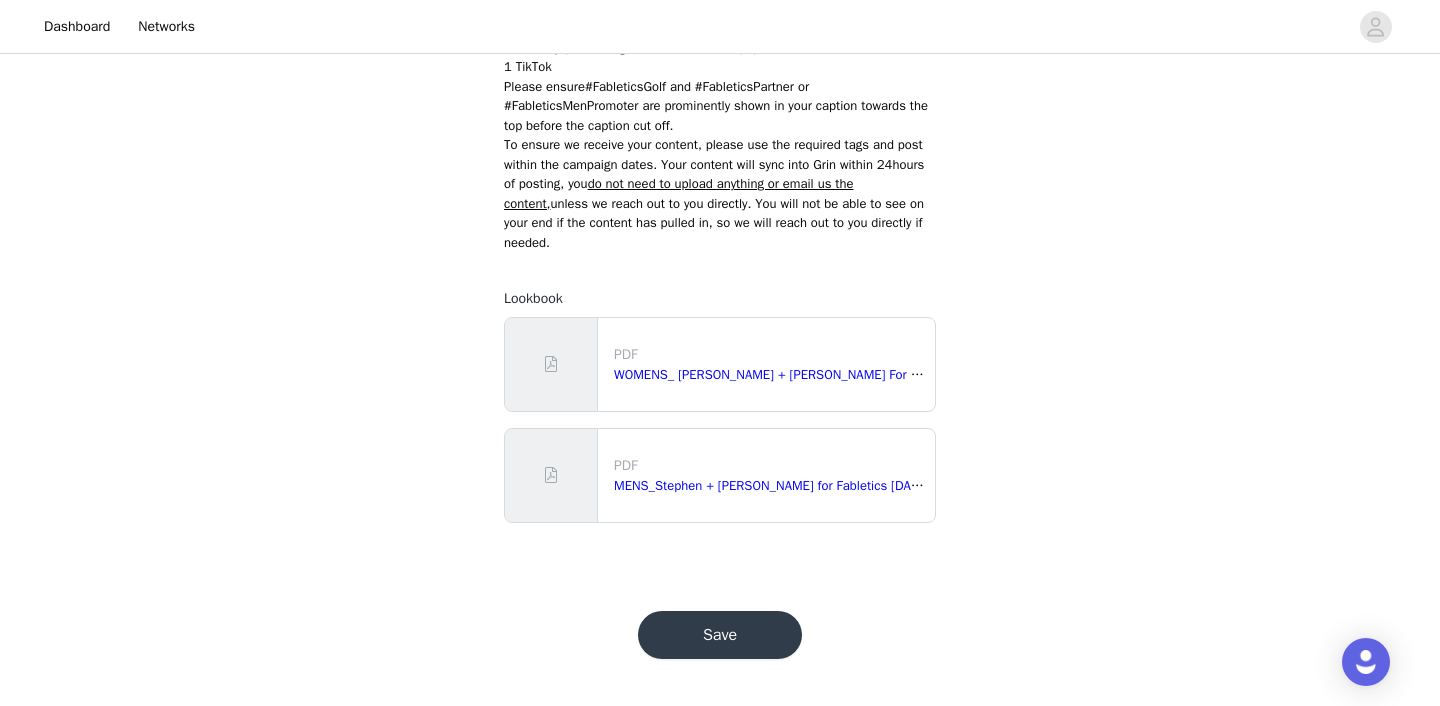 click on "Save" at bounding box center [720, 635] 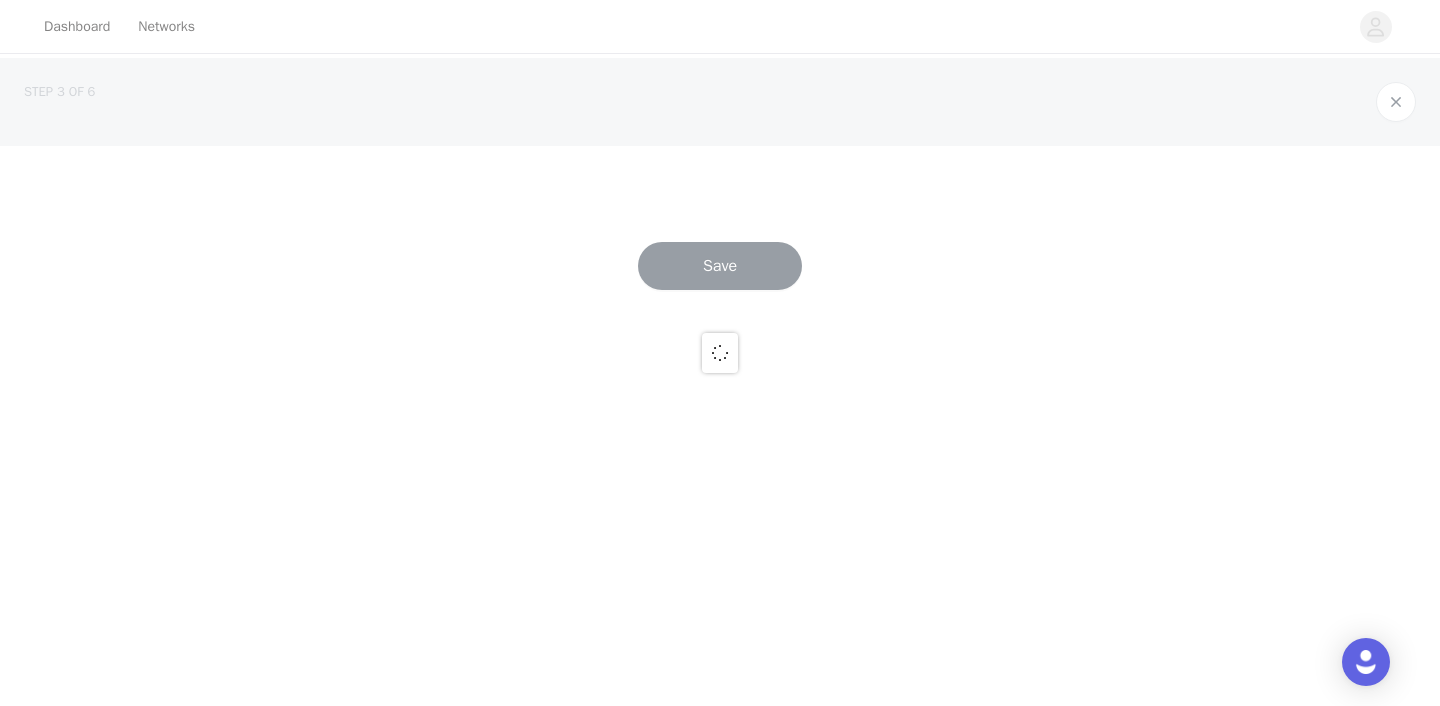 scroll, scrollTop: 0, scrollLeft: 0, axis: both 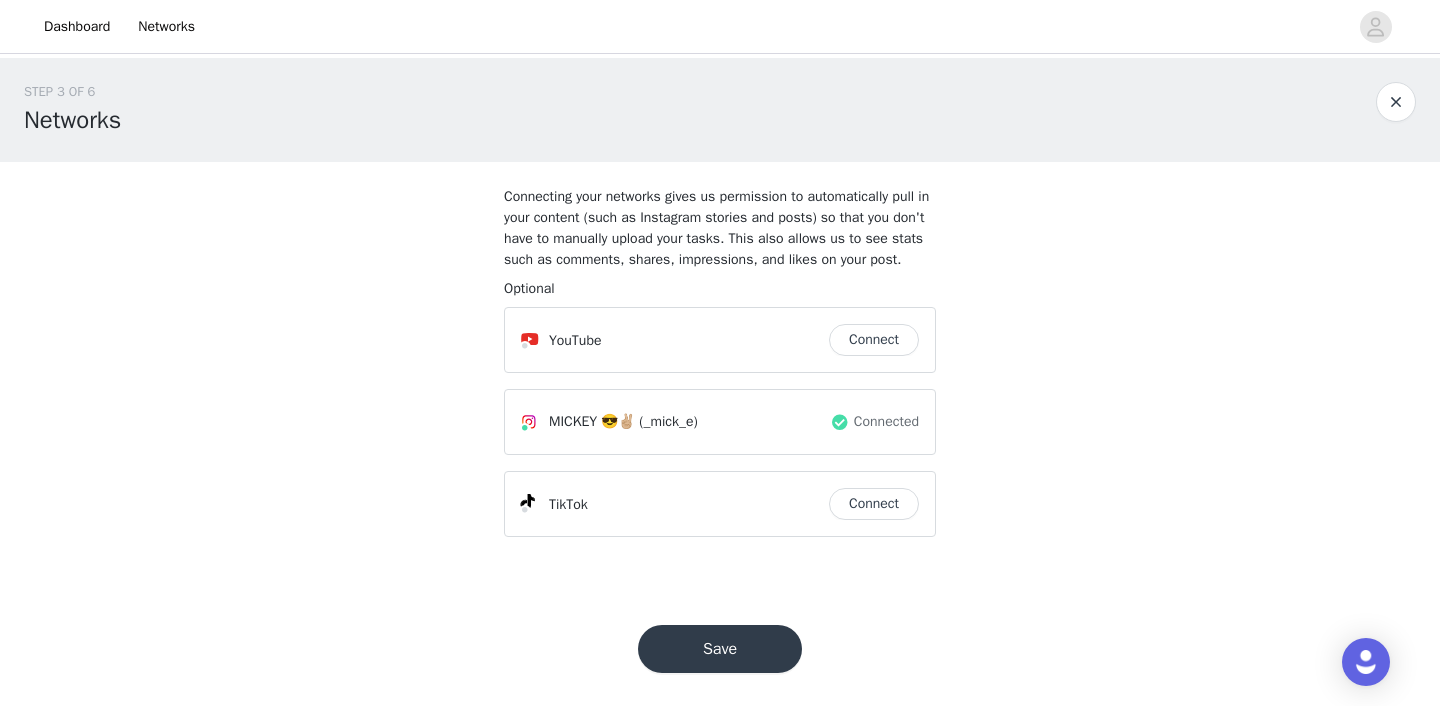 click on "Save" at bounding box center (720, 649) 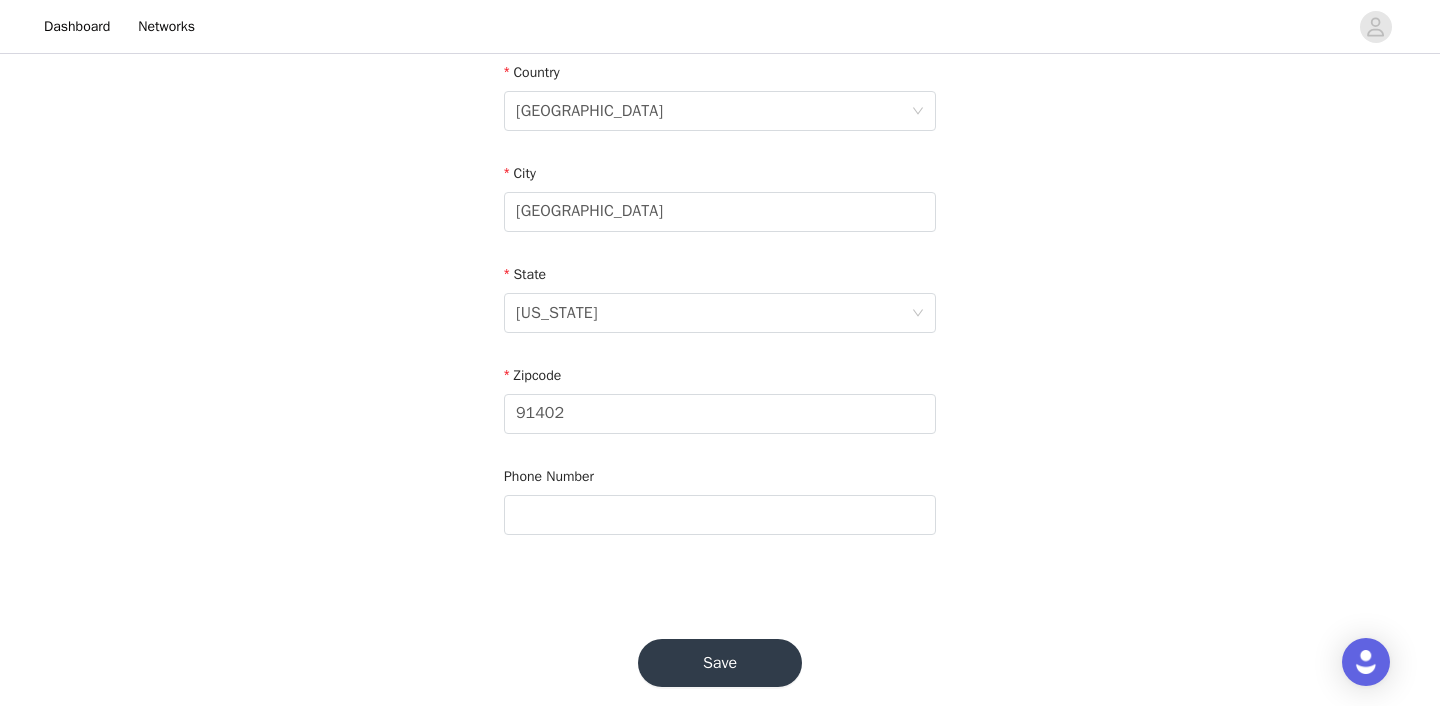 scroll, scrollTop: 657, scrollLeft: 0, axis: vertical 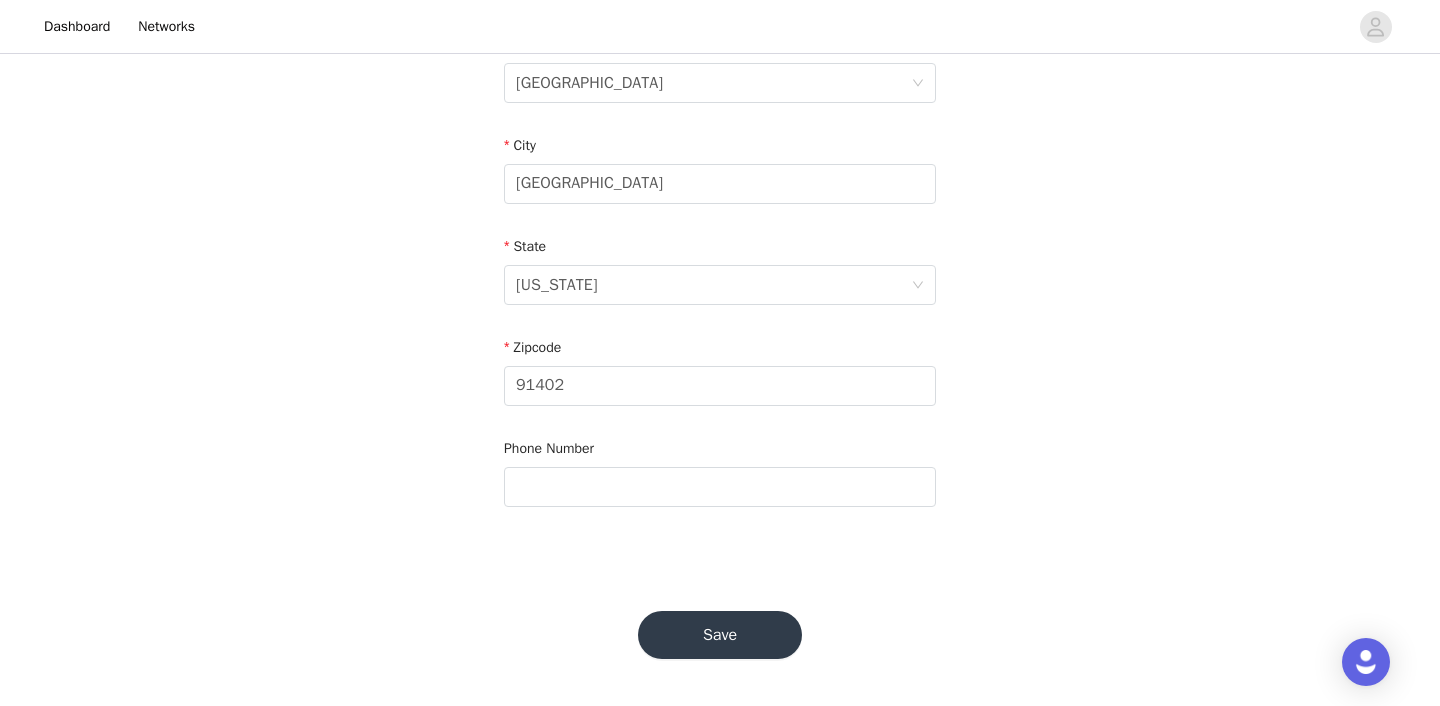 click on "Save" at bounding box center (720, 635) 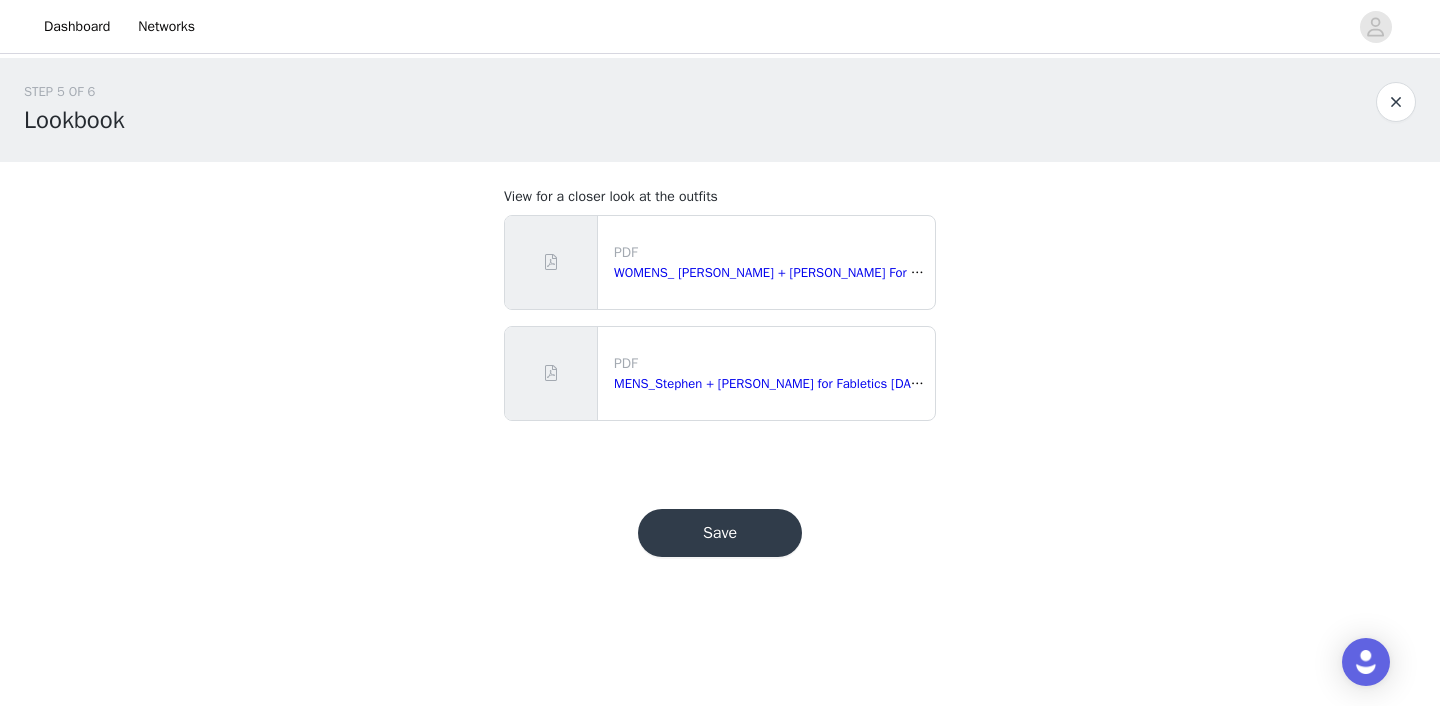 click on "Save" at bounding box center (720, 533) 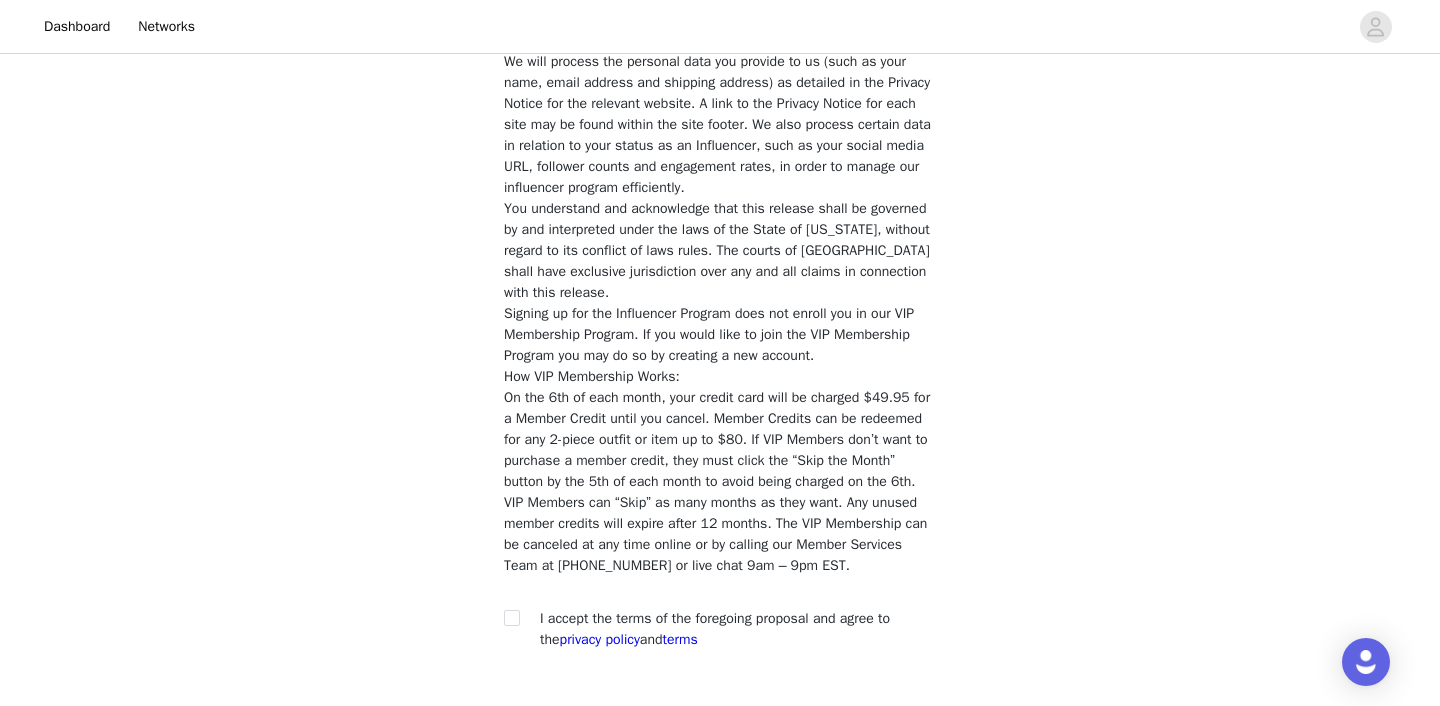 scroll, scrollTop: 1709, scrollLeft: 0, axis: vertical 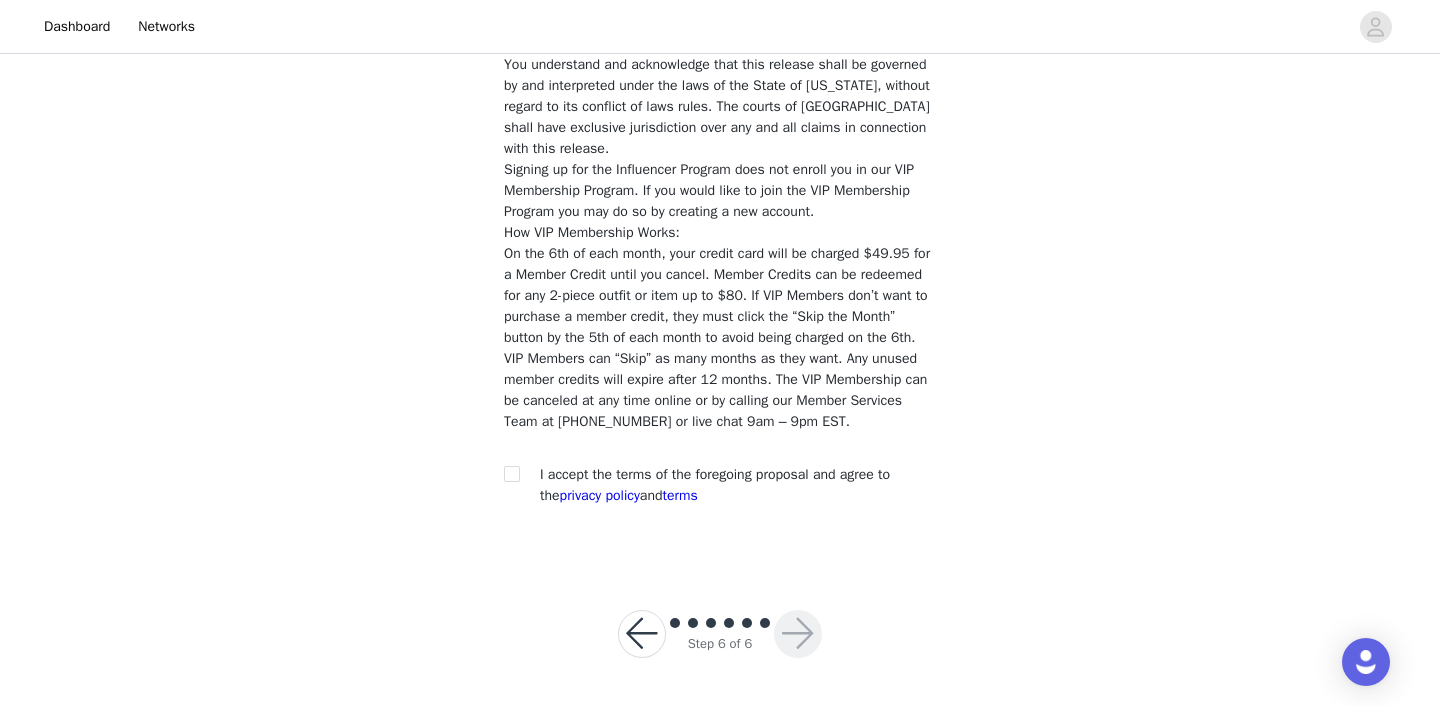 click on "You must agree to these content rights to participate.
You represent and warrant to the Company that (i) you are over the age of [DEMOGRAPHIC_DATA], (ii) have the requisite right to transmit, distribute, replicate, and post the User Content, (iii) you are the copyright owner or have the copyright owner’s permission required to grant the rights to the User Content provided herein, (iv) you hold the rights necessary to grant the licenses described herein, (v) you have obtained the consent of each person, if any, depicted in the User Content, (vi) you are the parent or legal guardian of each child under the age of [DEMOGRAPHIC_DATA], if any, depicted in the User Content, (vii) the User Content, and the Company’s use of the User Content as permitted under these terms and conditions, do not and will not violate, misappropriate or infringe any intellectual property rights, publicity rights or  other proprietary rights of any third party, (viii)
[EMAIL_ADDRESS][DOMAIN_NAME]
How VIP Membership Works:" at bounding box center [720, -451] 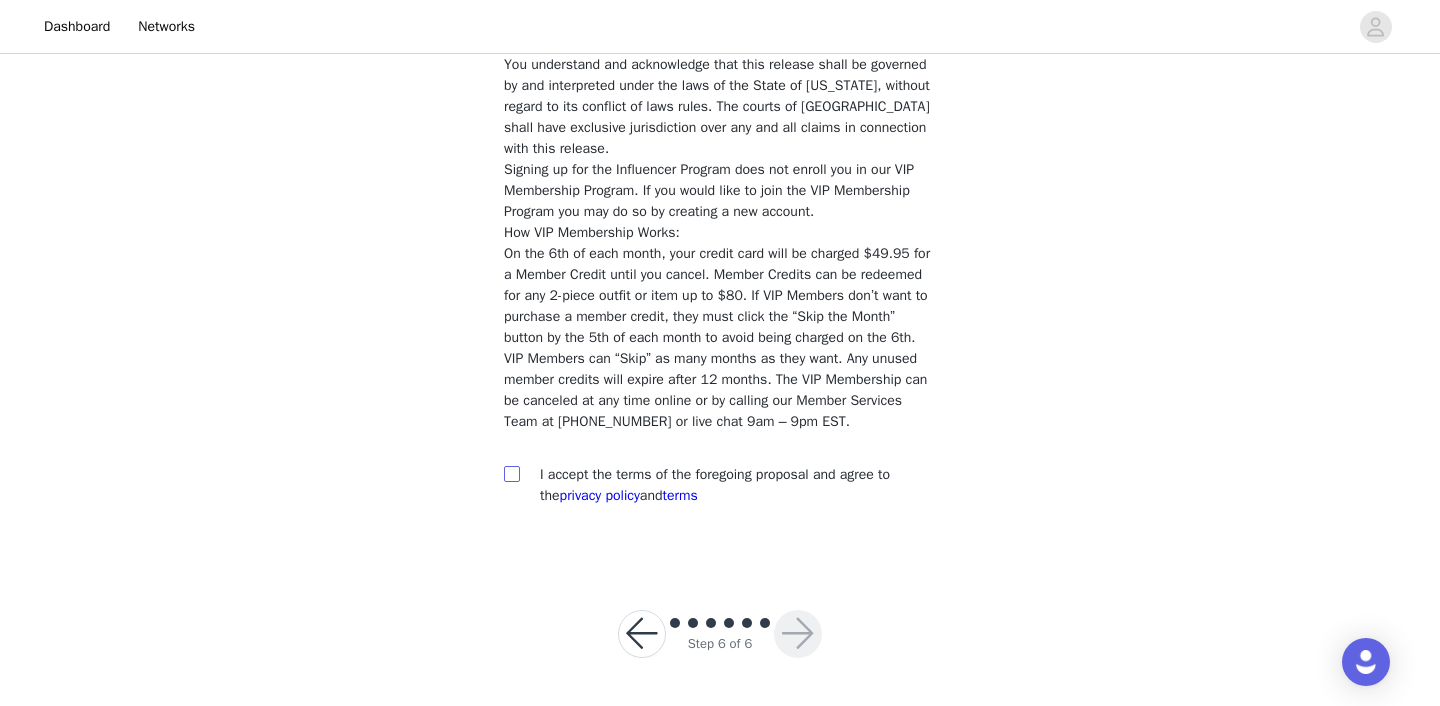 click at bounding box center (511, 473) 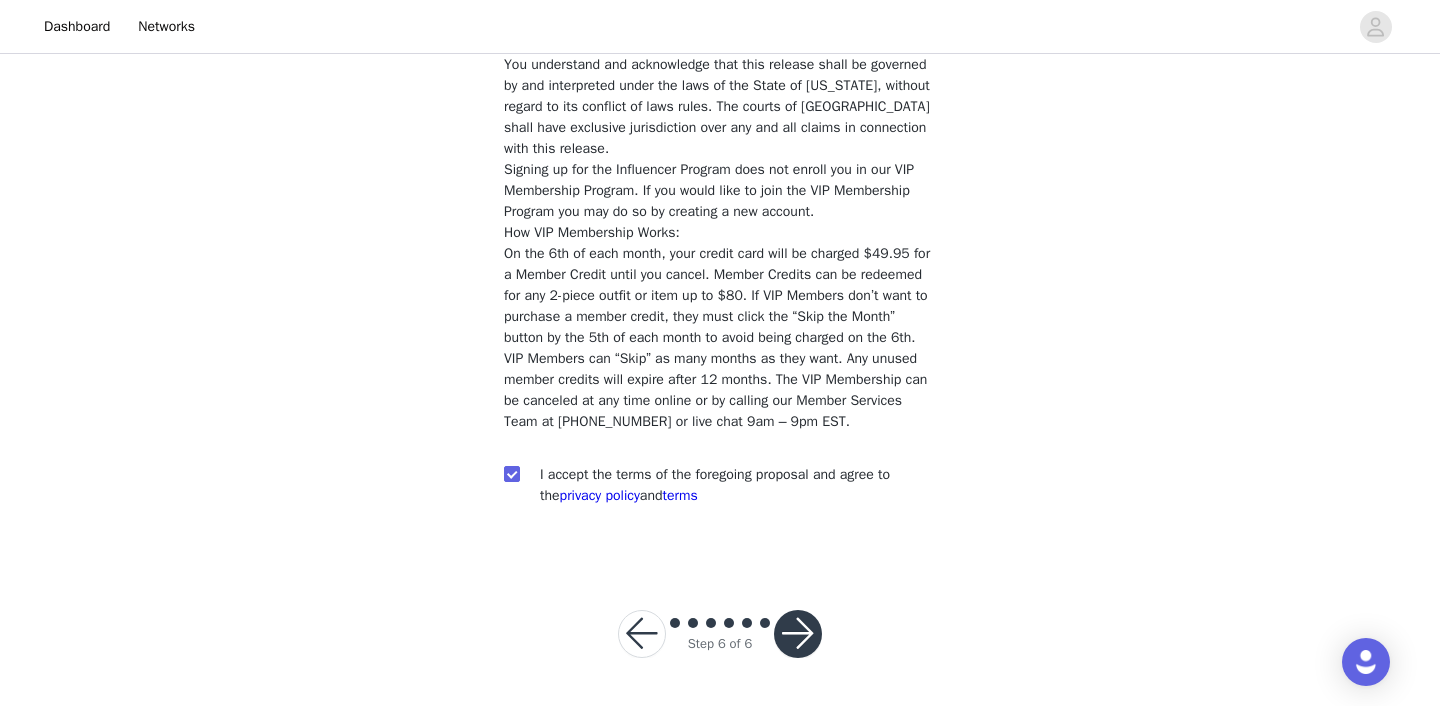 click at bounding box center [798, 634] 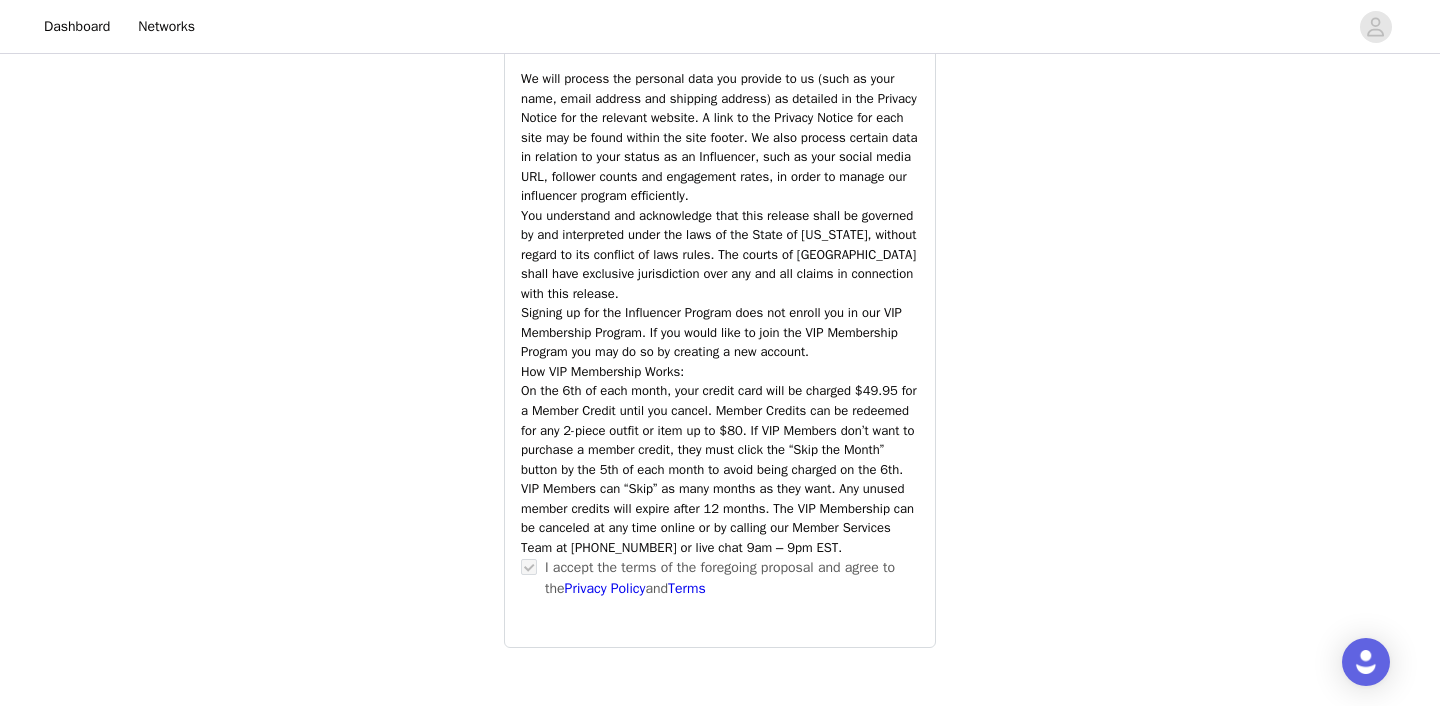 scroll, scrollTop: 2774, scrollLeft: 0, axis: vertical 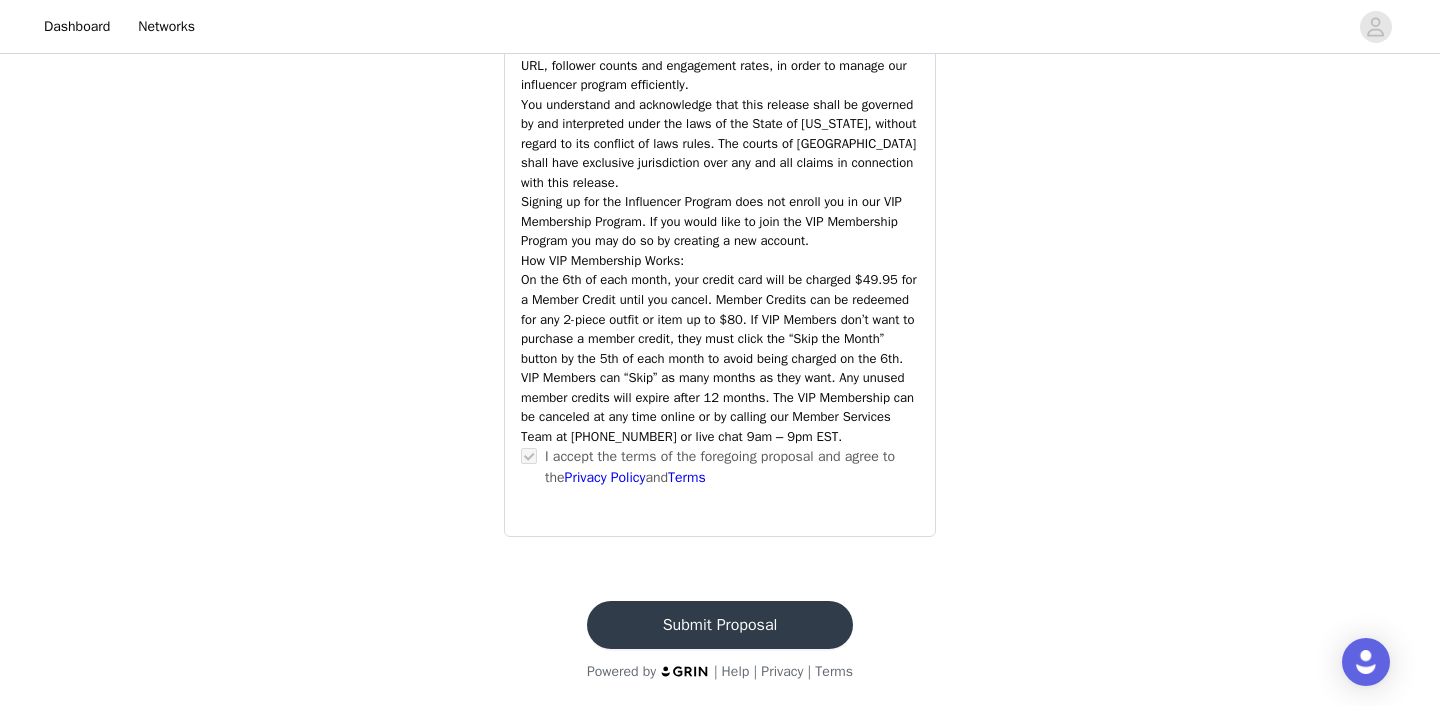 click on "Submit Proposal" at bounding box center (720, 625) 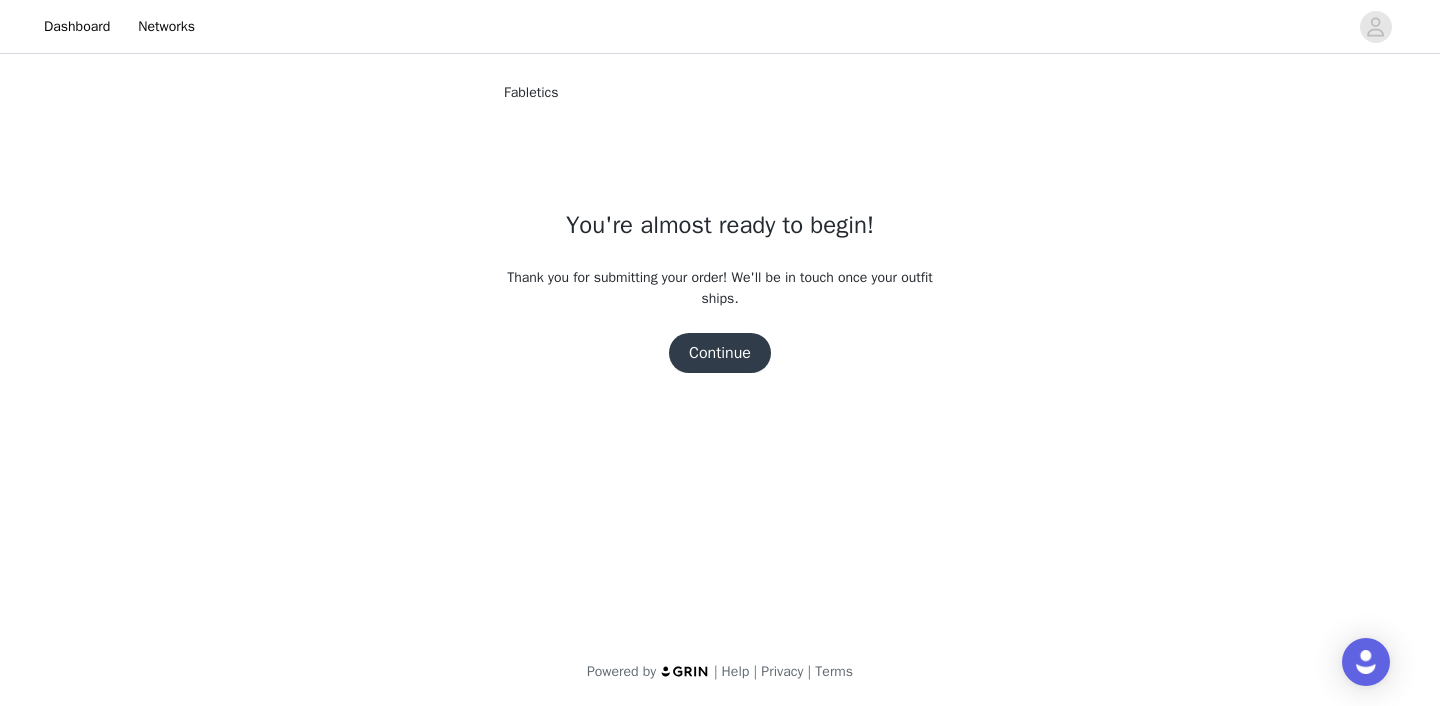 click on "Continue" at bounding box center (720, 353) 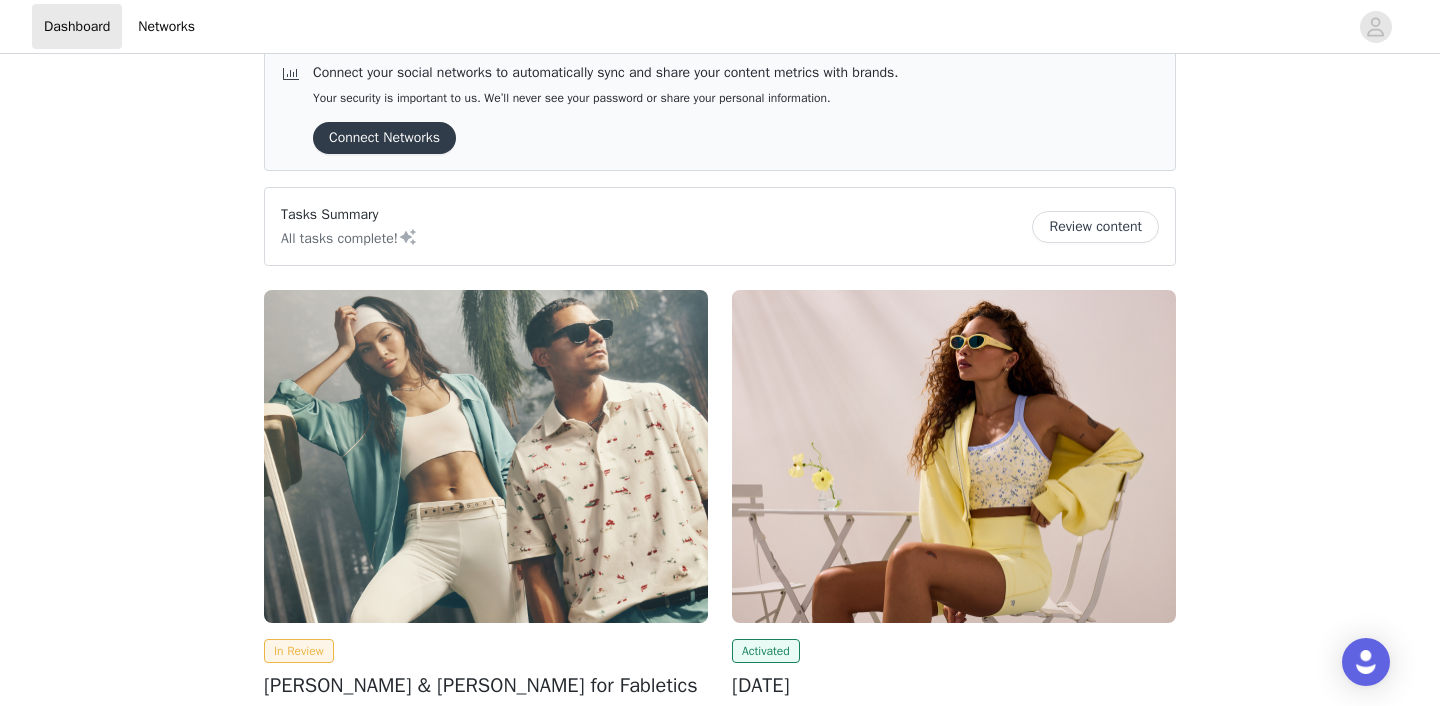 scroll, scrollTop: 0, scrollLeft: 0, axis: both 